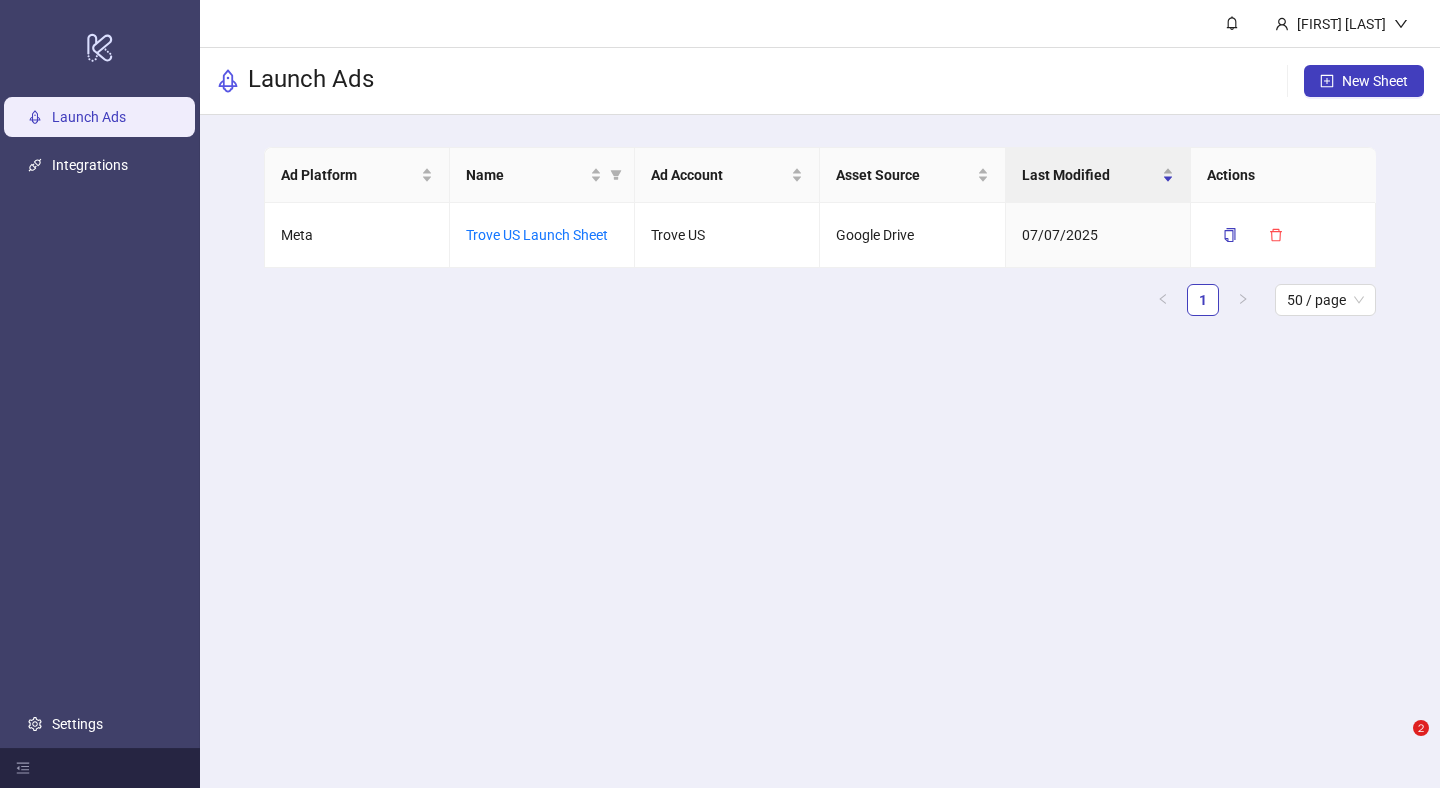 scroll, scrollTop: 0, scrollLeft: 0, axis: both 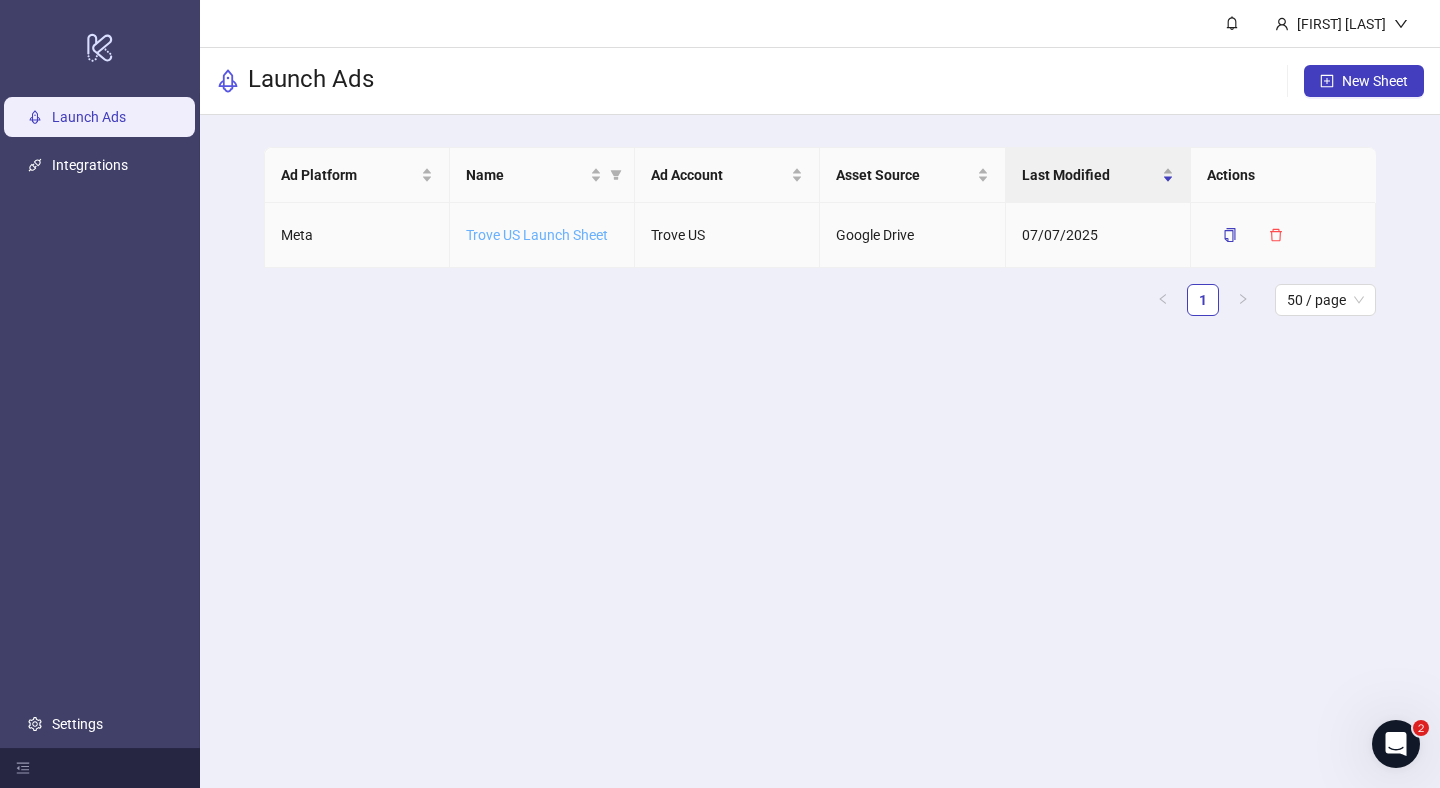 click on "Trove US Launch Sheet" at bounding box center (537, 235) 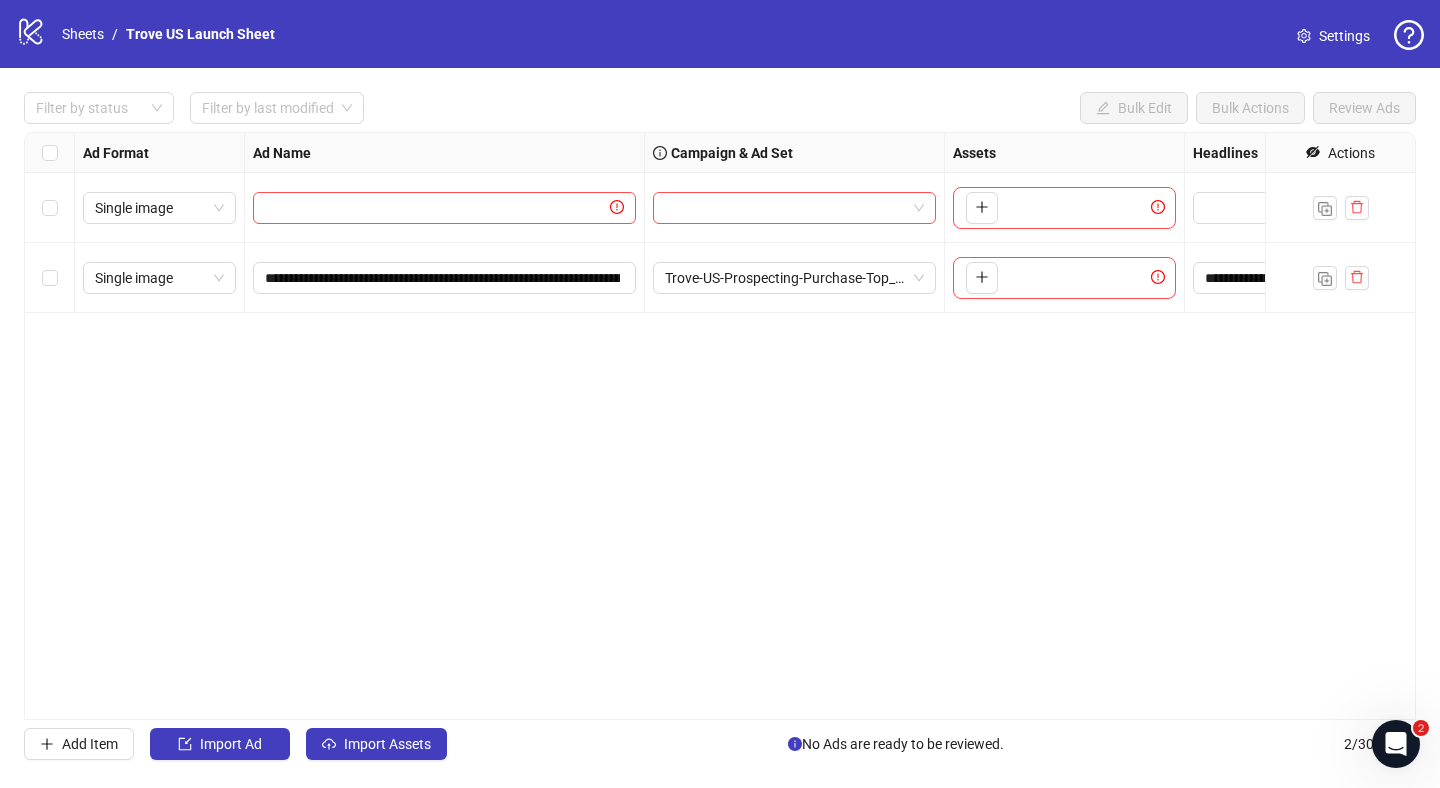 scroll, scrollTop: 0, scrollLeft: 249, axis: horizontal 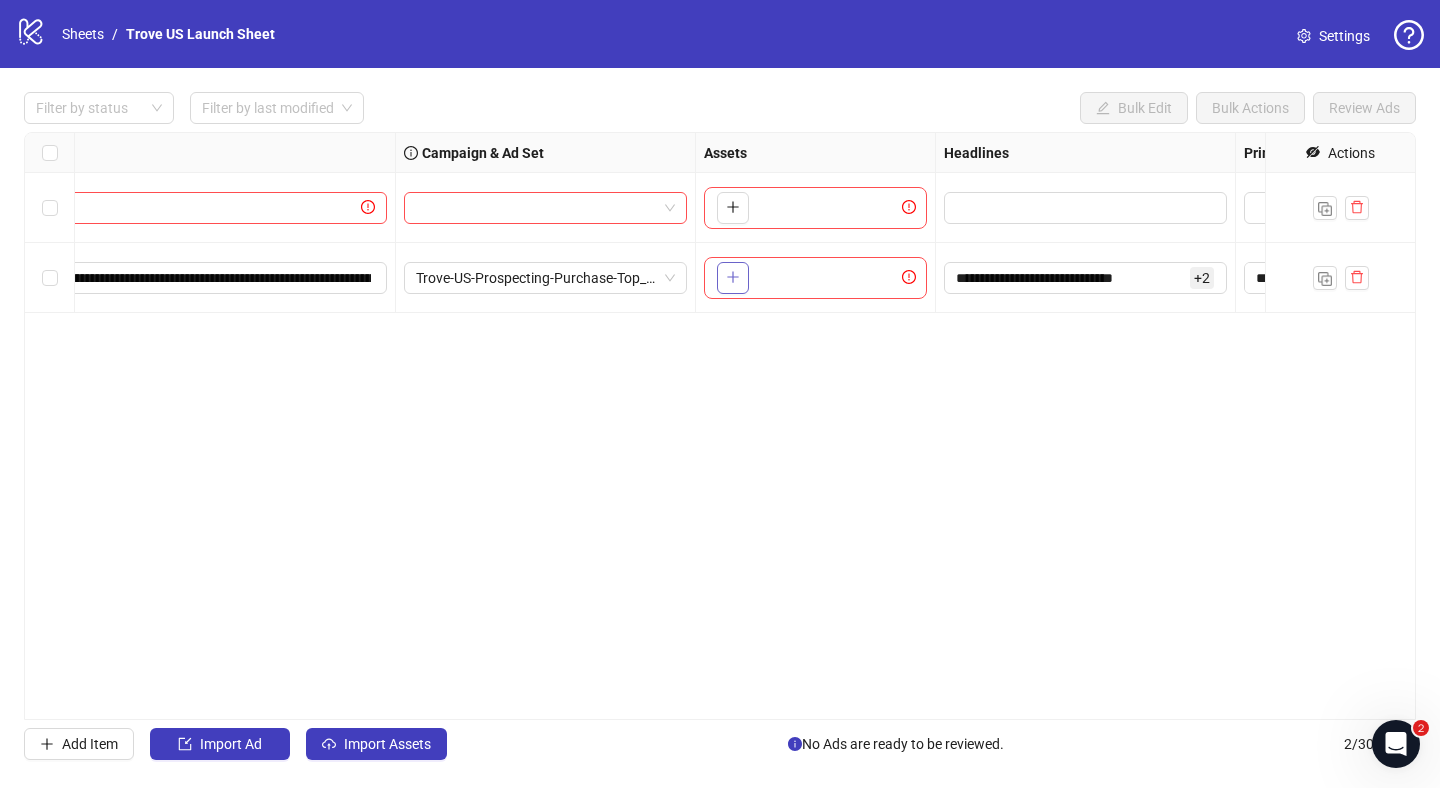 click at bounding box center (733, 277) 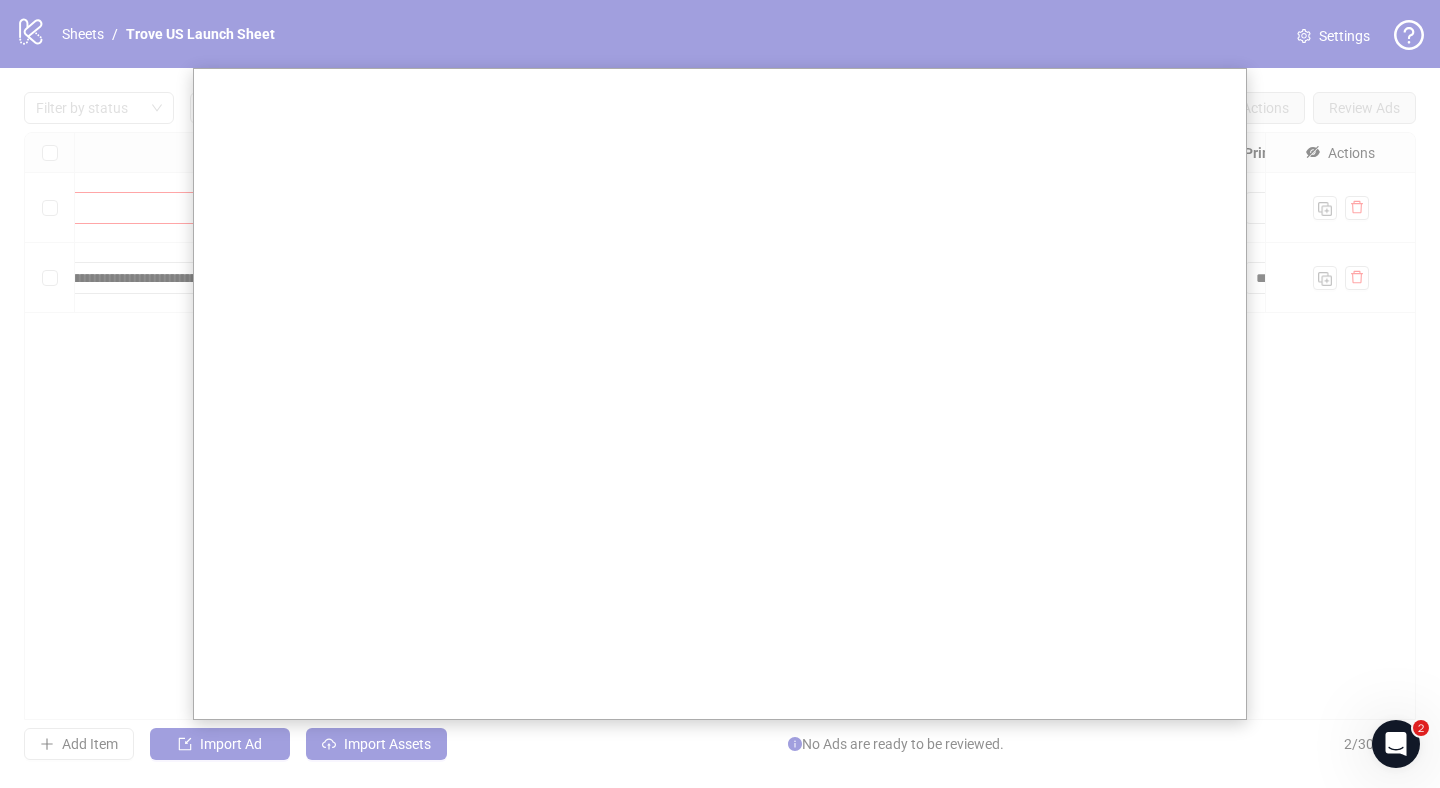click at bounding box center (720, 394) 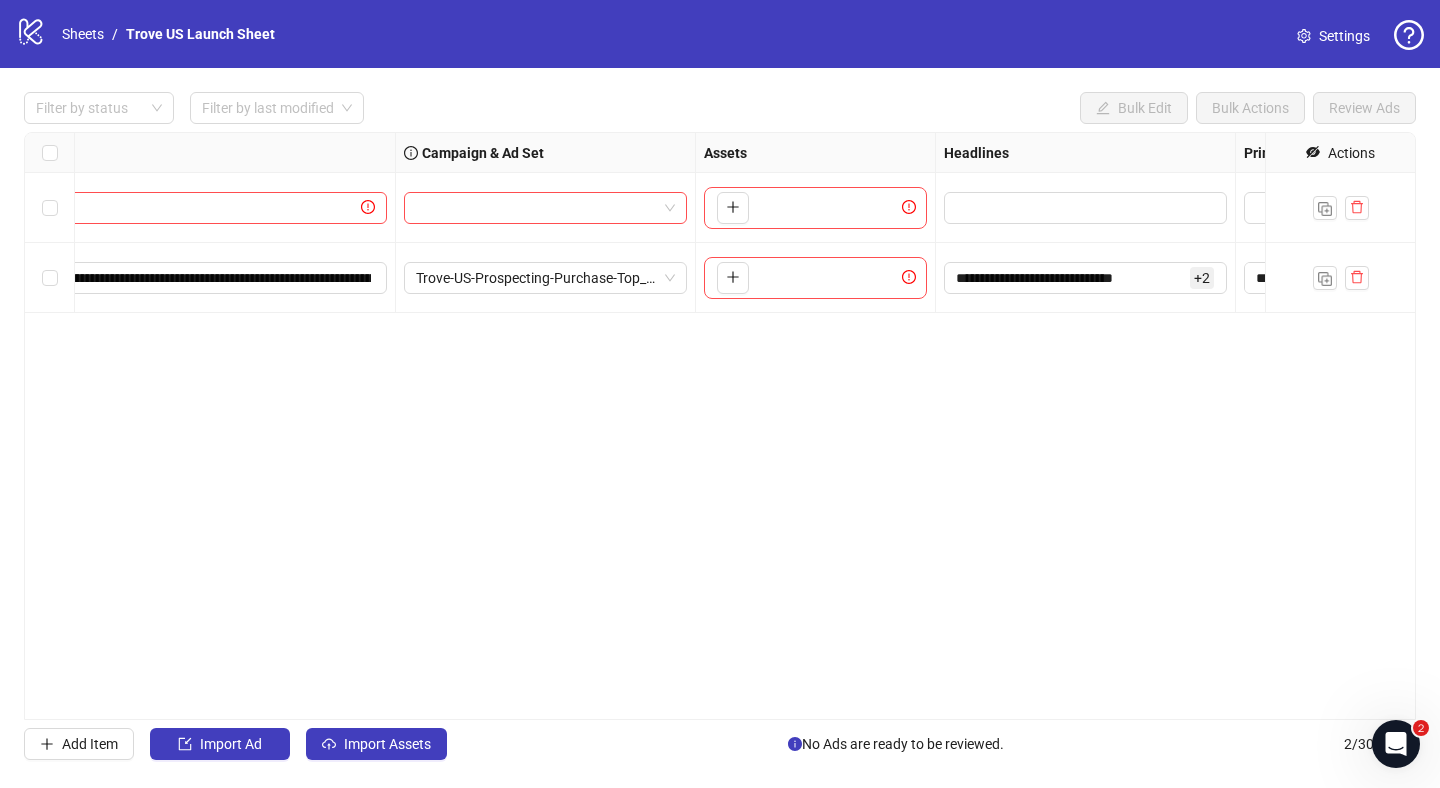 scroll, scrollTop: 0, scrollLeft: 0, axis: both 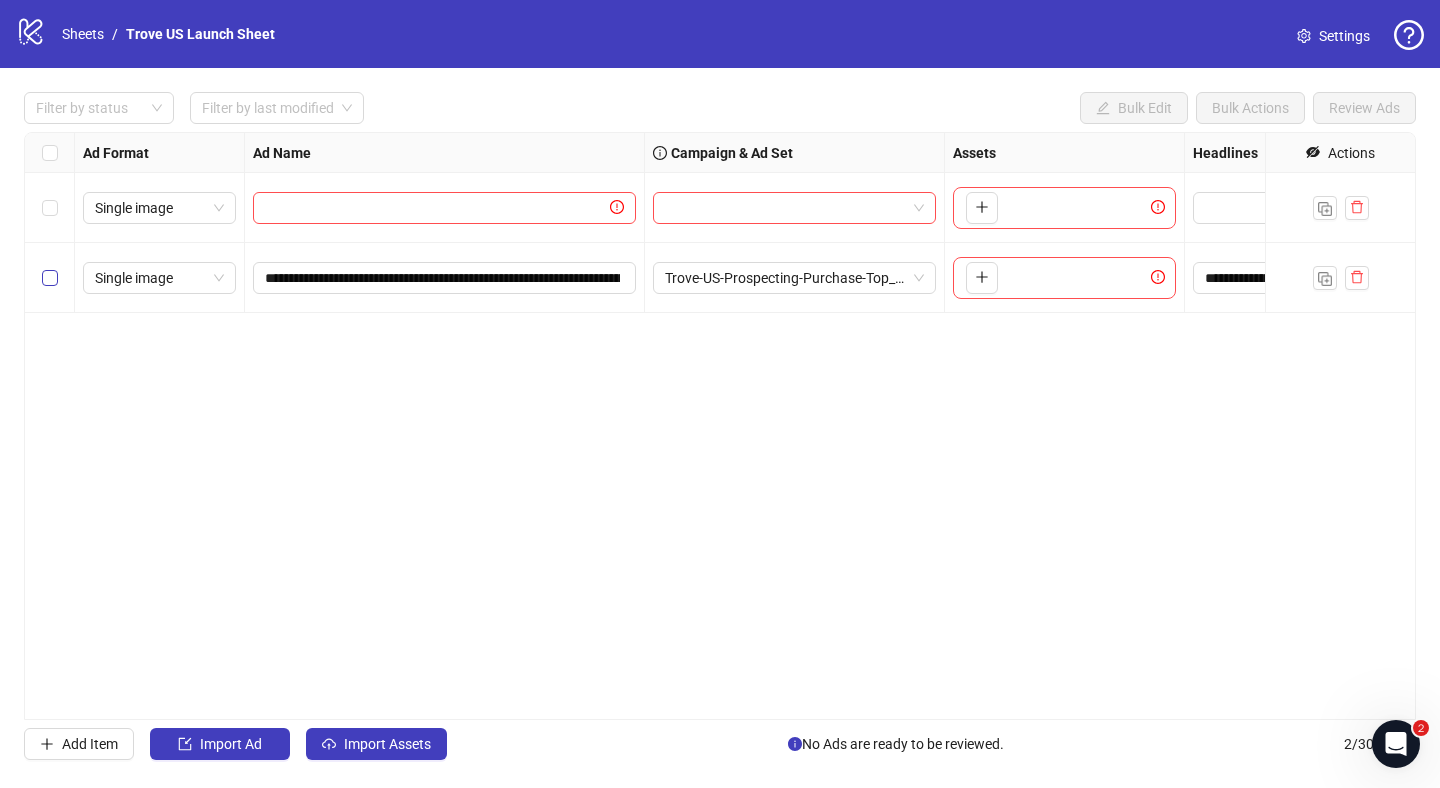 click at bounding box center [50, 278] 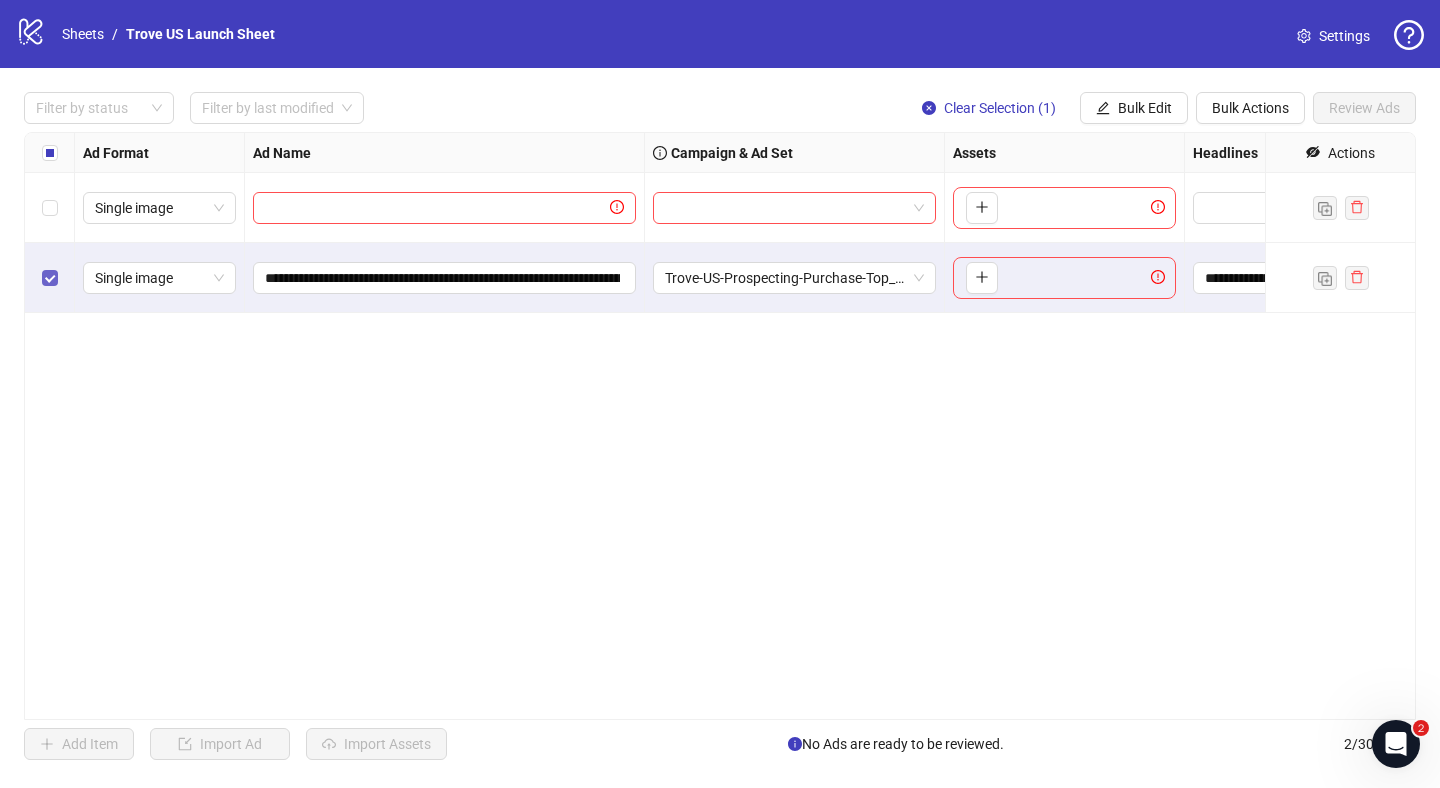click at bounding box center [50, 278] 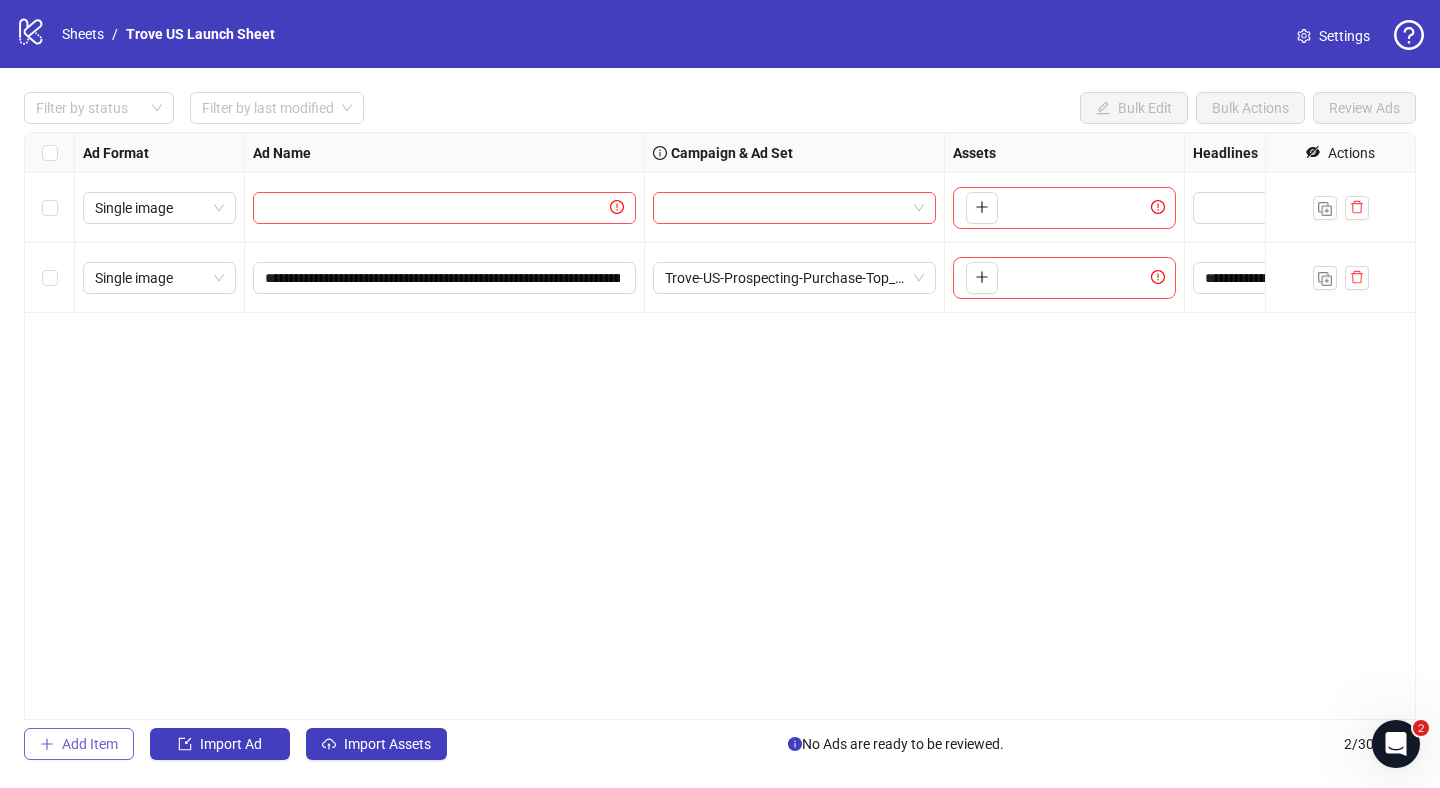 click on "Add Item" at bounding box center [1145, 108] 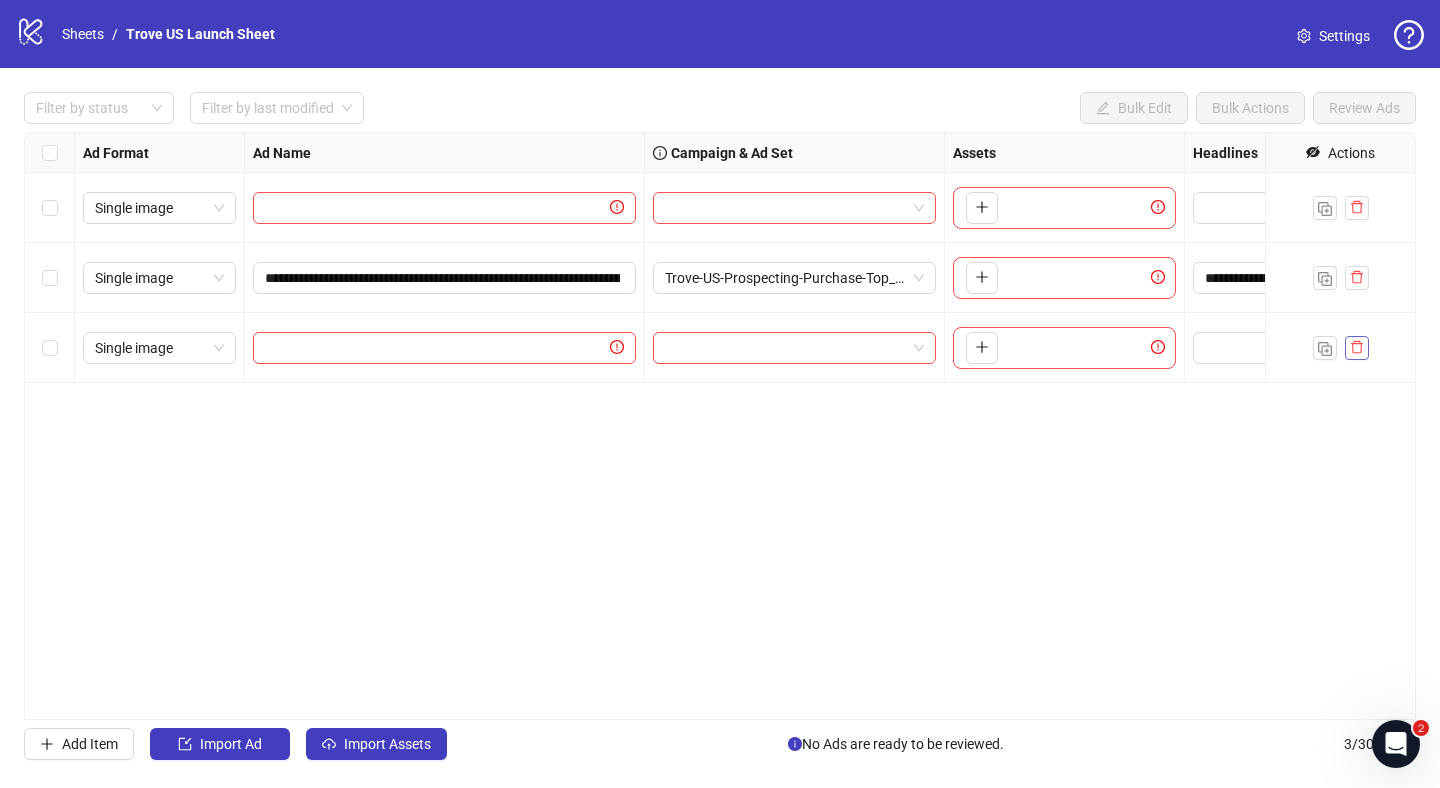 click at bounding box center [1357, 208] 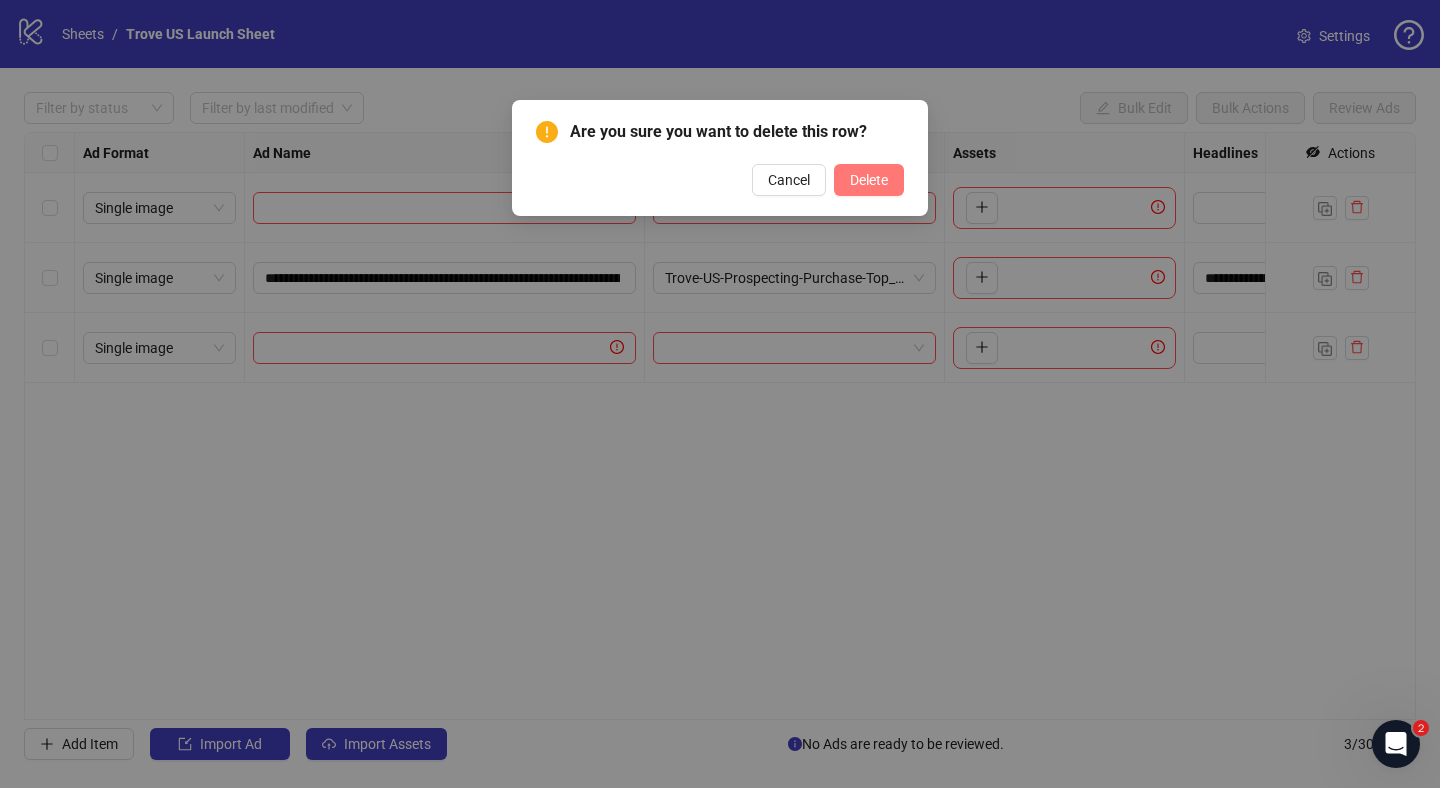 click on "Delete" at bounding box center (869, 180) 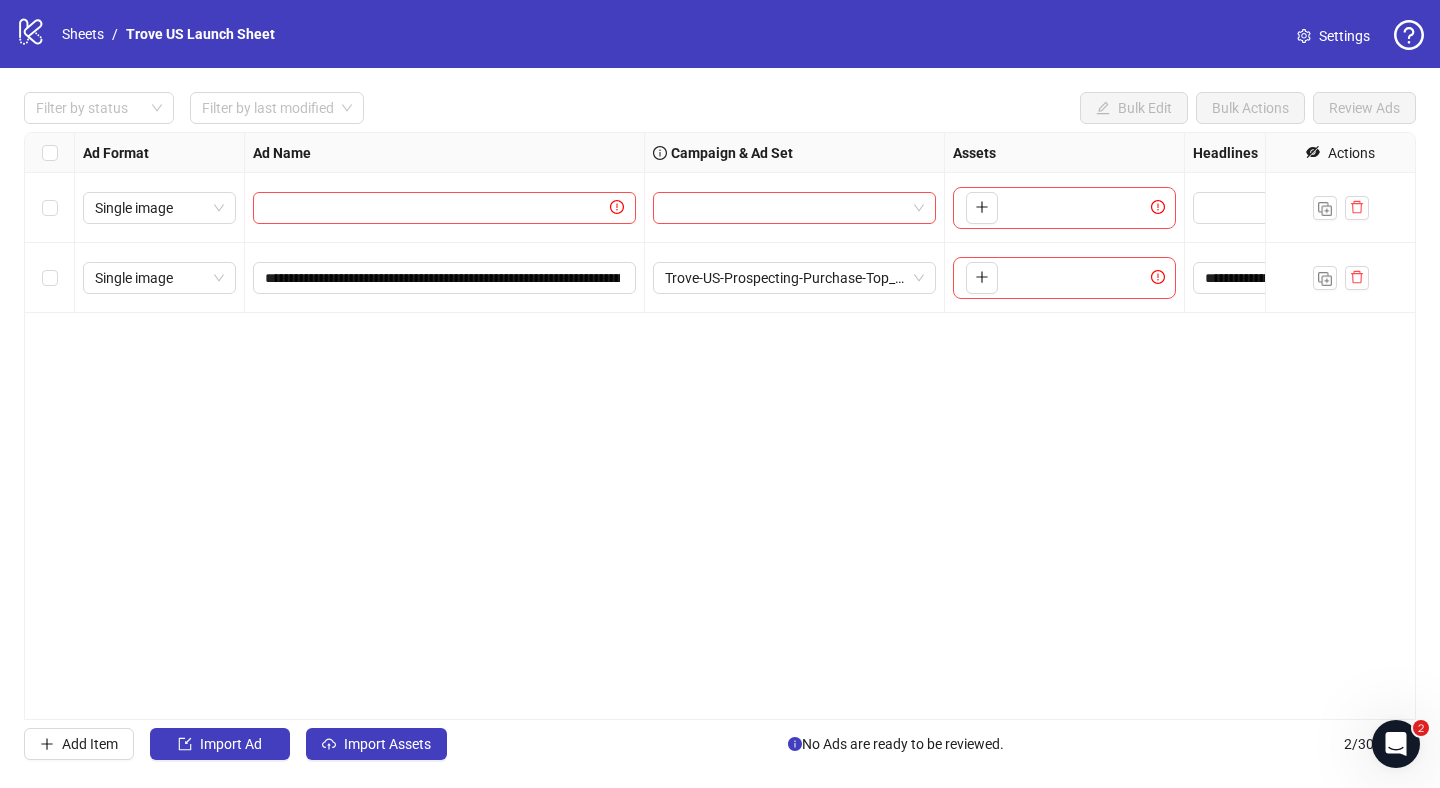drag, startPoint x: 1096, startPoint y: 499, endPoint x: 677, endPoint y: 253, distance: 485.87756 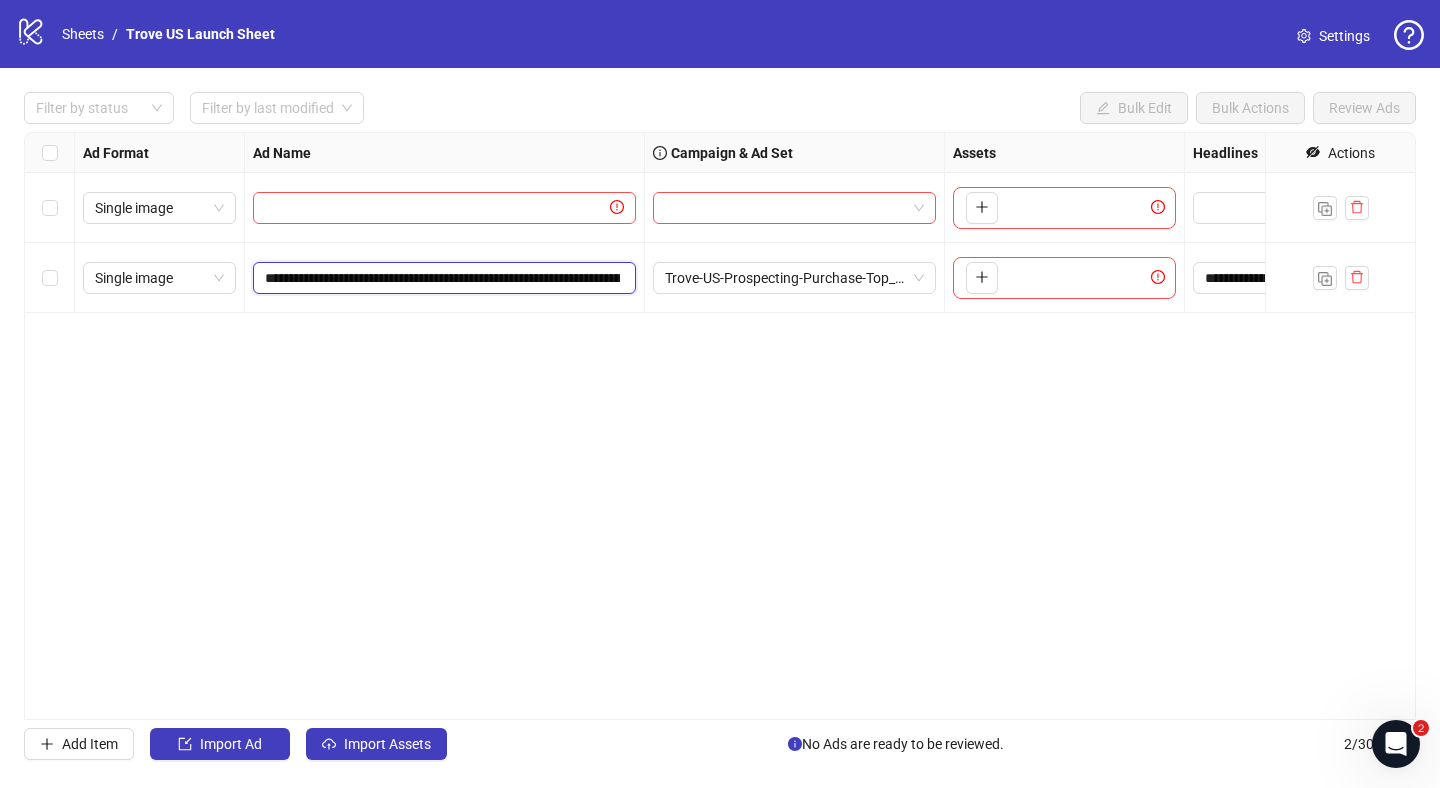 click on "**********" at bounding box center (442, 278) 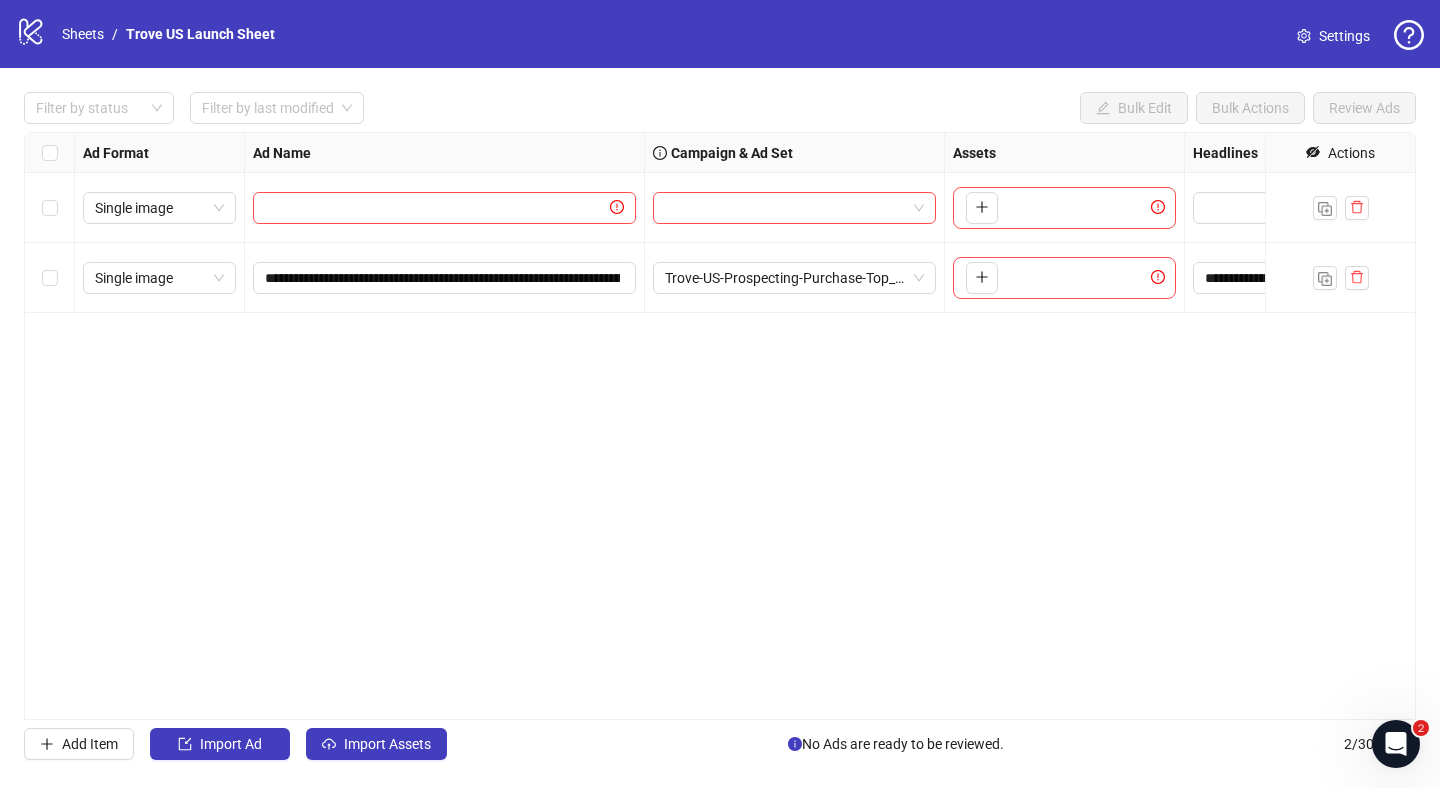 click on "**********" at bounding box center (720, 426) 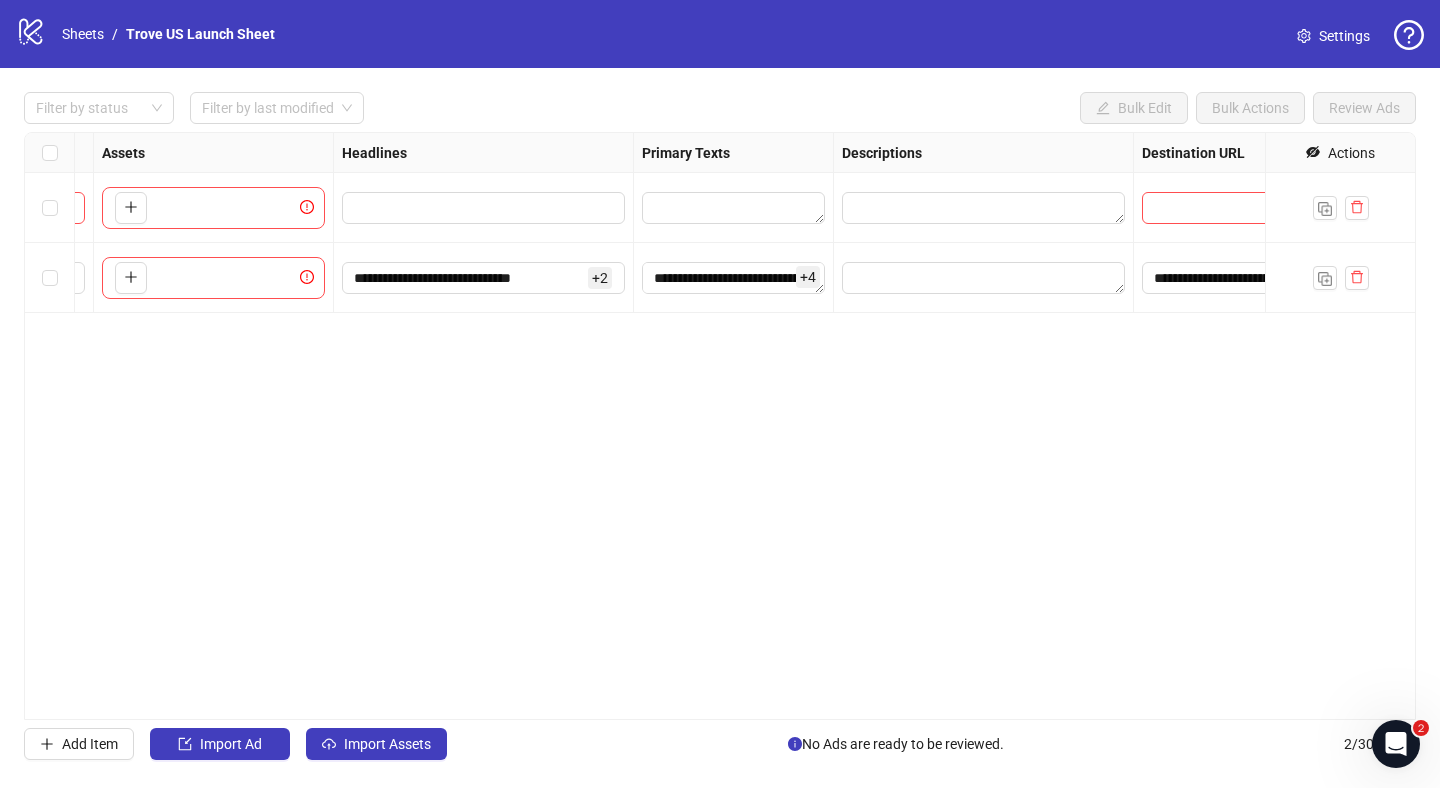 scroll, scrollTop: 0, scrollLeft: 939, axis: horizontal 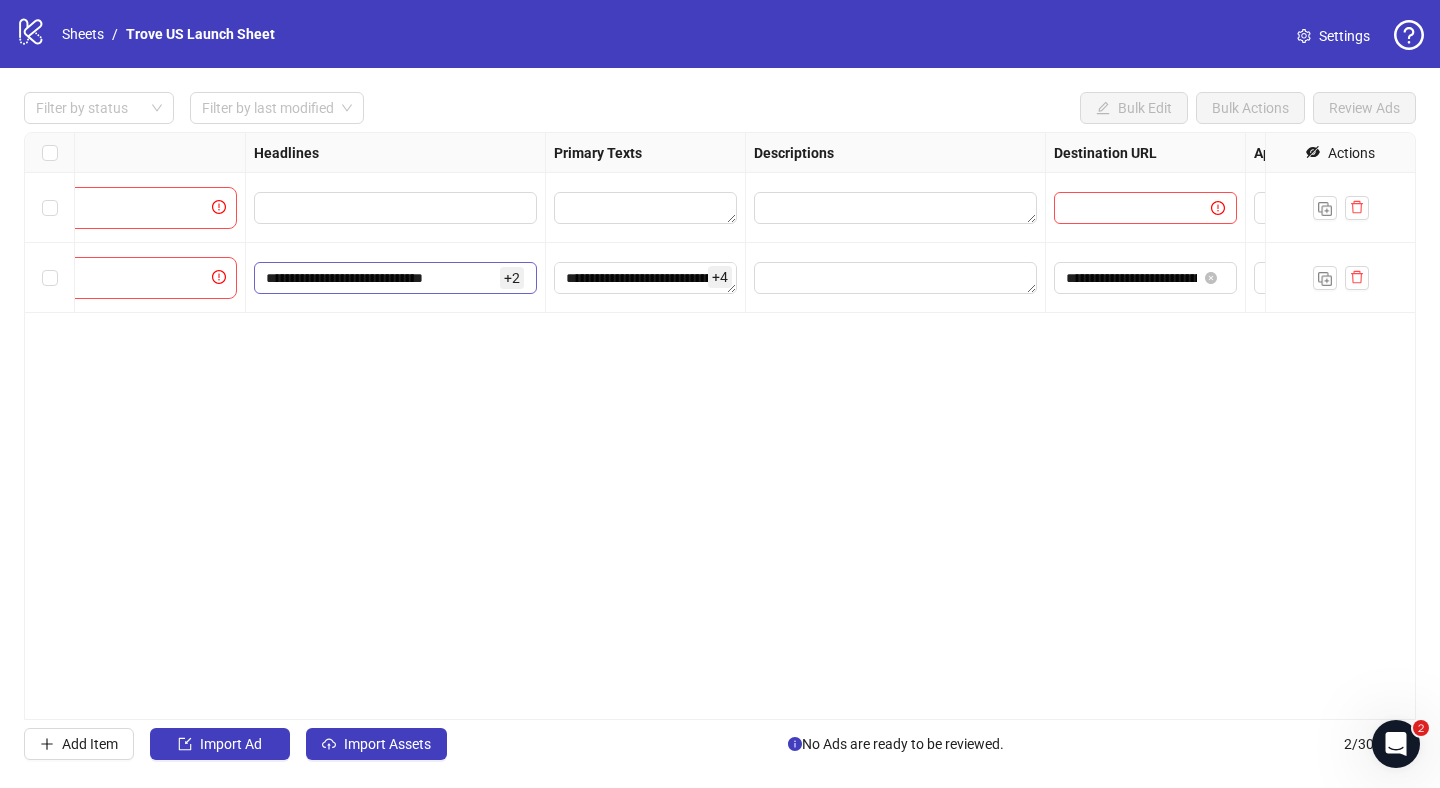 click on "+ 2" at bounding box center [512, 278] 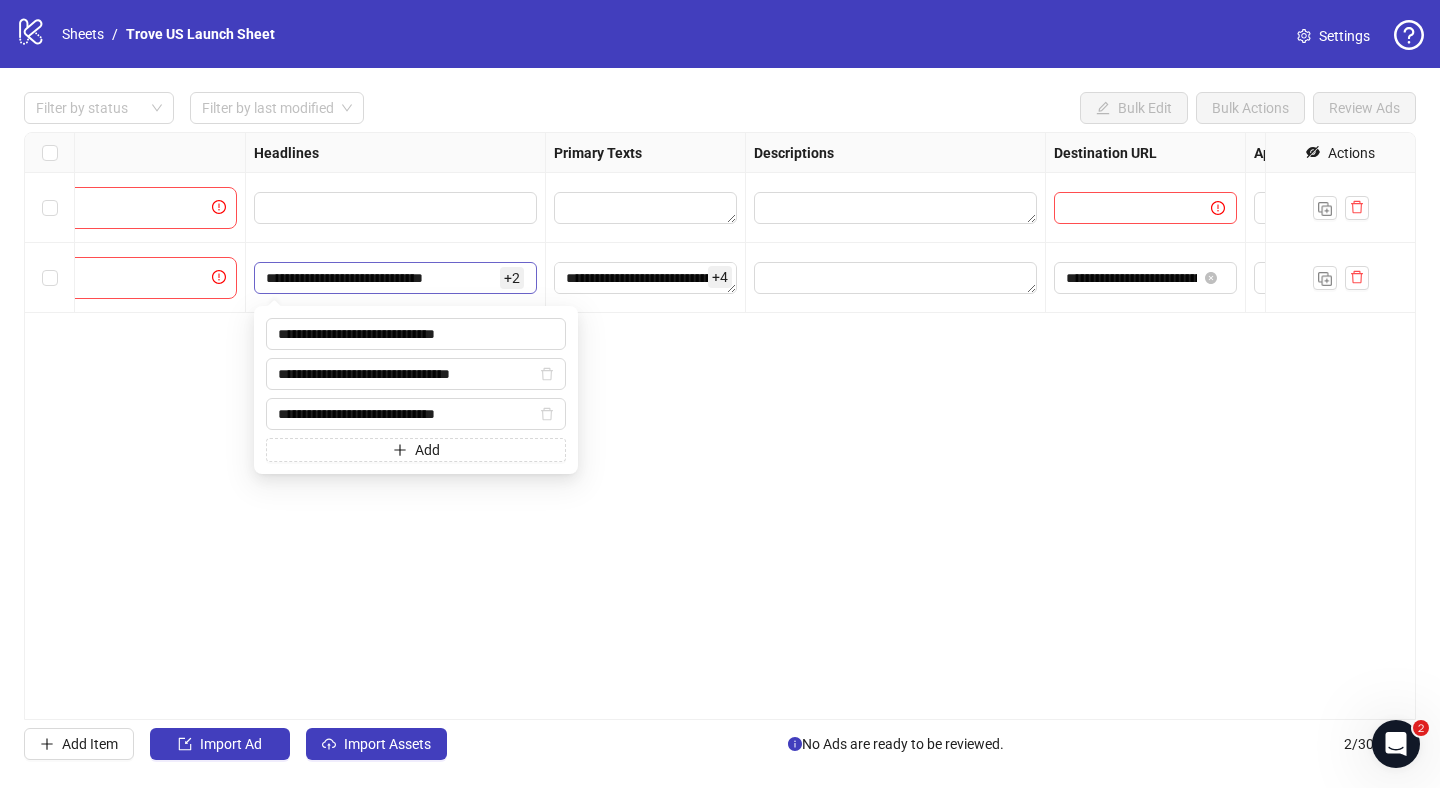 click on "+ 2" at bounding box center (512, 278) 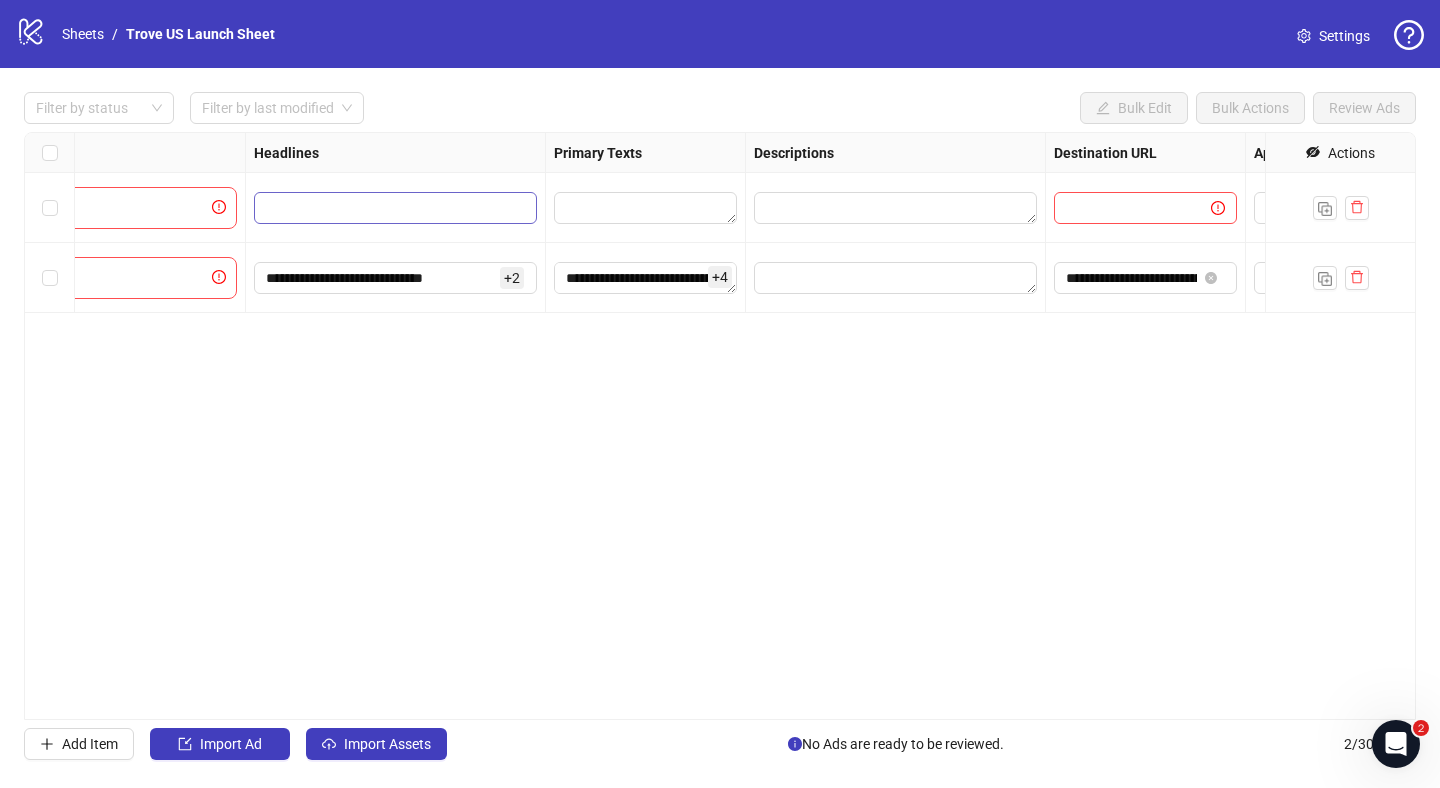 click at bounding box center (393, 208) 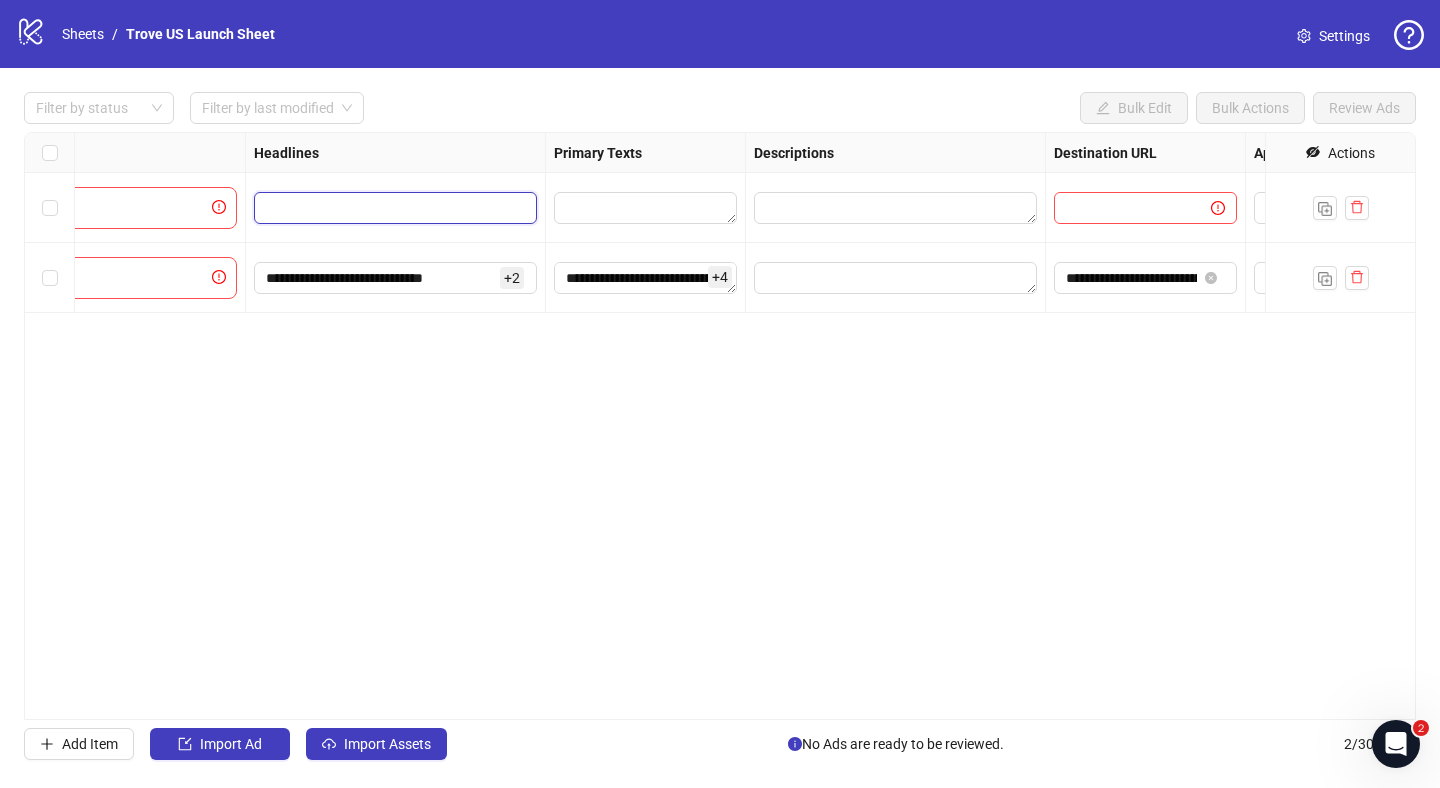 click at bounding box center [393, 208] 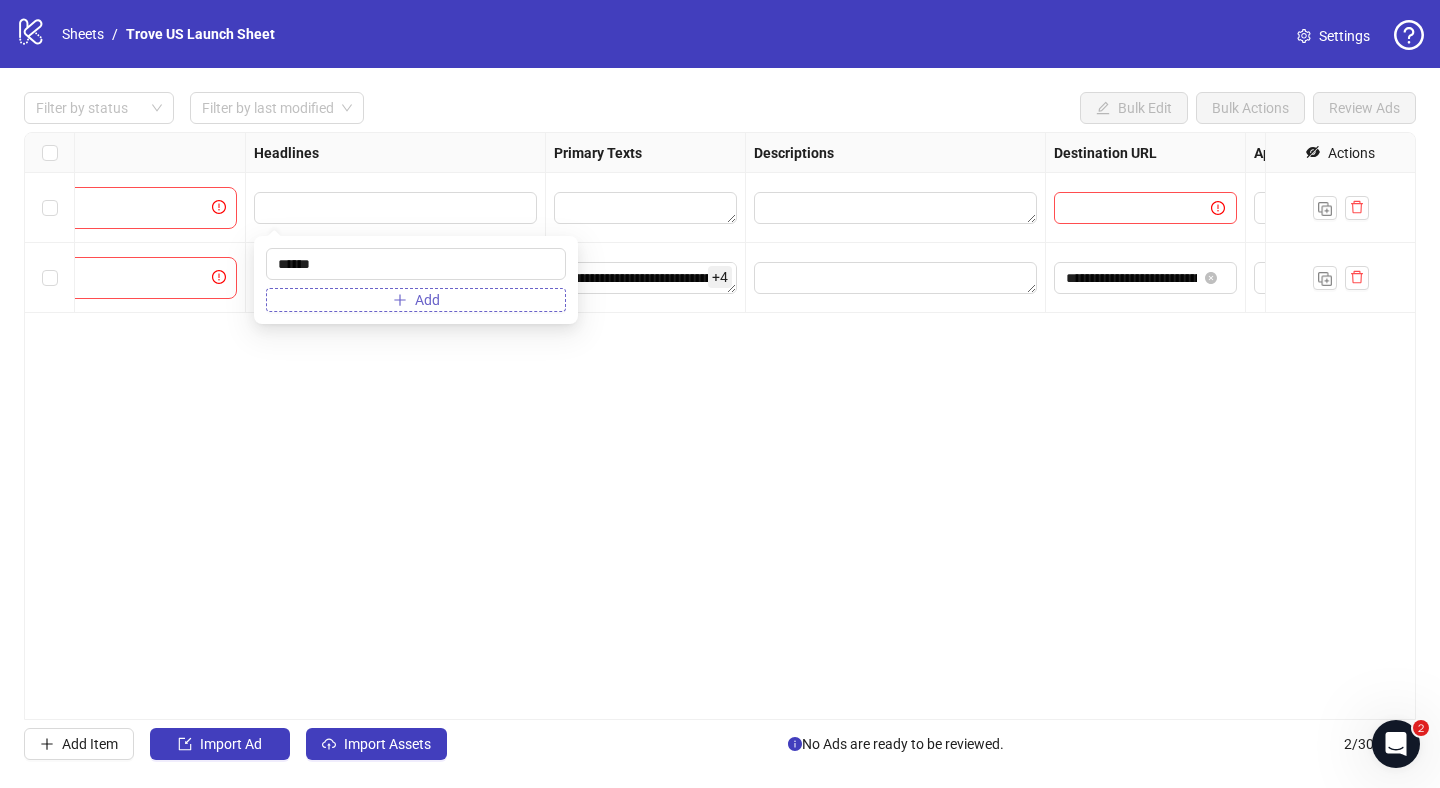 click on "Add" at bounding box center [416, 300] 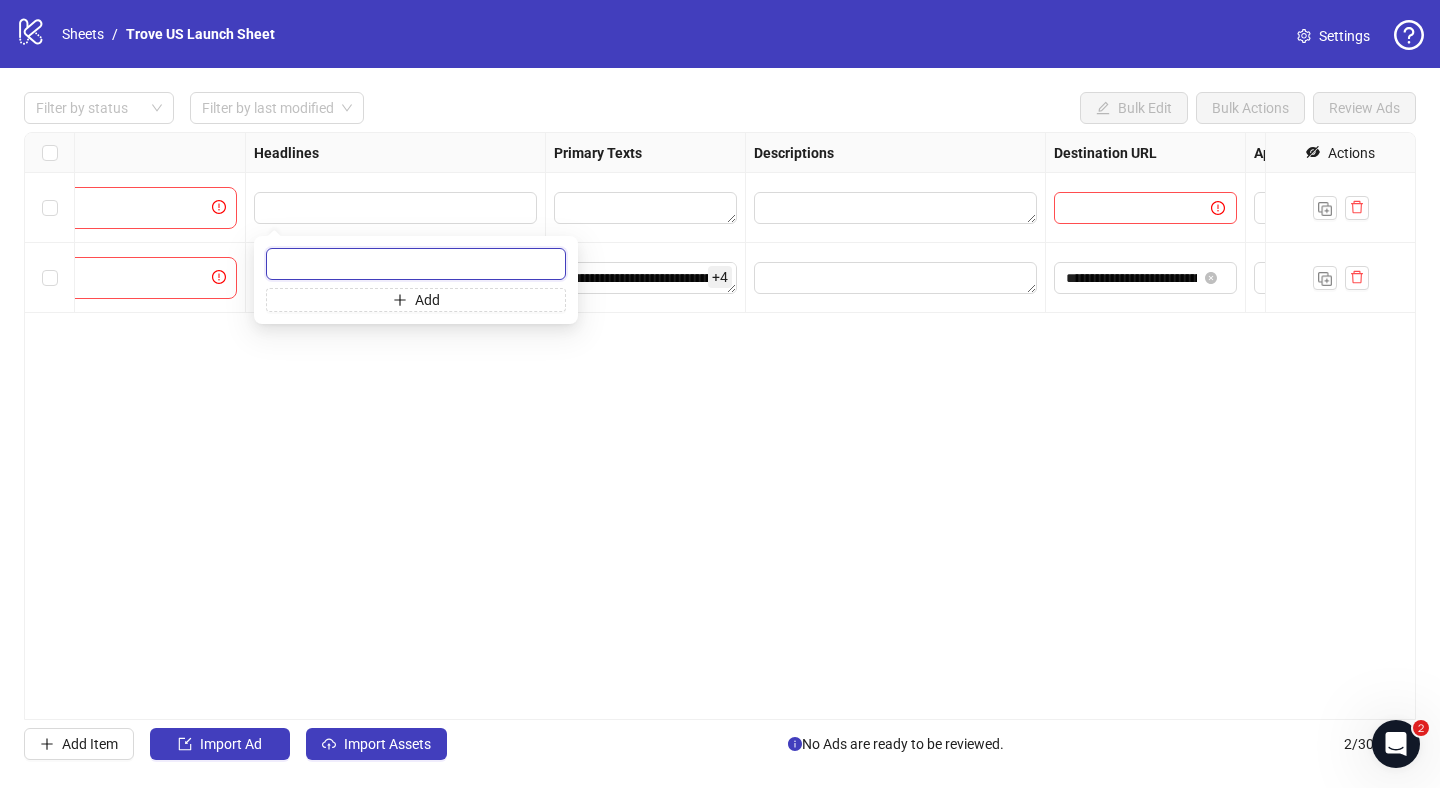 click at bounding box center (416, 264) 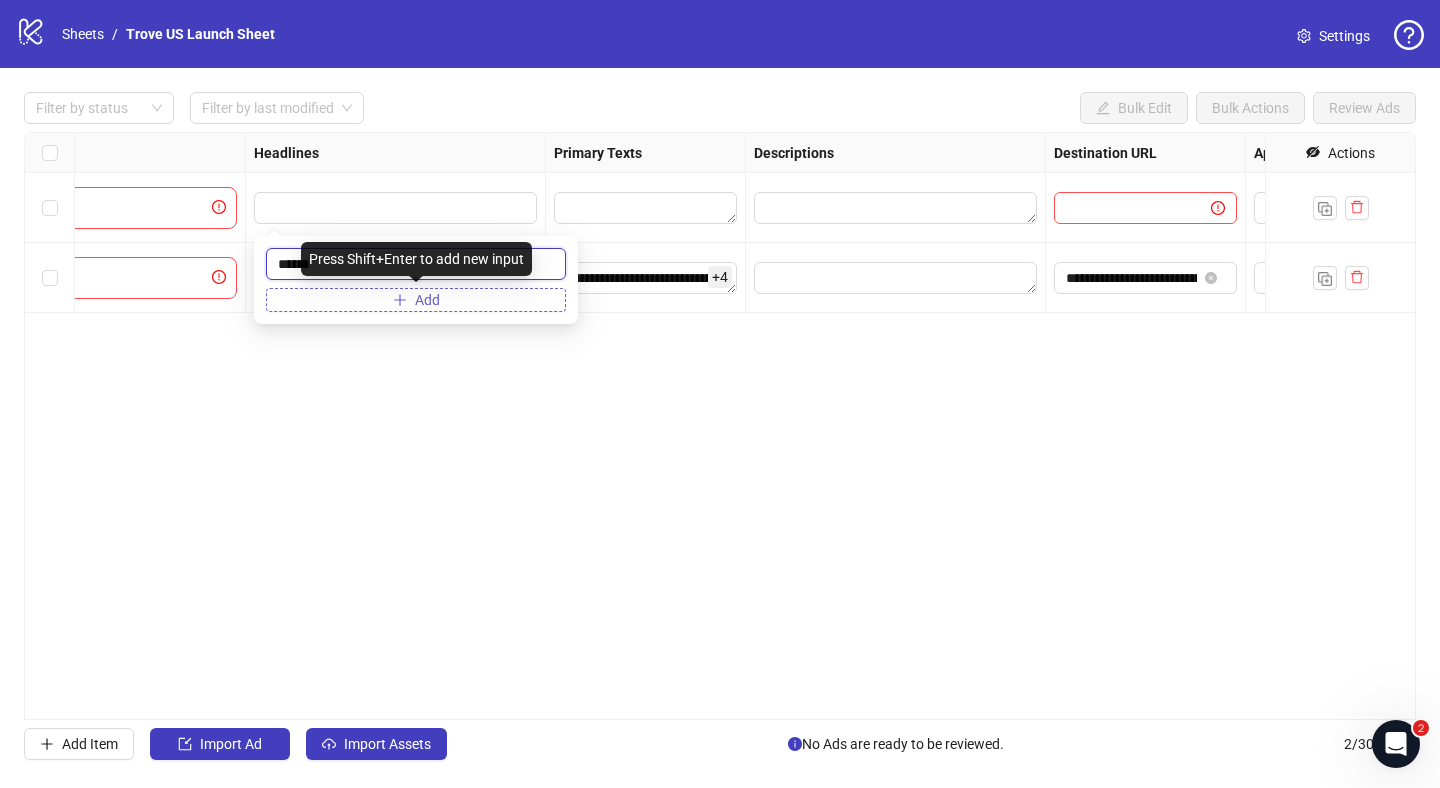 type on "******" 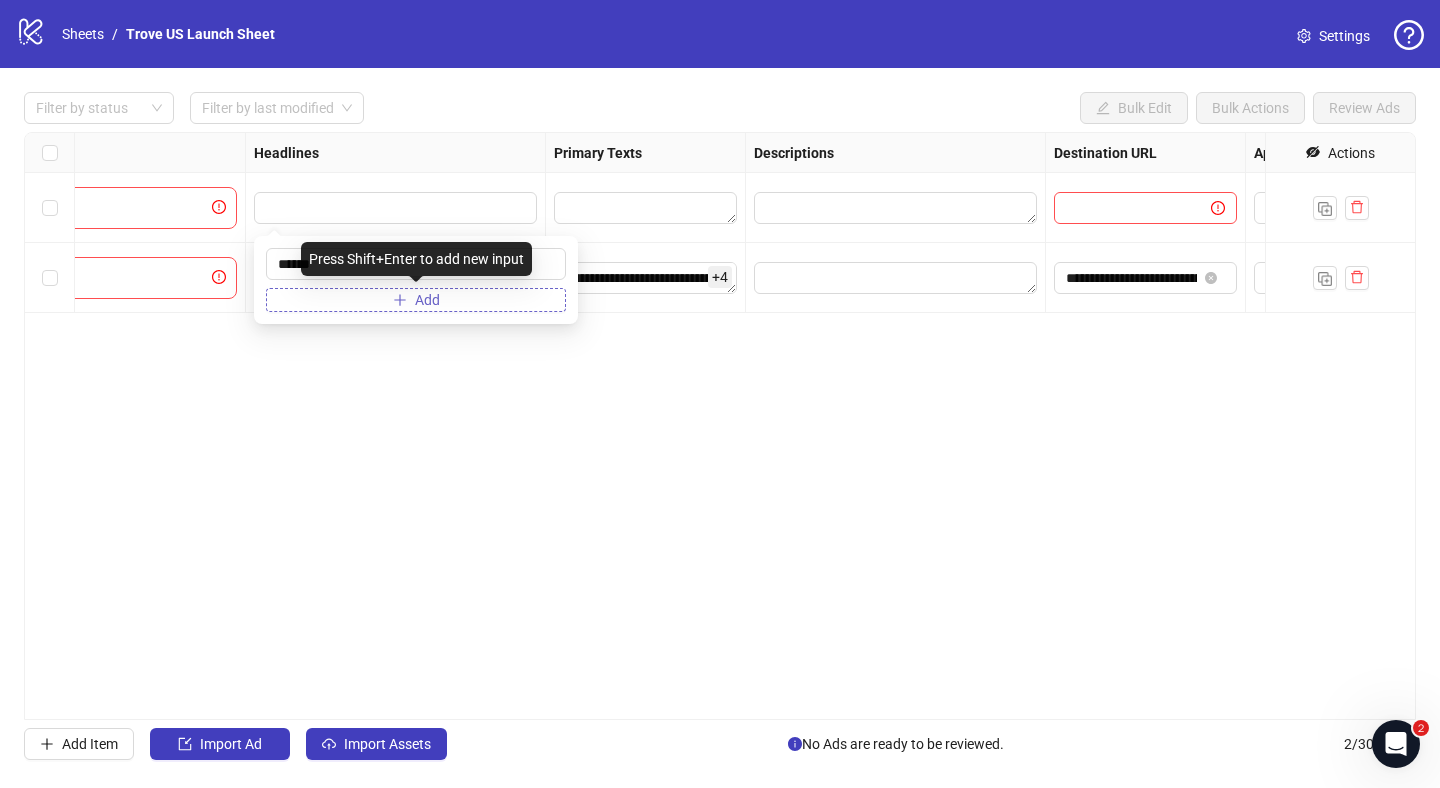 click on "Add" at bounding box center [416, 300] 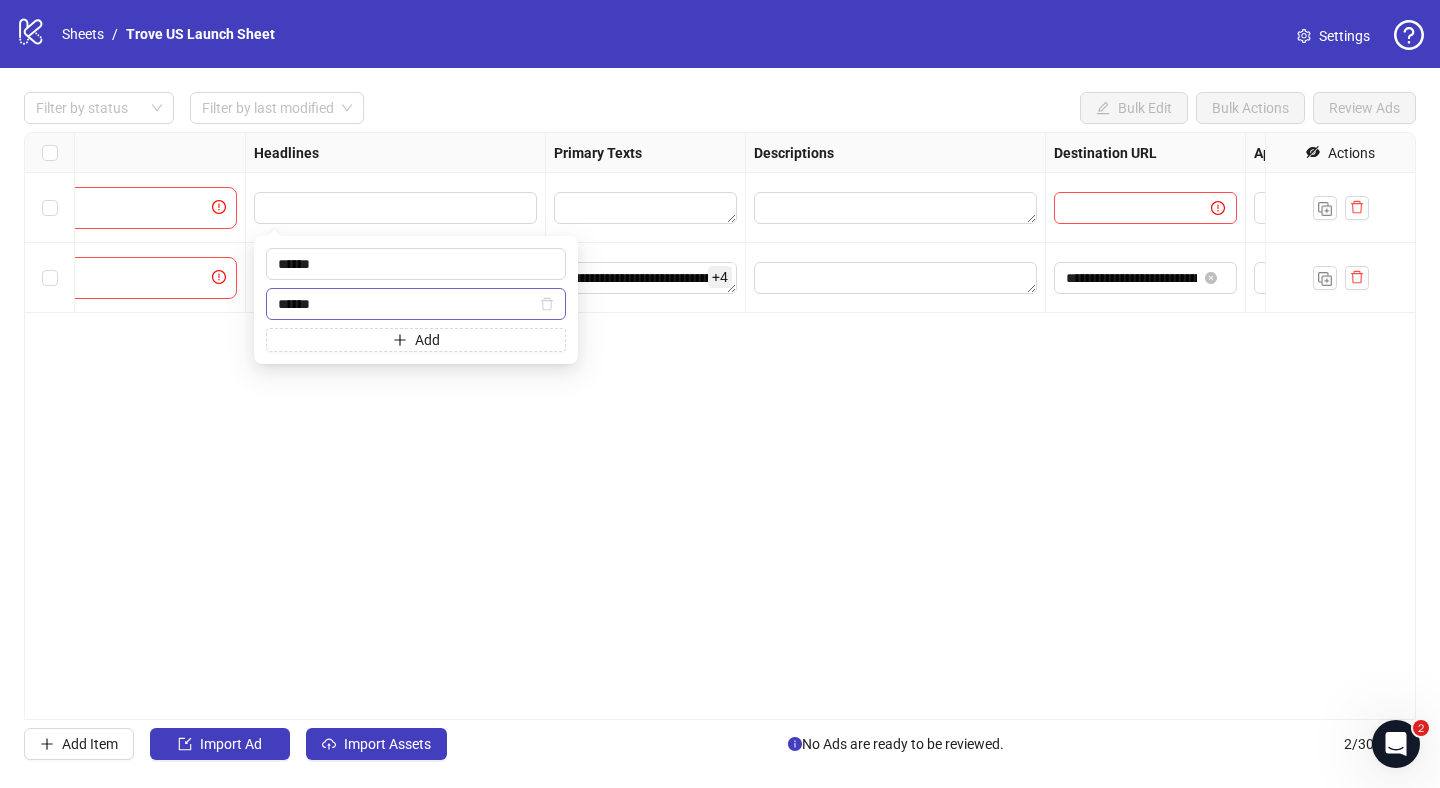 type on "******" 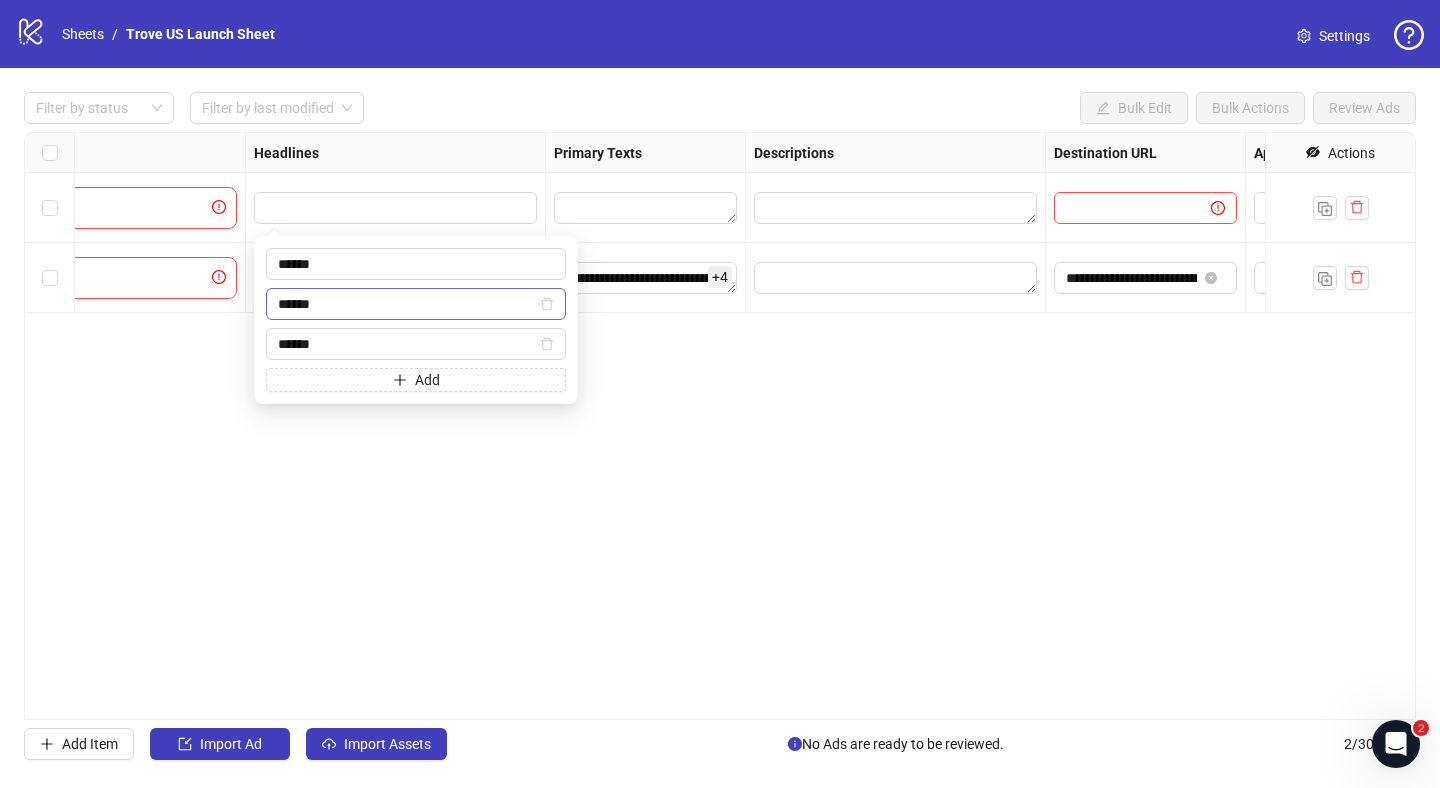 type on "******" 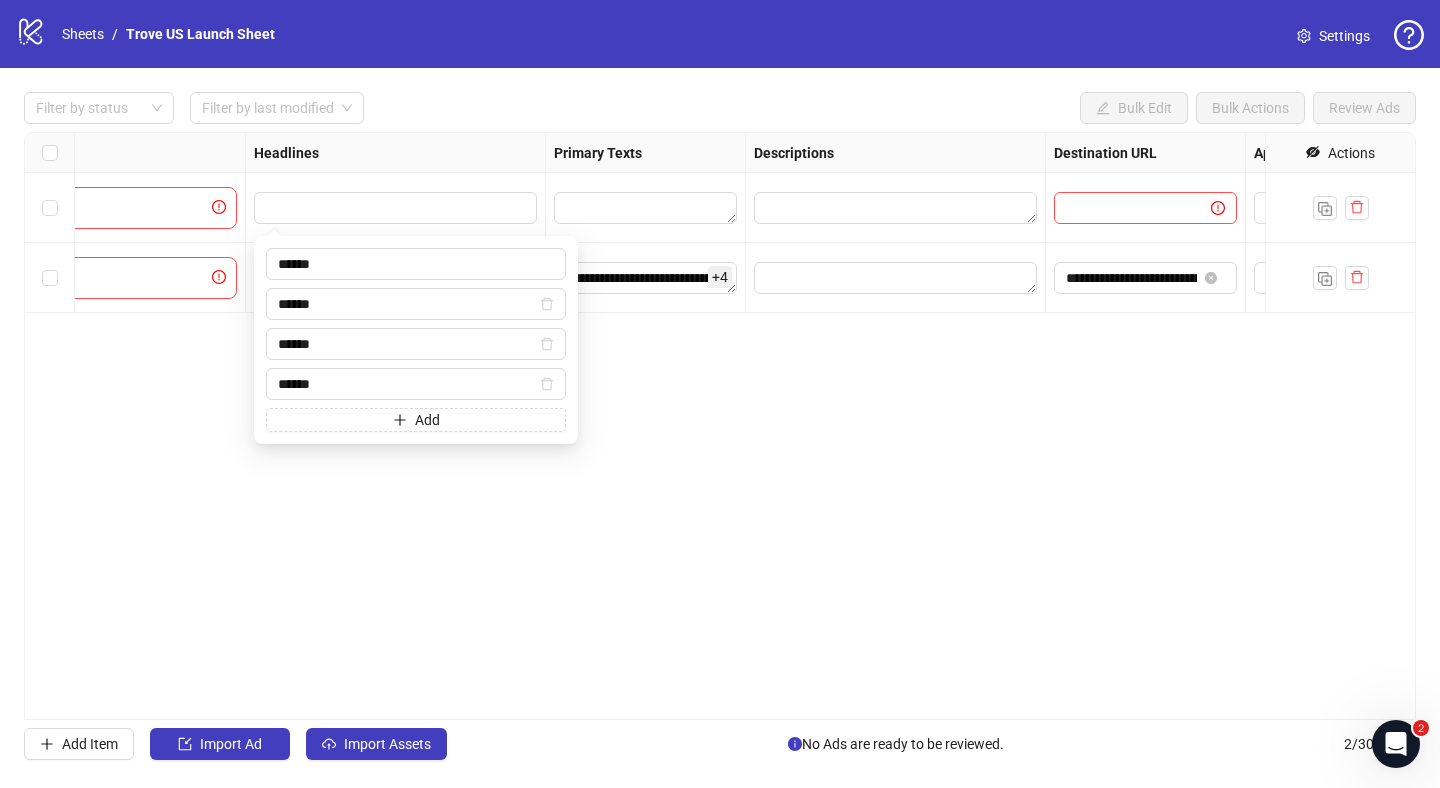 click on "**********" at bounding box center (720, 426) 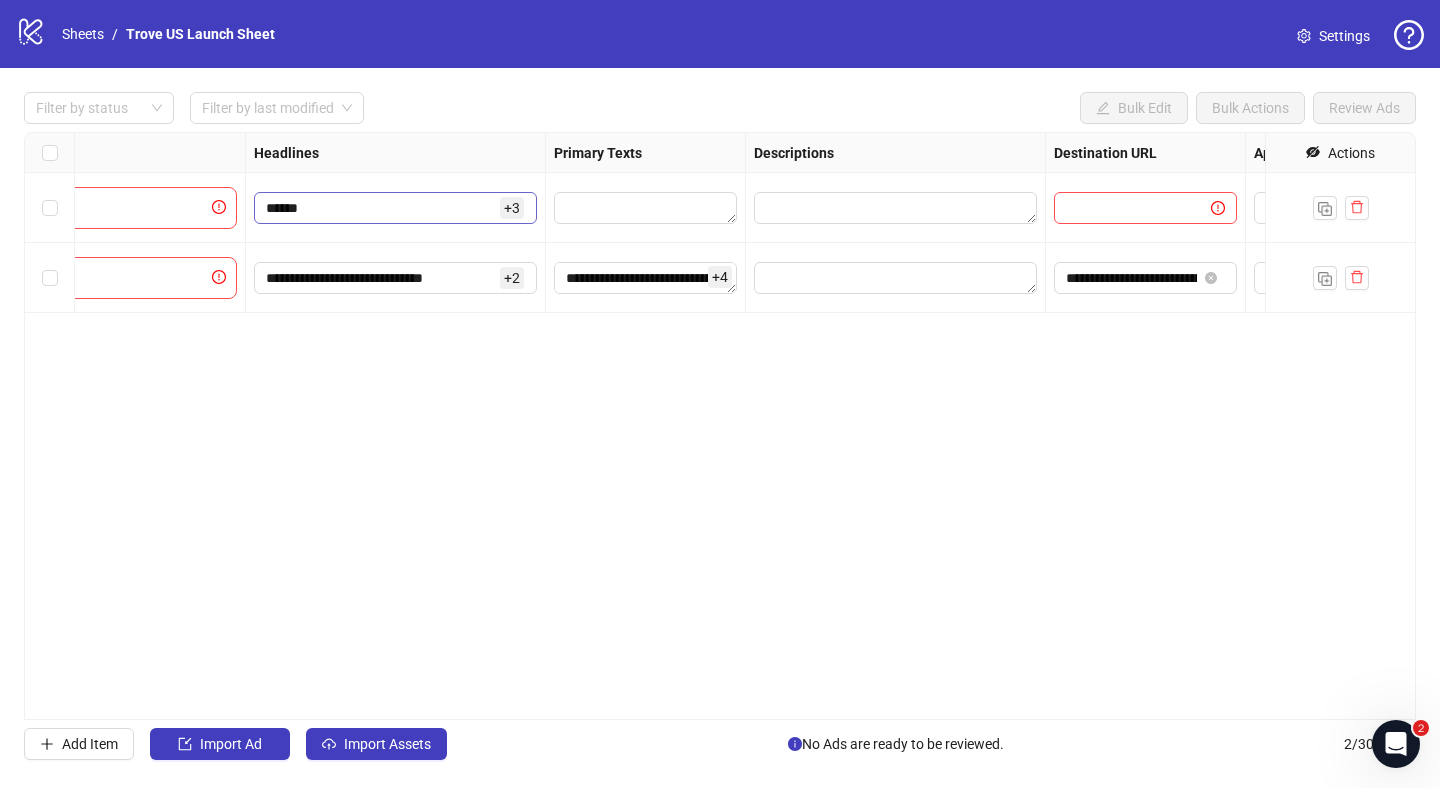 click on "+ 3" at bounding box center (512, 208) 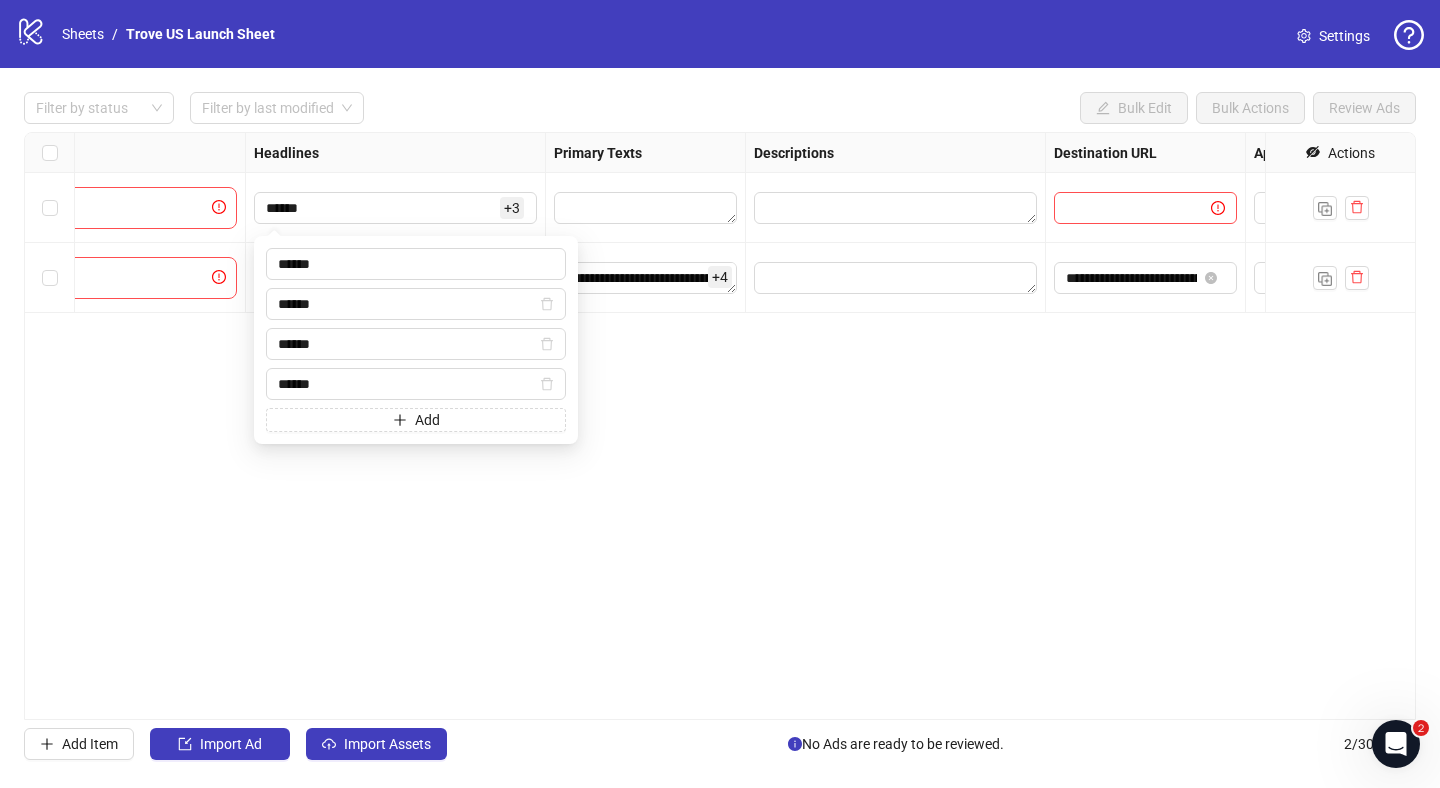 click on "**********" at bounding box center (720, 426) 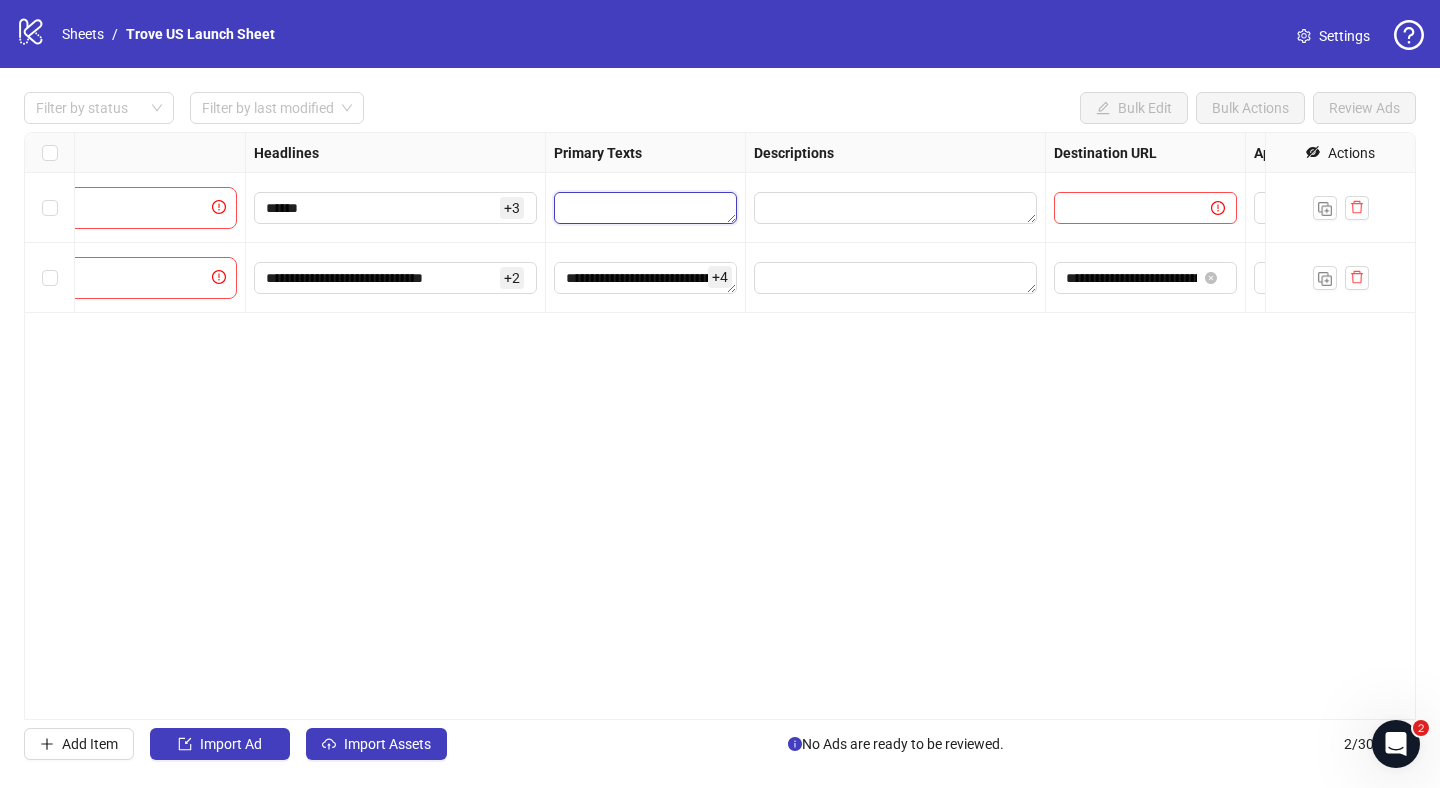 click at bounding box center (645, 208) 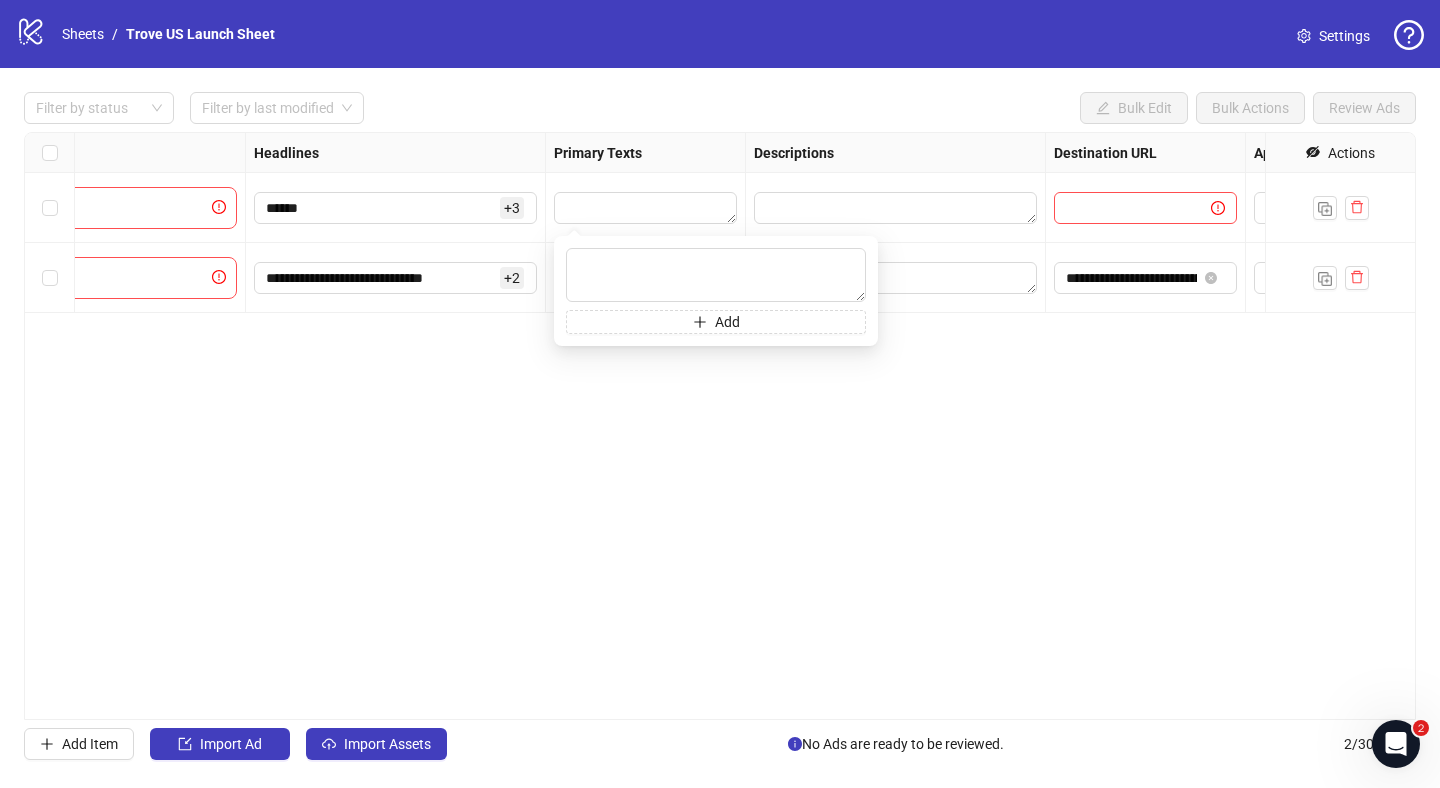 click on "**********" at bounding box center (720, 426) 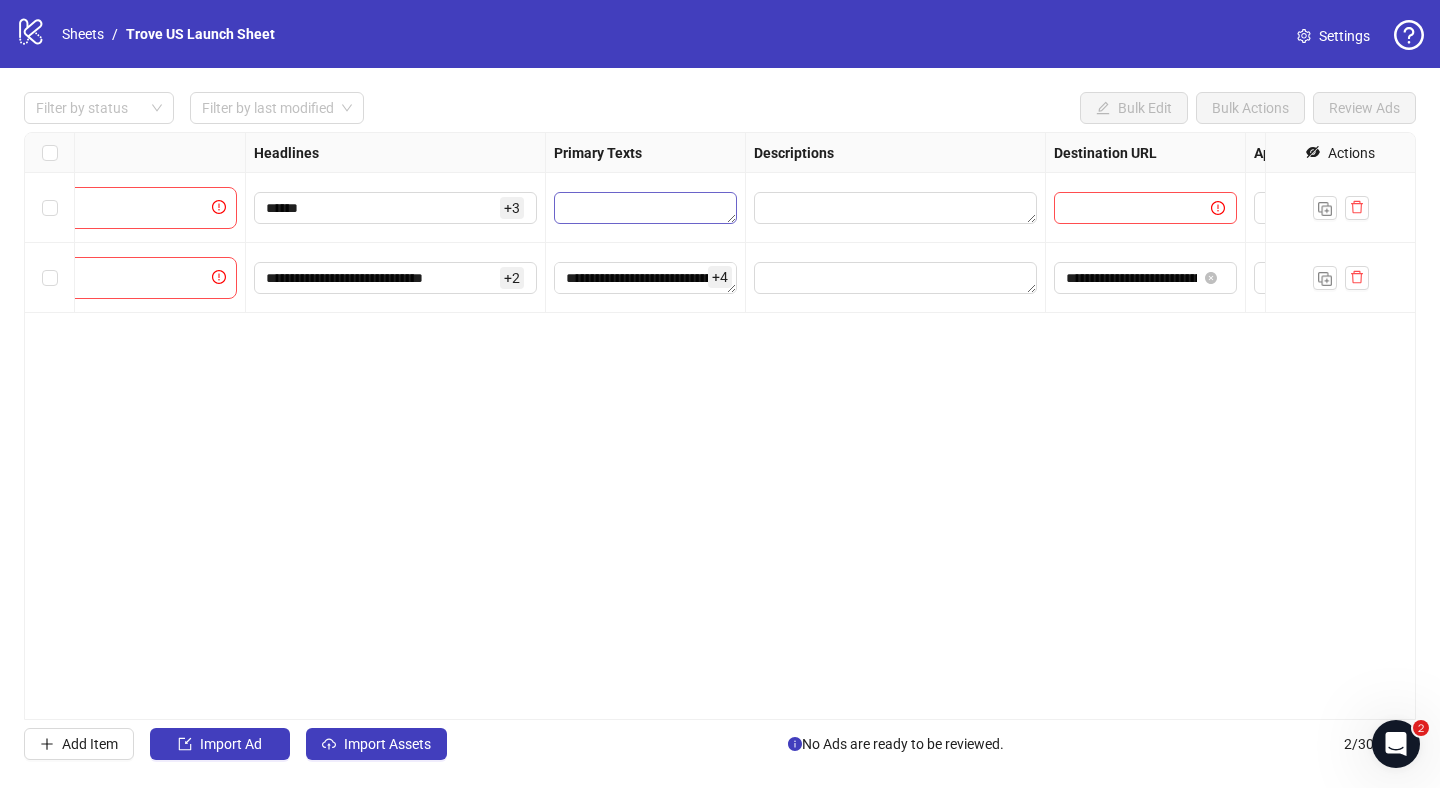 drag, startPoint x: 672, startPoint y: 222, endPoint x: 668, endPoint y: 200, distance: 22.36068 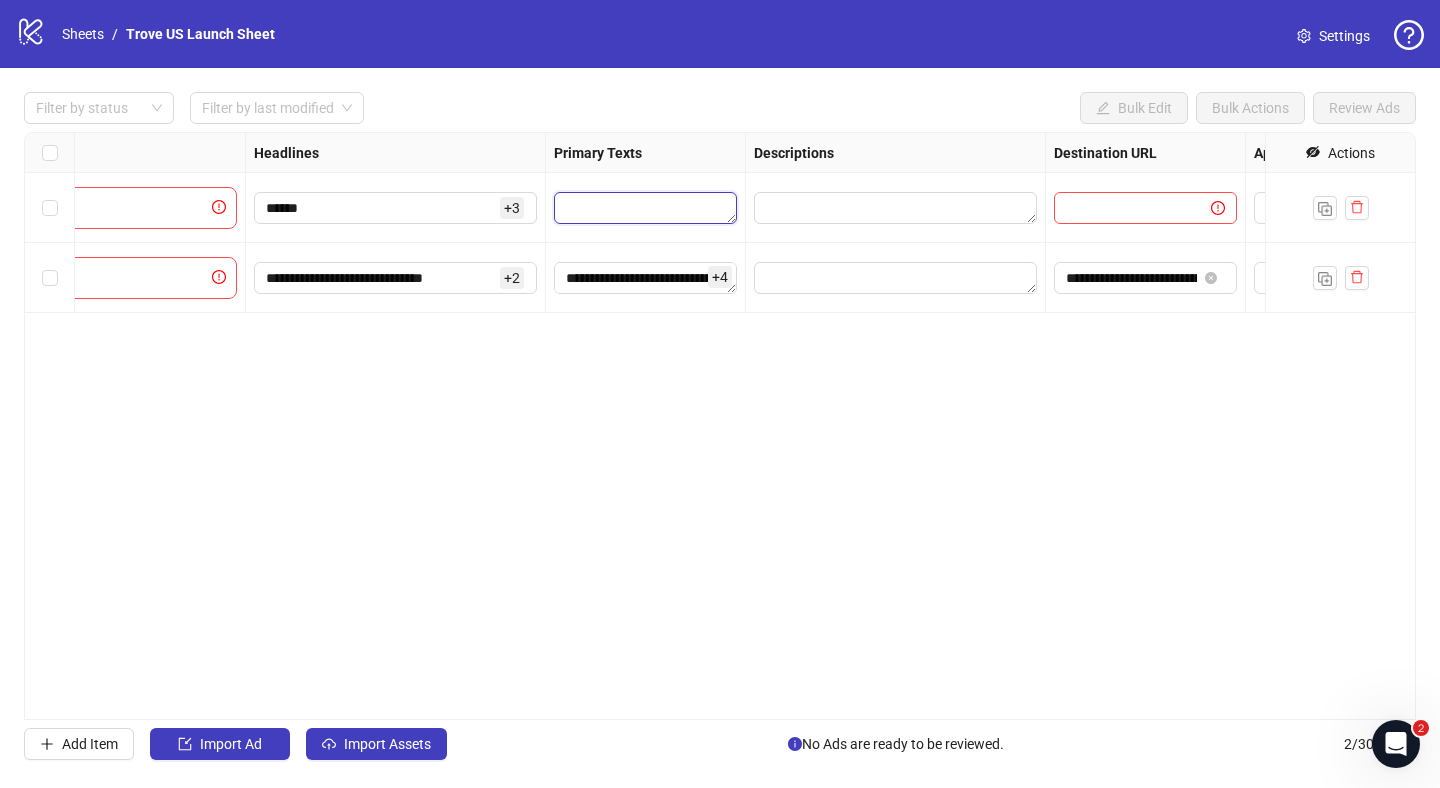 click at bounding box center [645, 208] 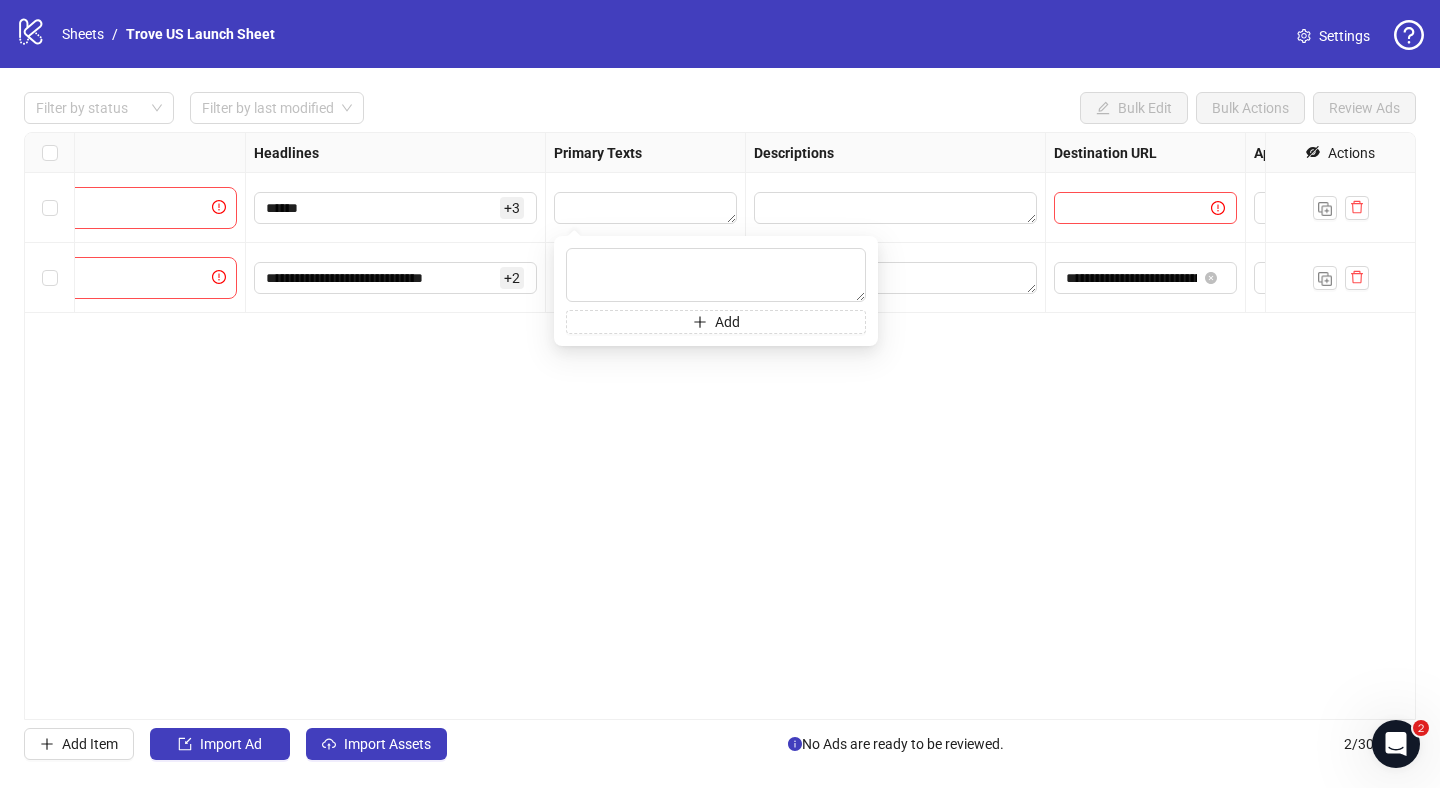 click on "**********" at bounding box center (720, 426) 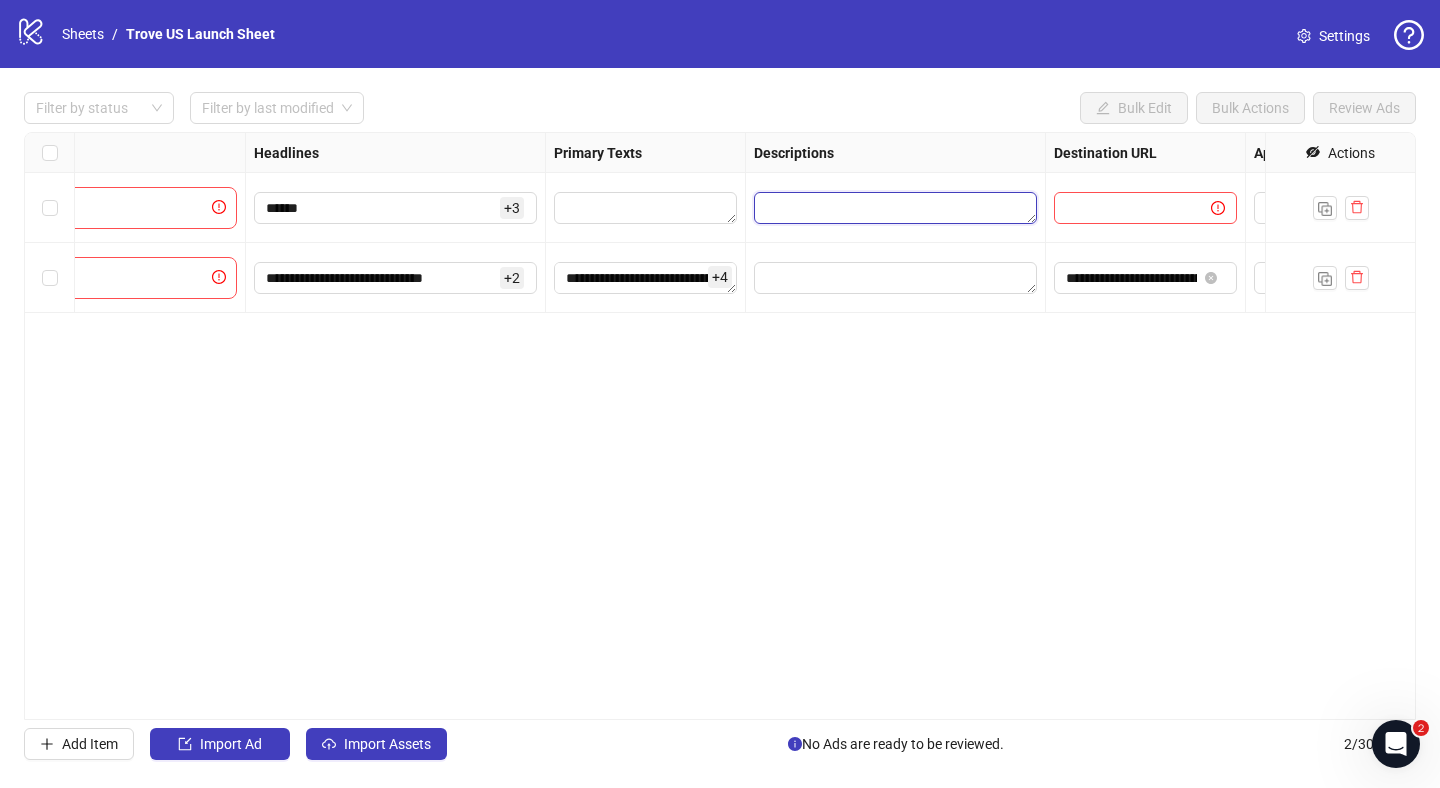 click at bounding box center [895, 208] 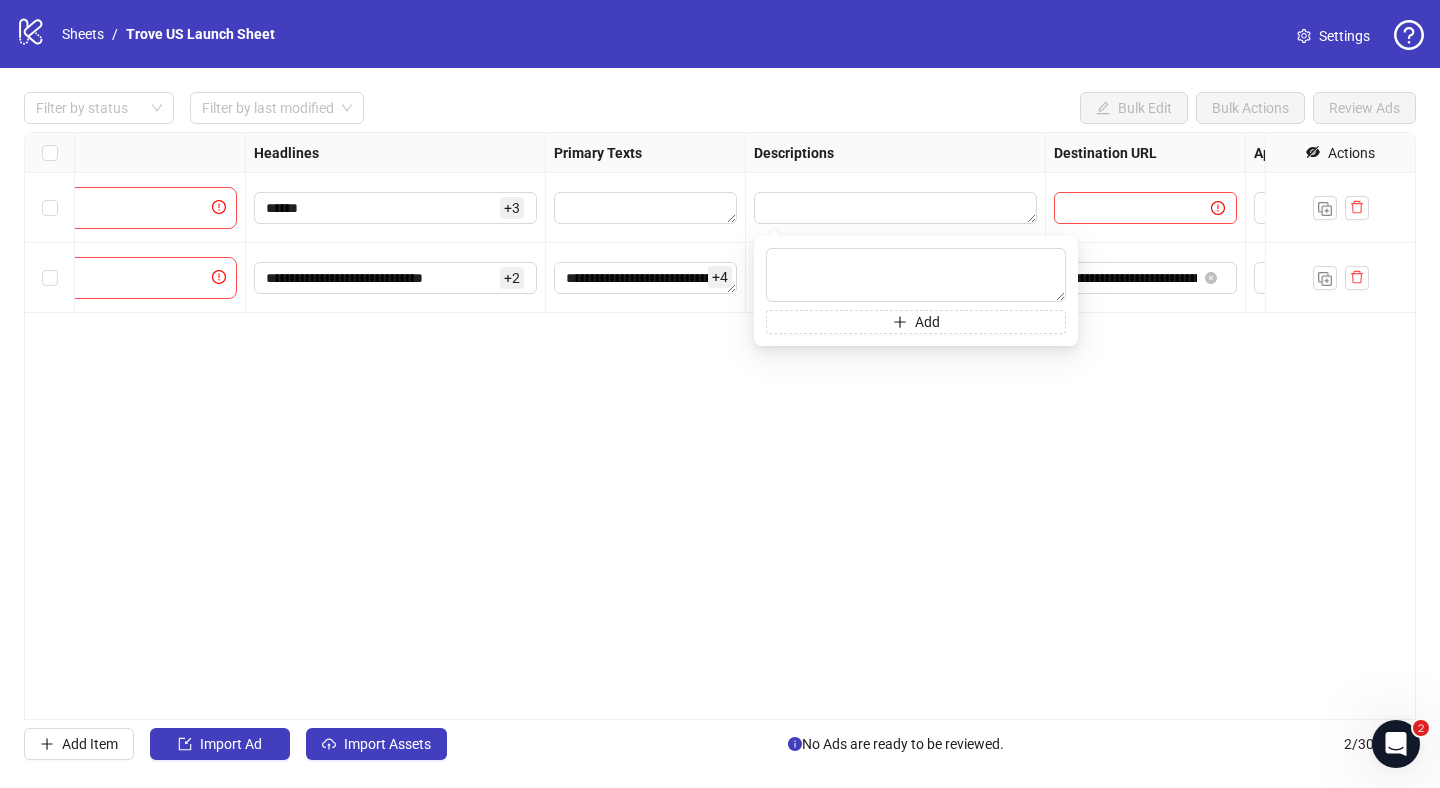 click on "**********" at bounding box center [720, 426] 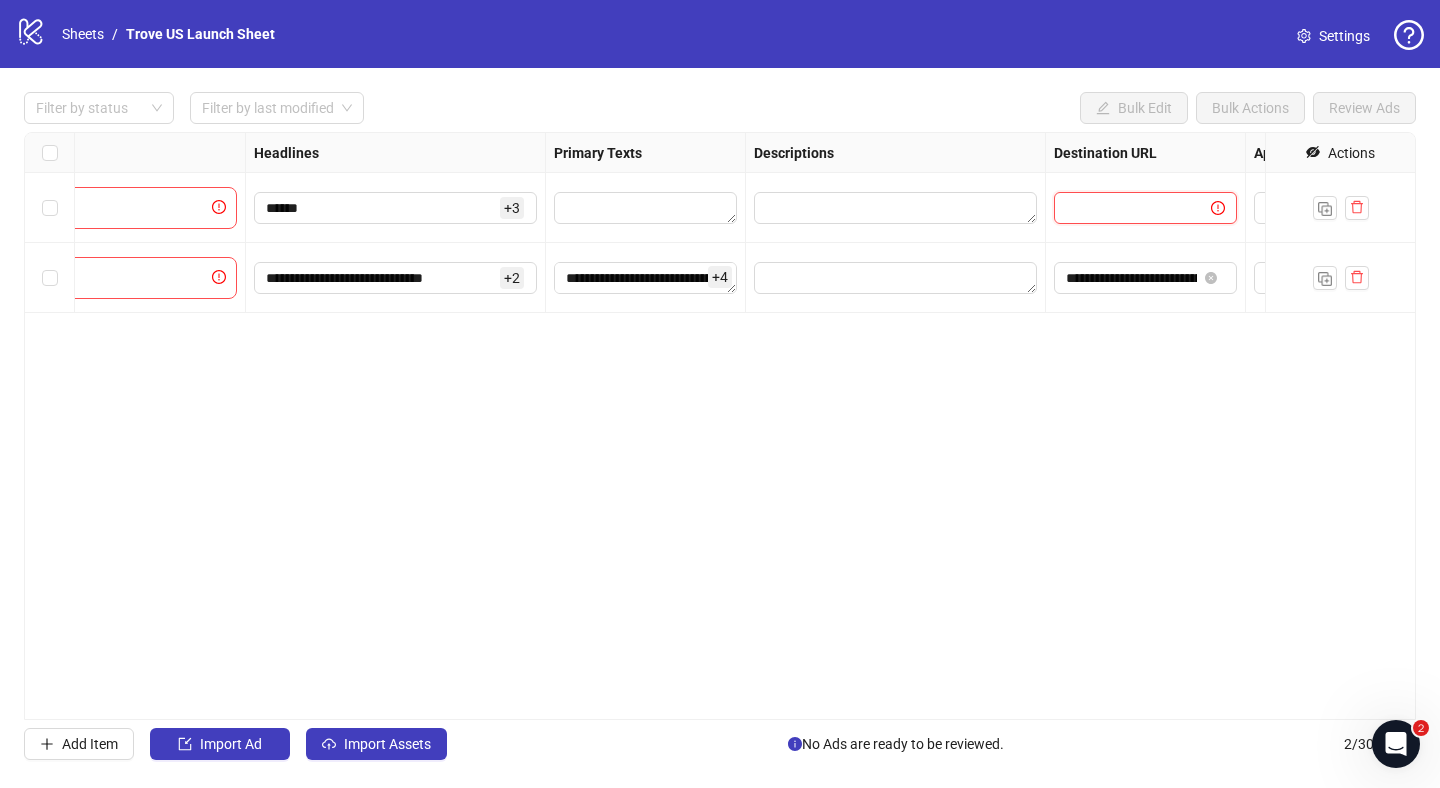 click at bounding box center (1124, 208) 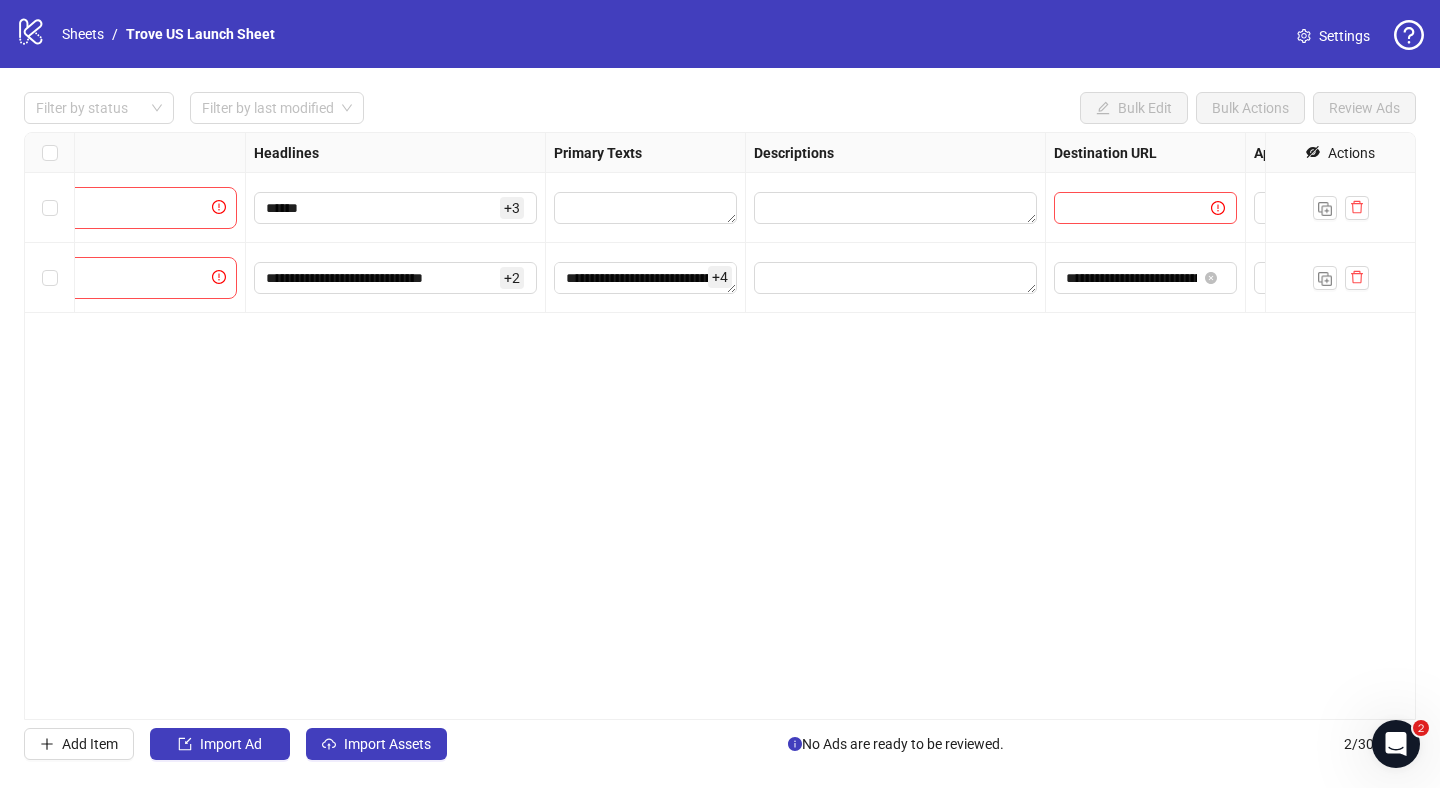 click on "**********" at bounding box center [720, 426] 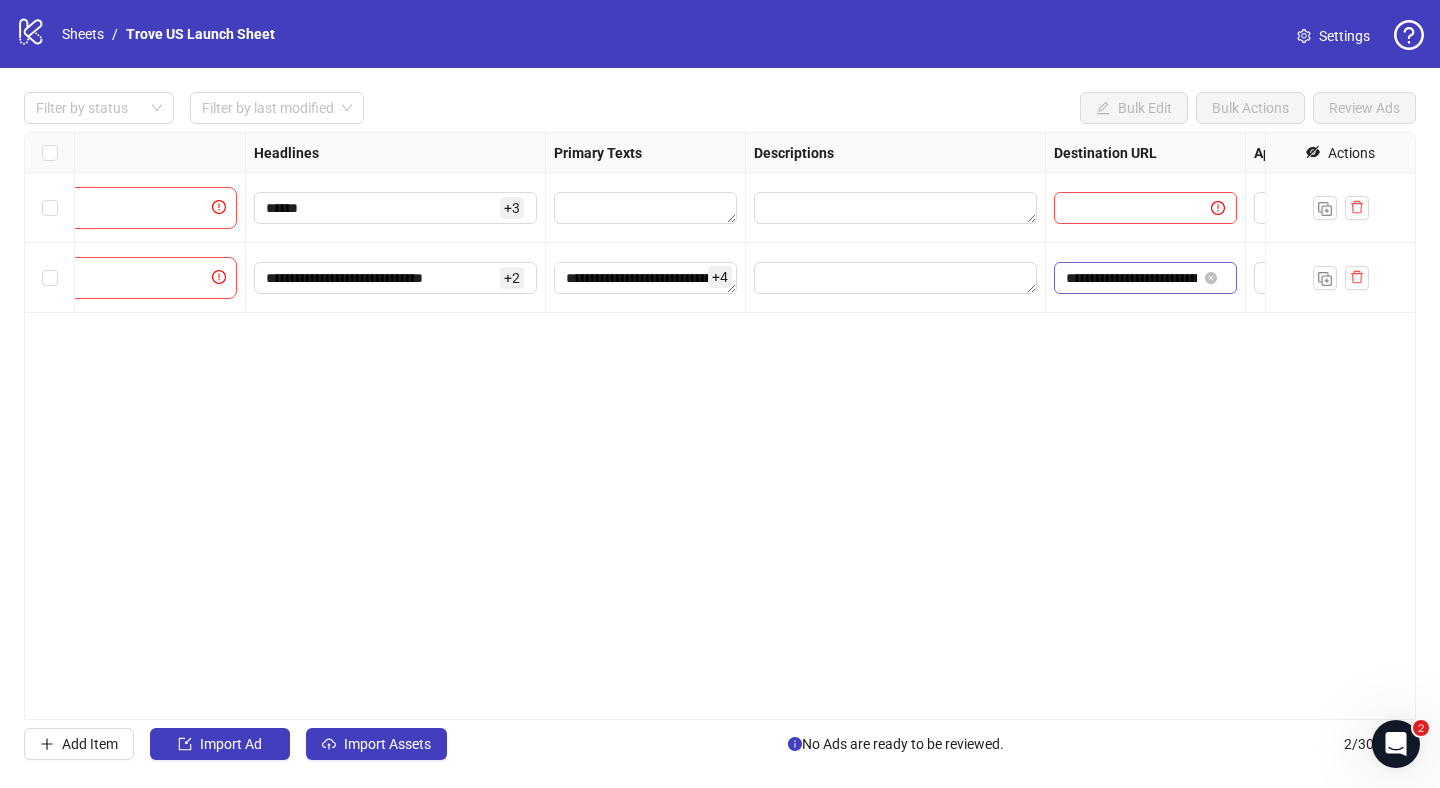 scroll, scrollTop: 0, scrollLeft: 209, axis: horizontal 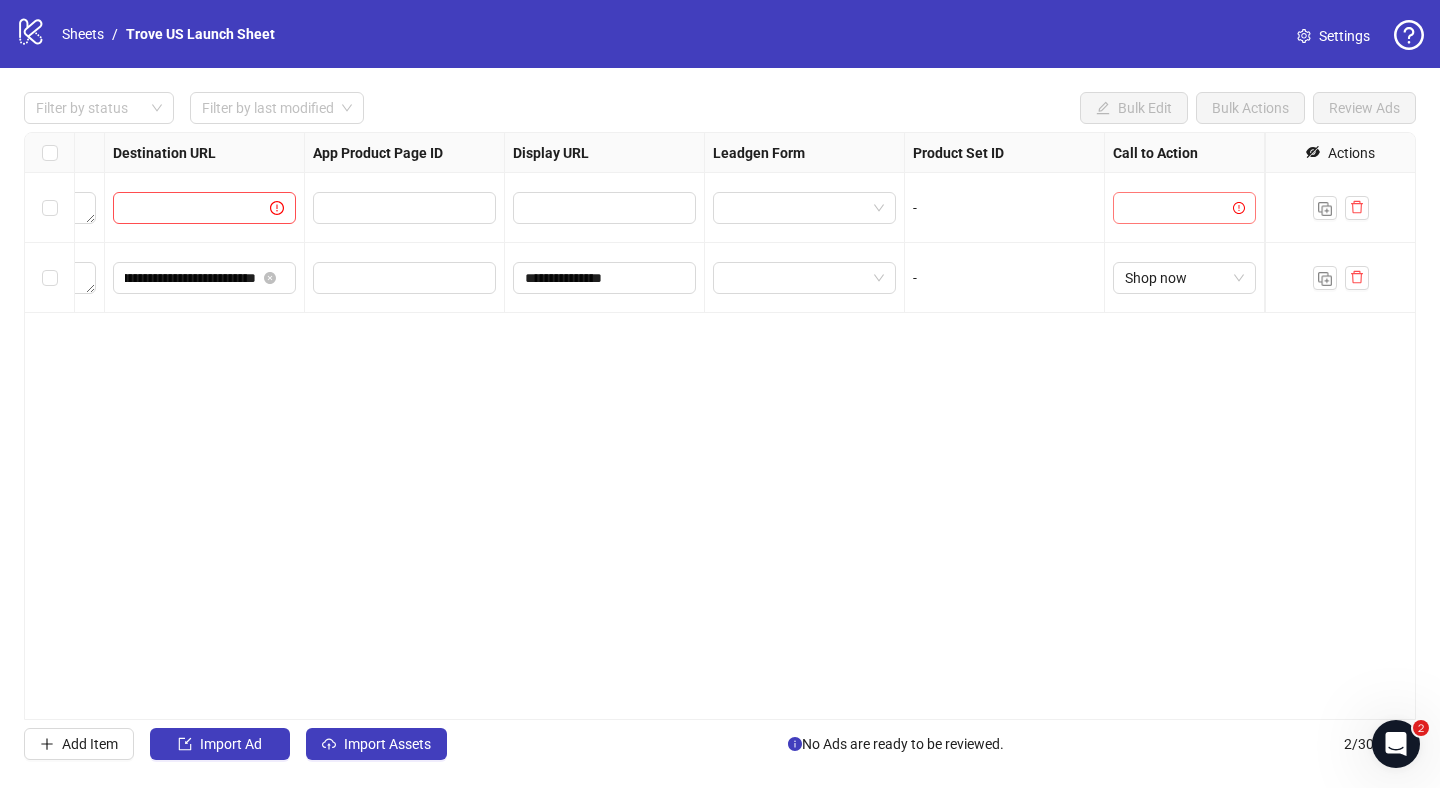 click at bounding box center (1175, 208) 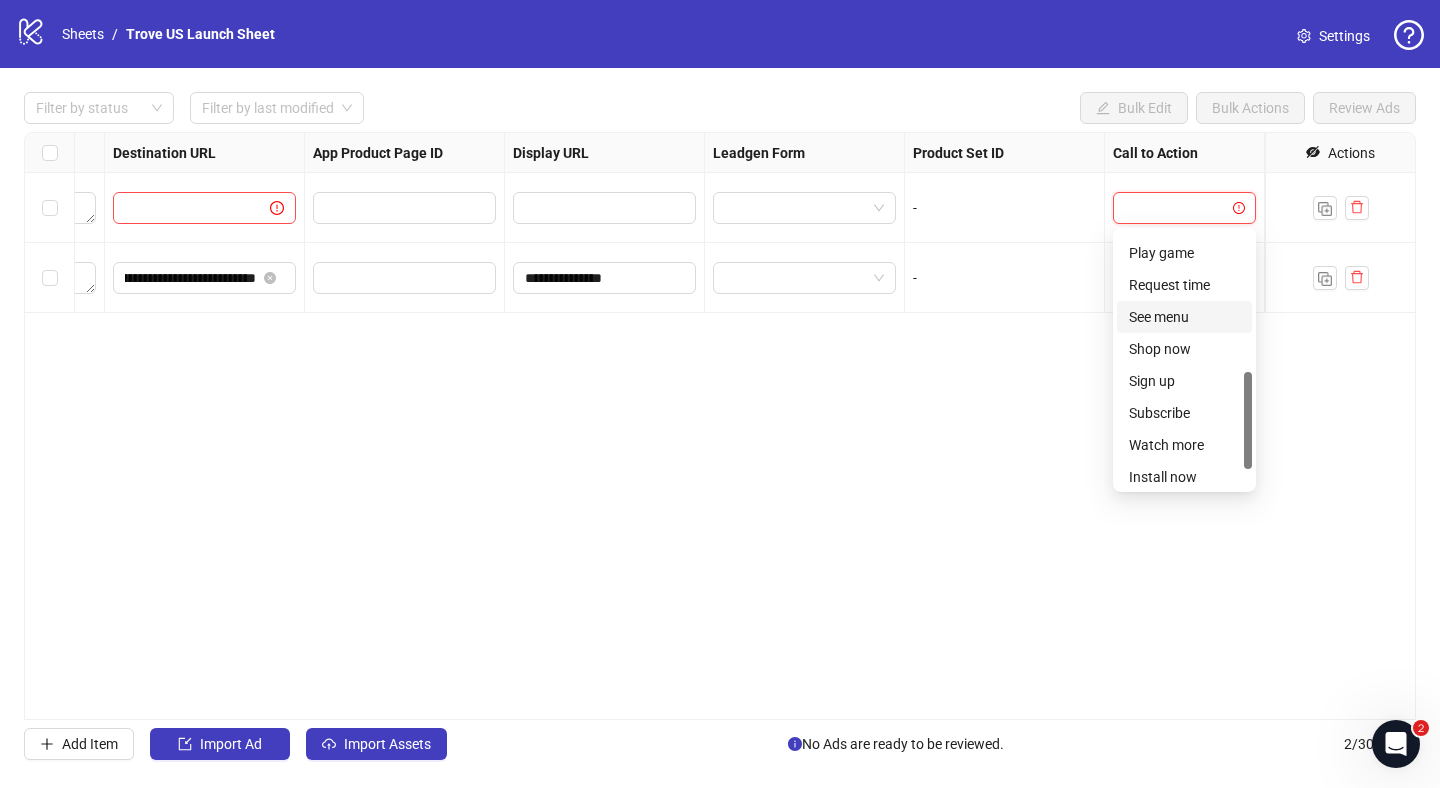 scroll, scrollTop: 416, scrollLeft: 0, axis: vertical 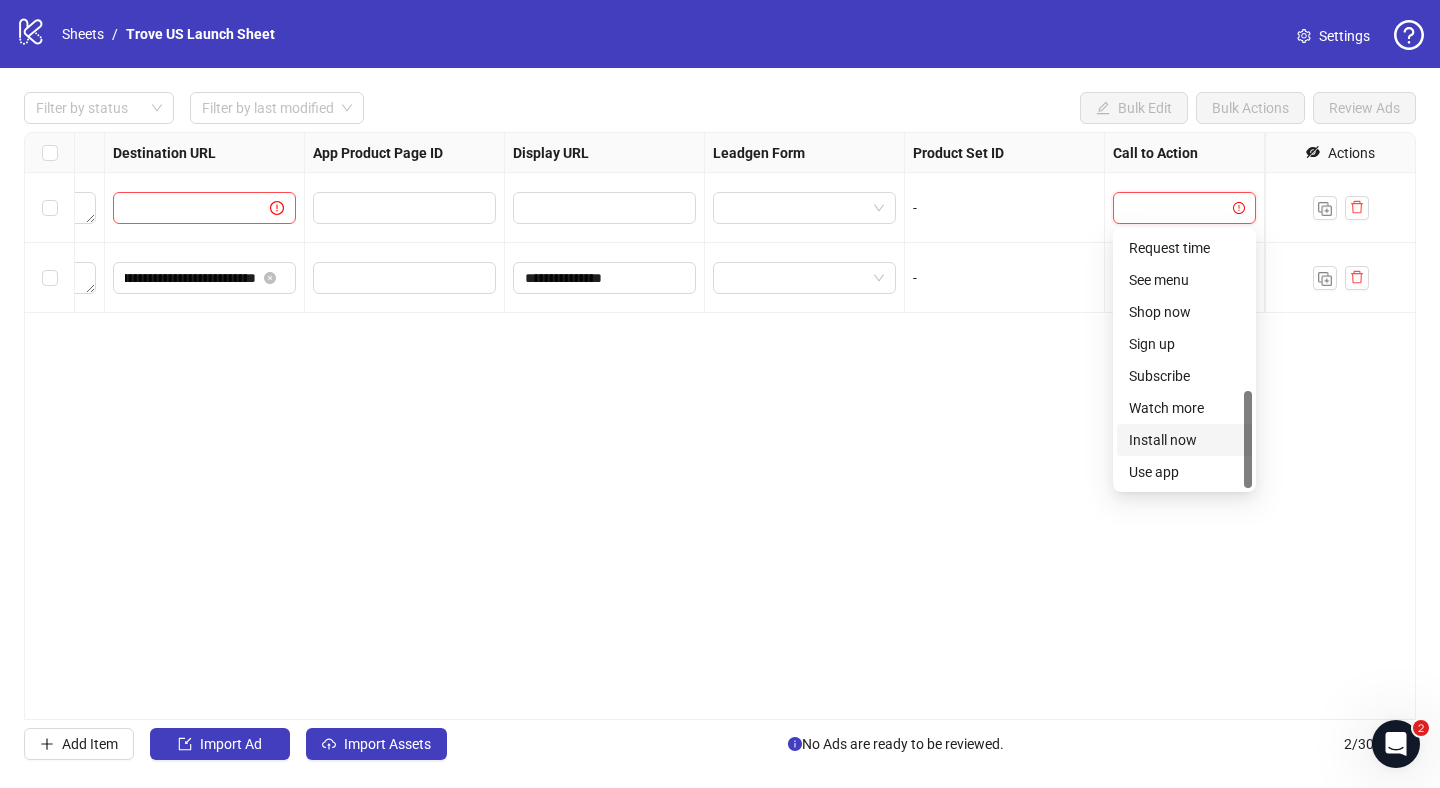click on "Install now" at bounding box center (1184, 440) 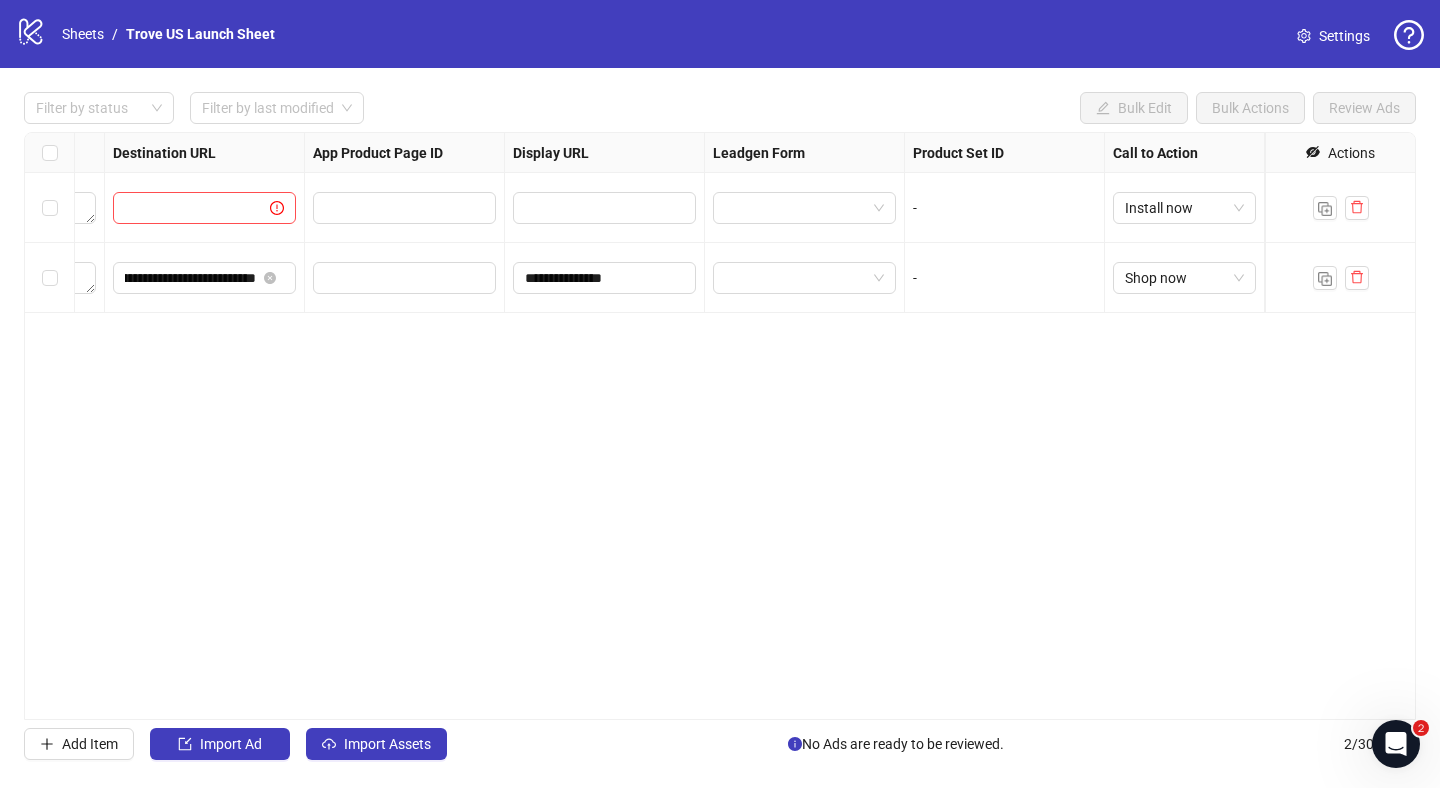 click on "**********" at bounding box center [720, 426] 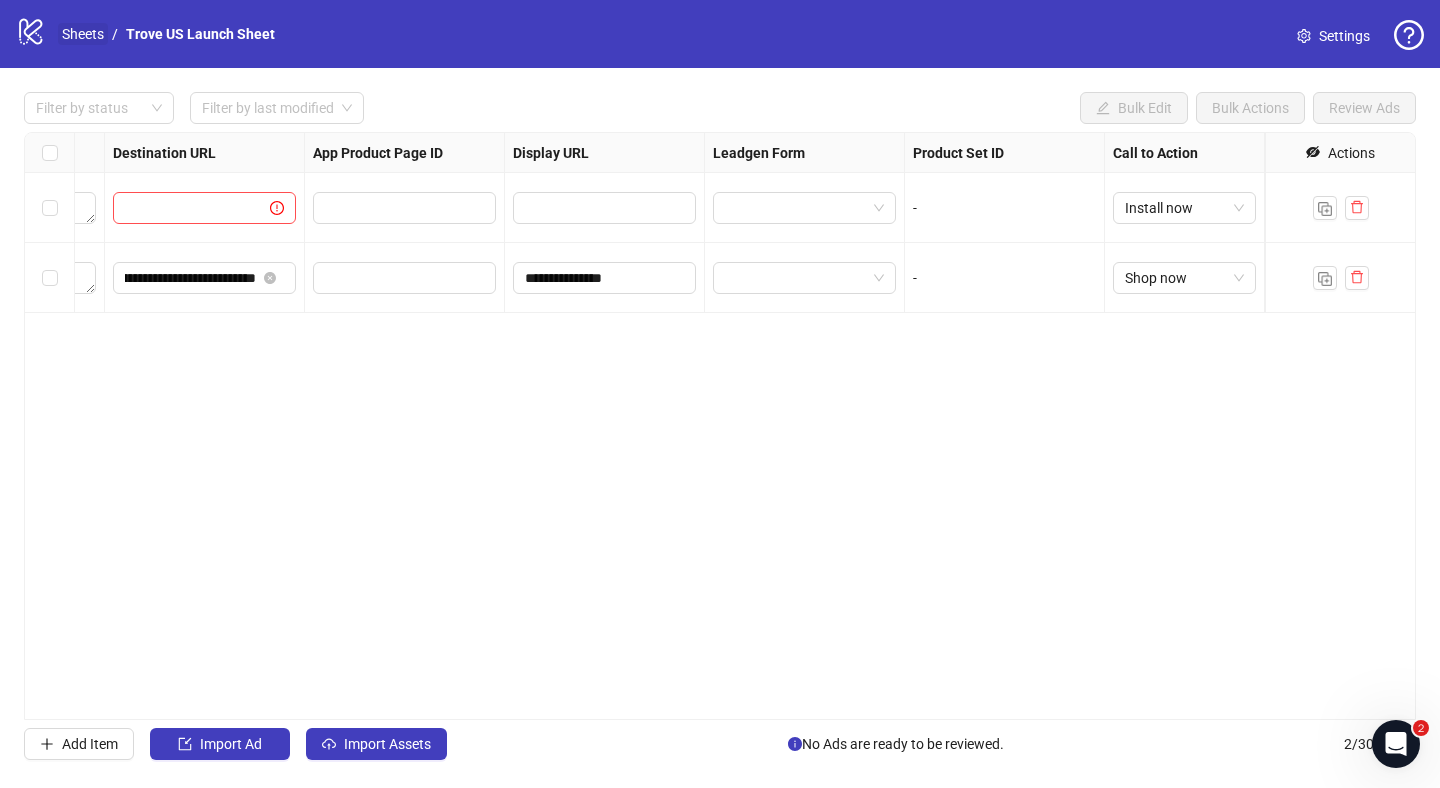 click on "Sheets" at bounding box center [83, 34] 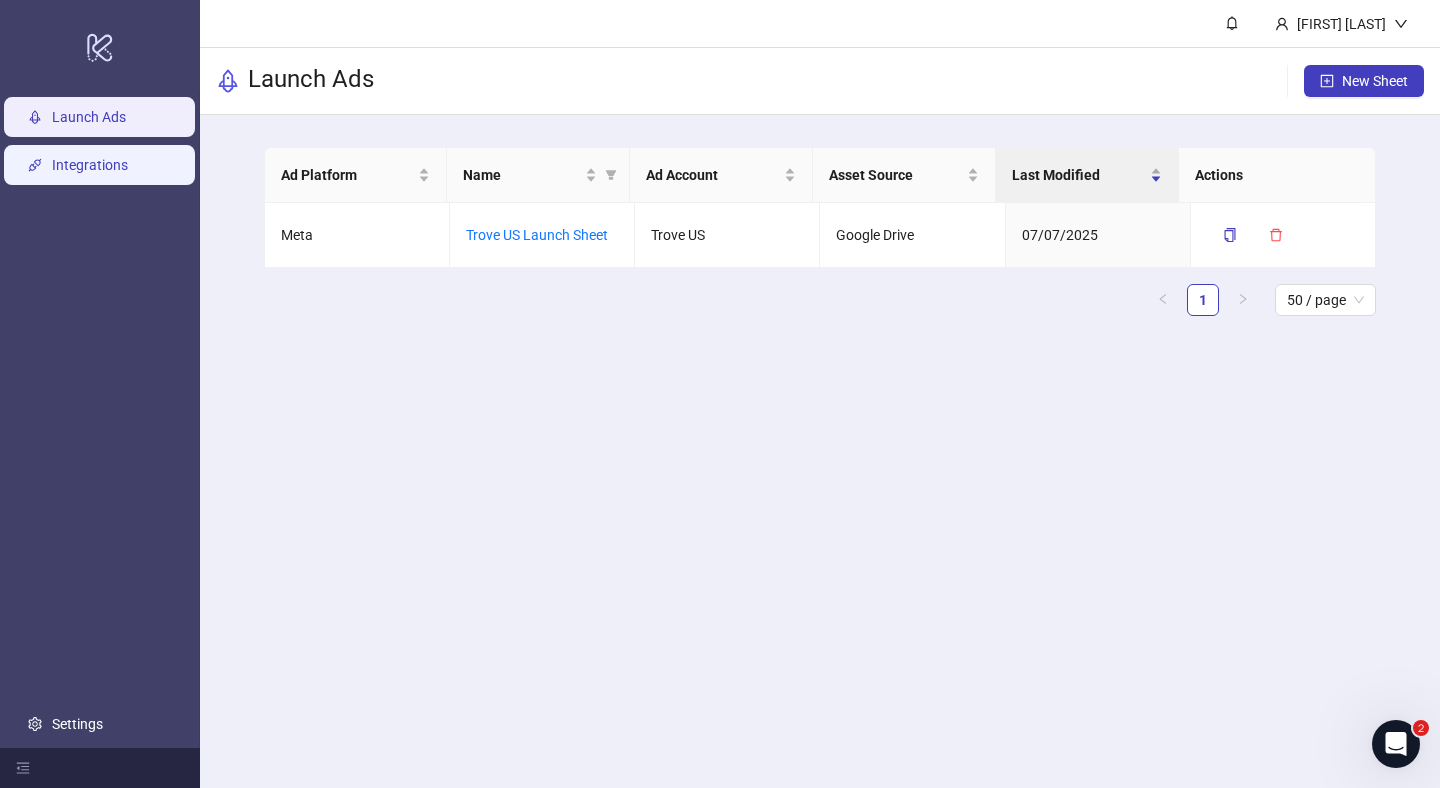 click on "Integrations" at bounding box center [90, 165] 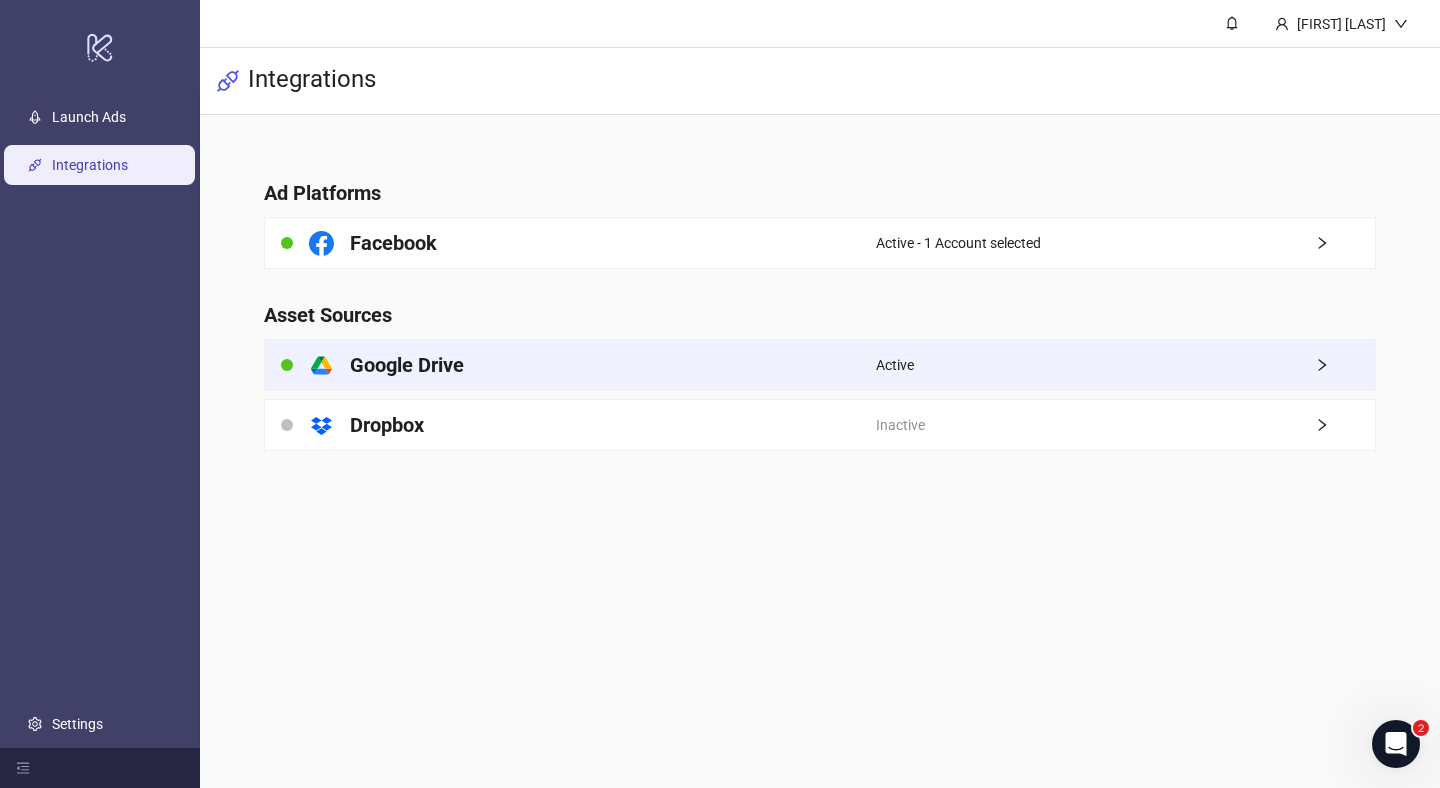 click on "Active" at bounding box center [1126, 365] 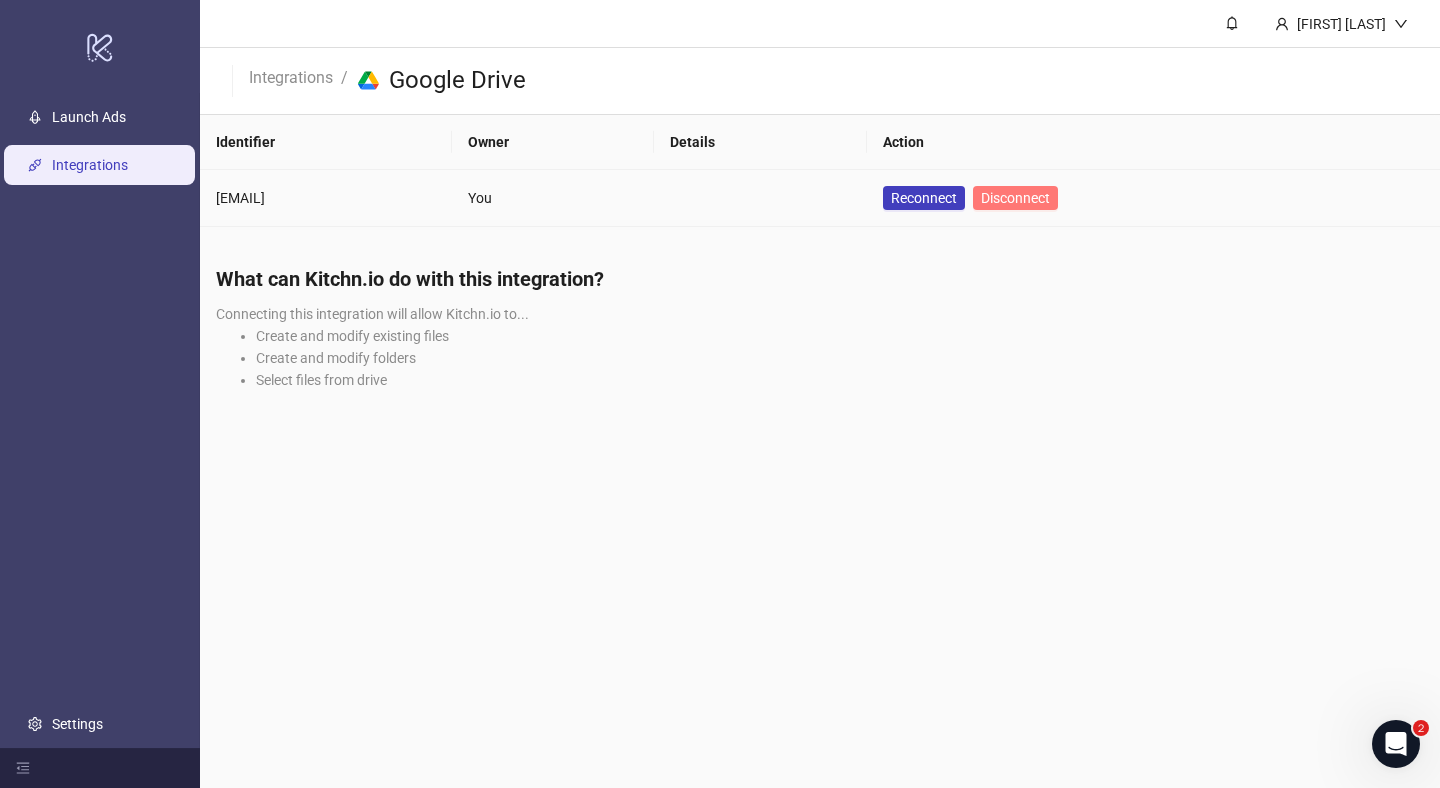 click on "Disconnect" at bounding box center (1015, 198) 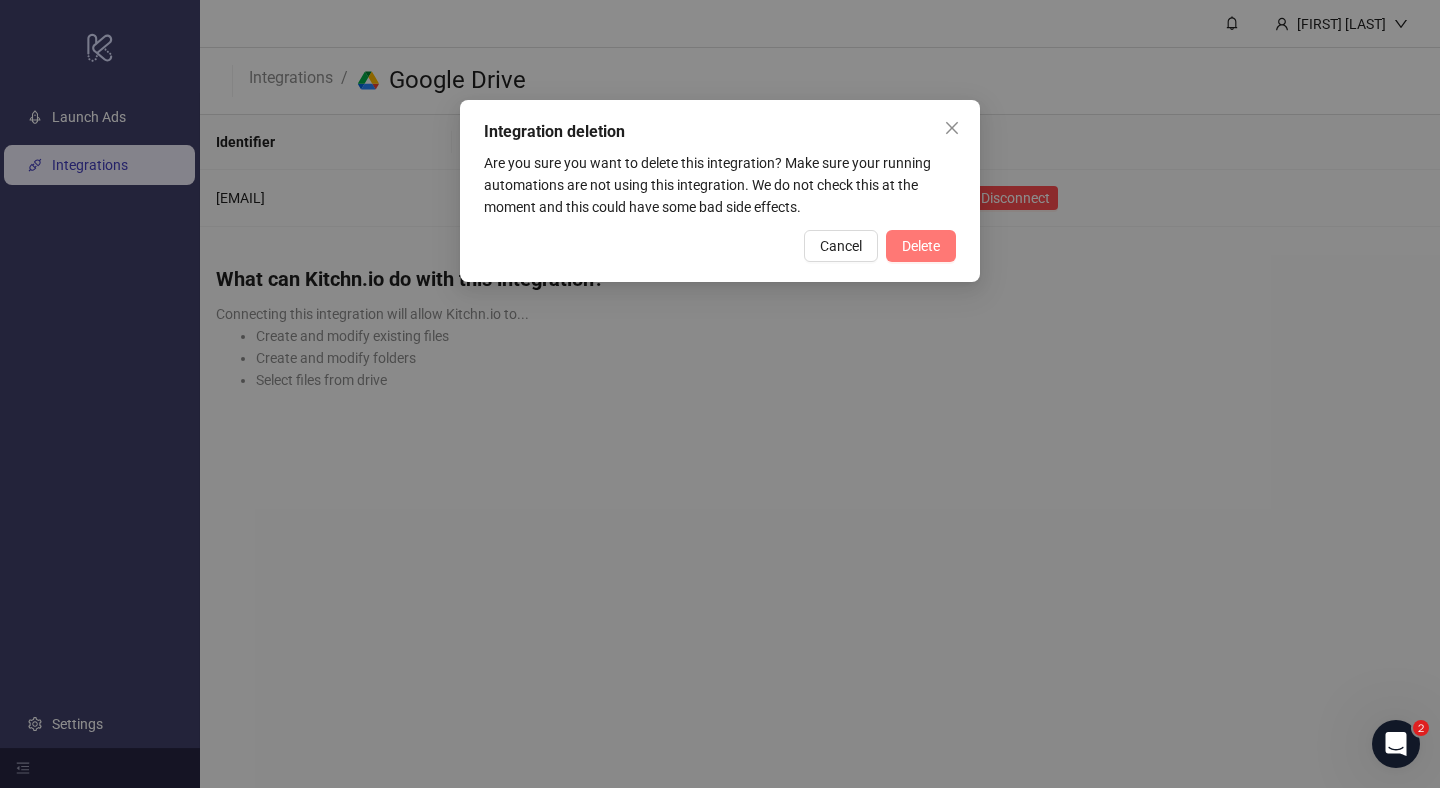 click on "Delete" at bounding box center [921, 246] 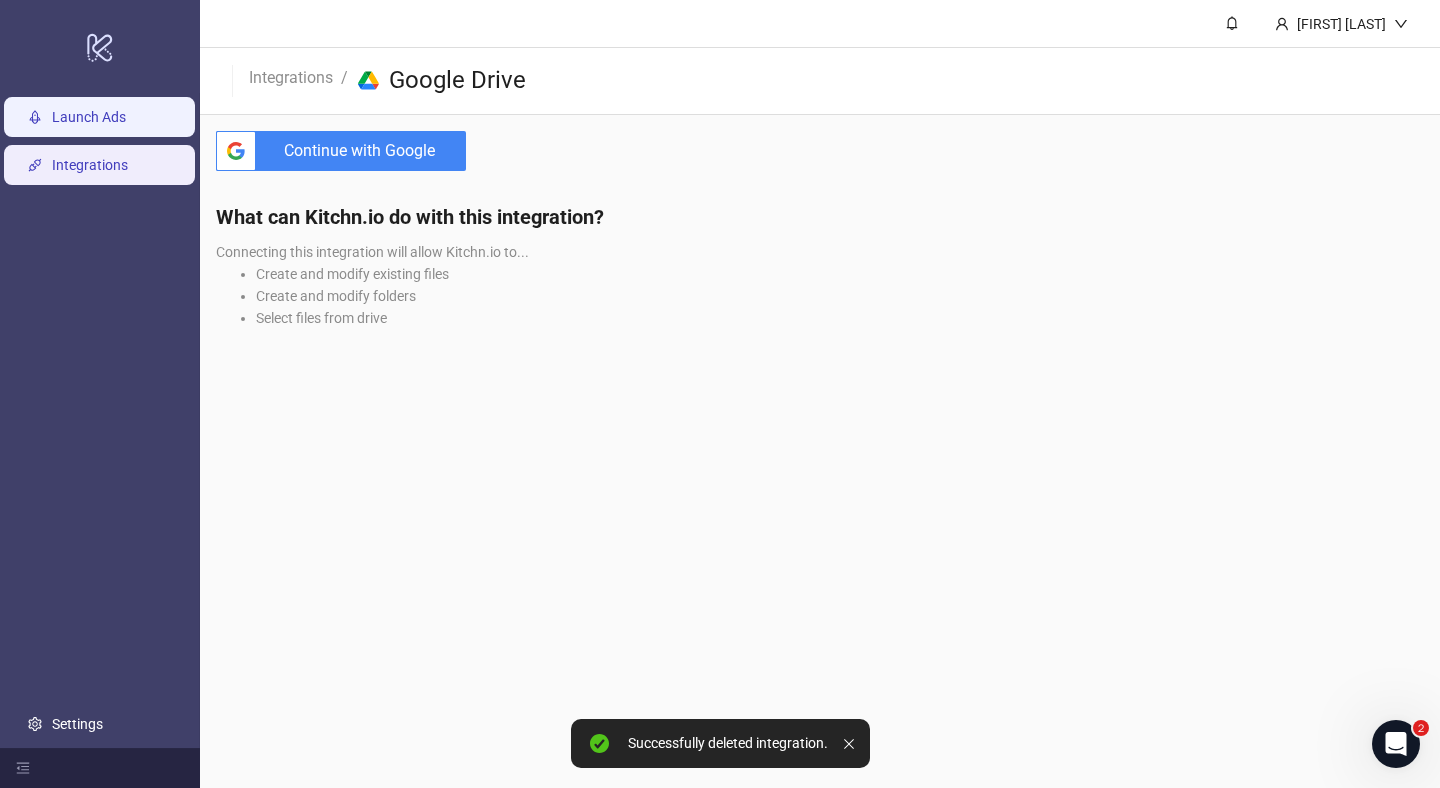 click on "Launch Ads" at bounding box center [89, 117] 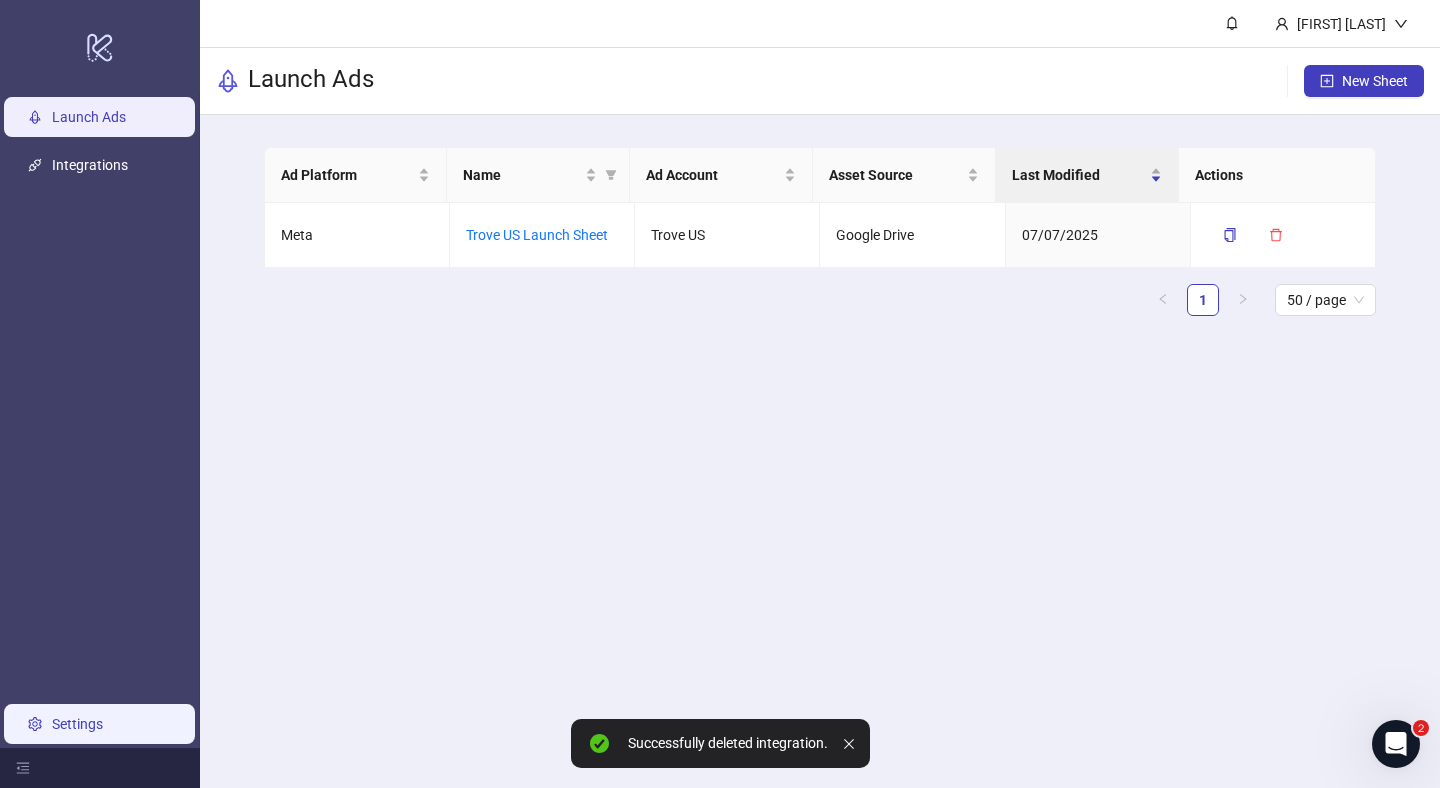 click on "Settings" at bounding box center [77, 724] 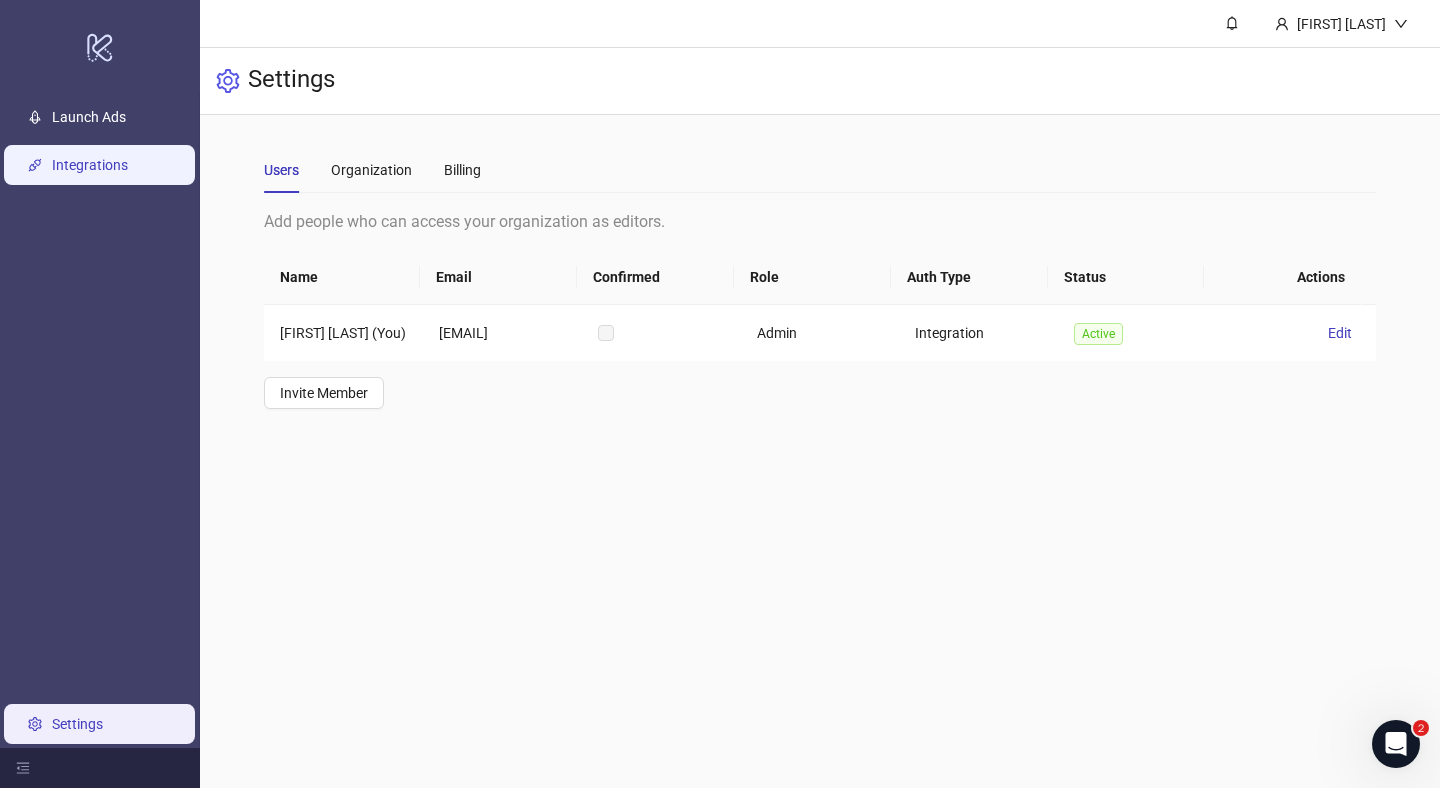 click on "Integrations" at bounding box center (90, 165) 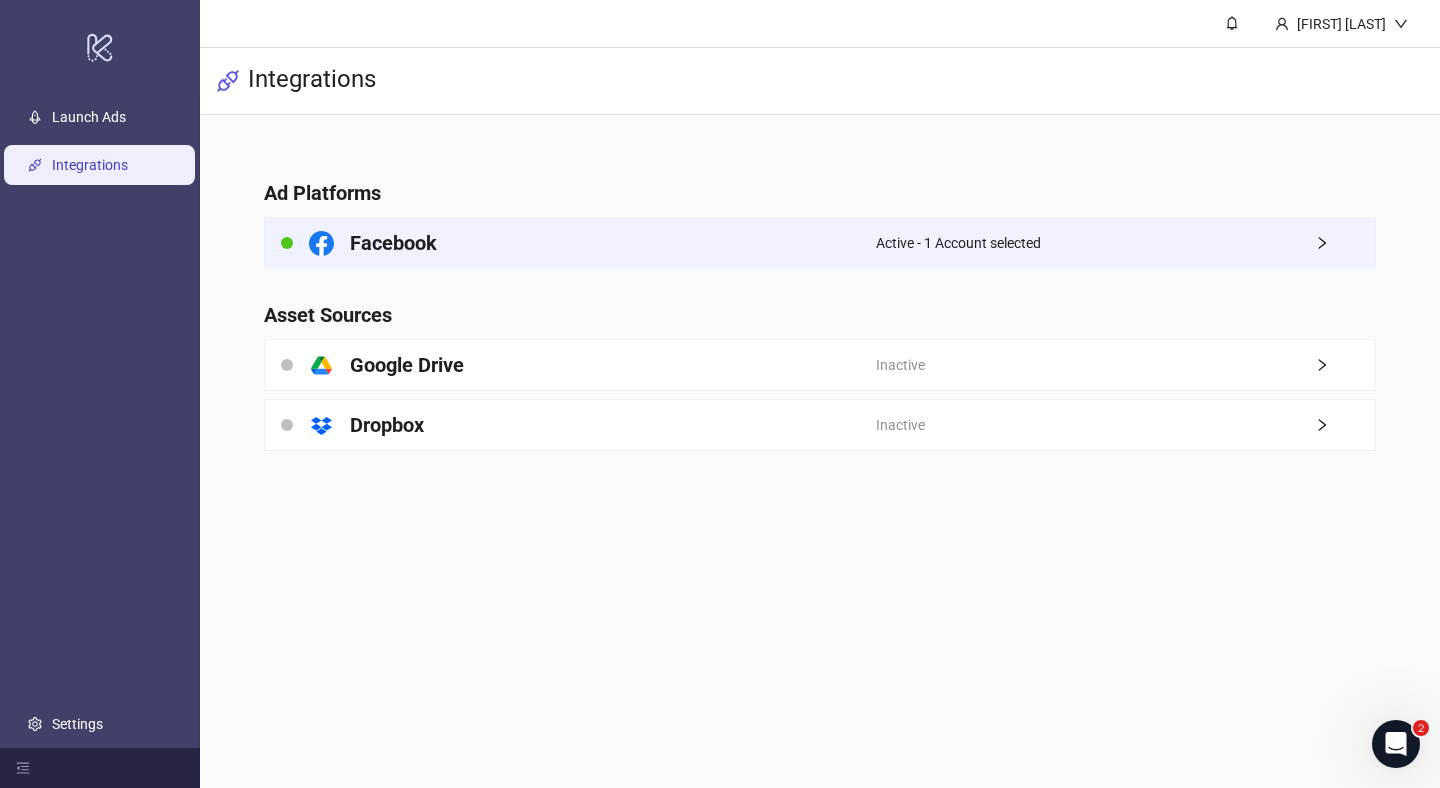 click on "Active - 1 Account selected" at bounding box center (1126, 243) 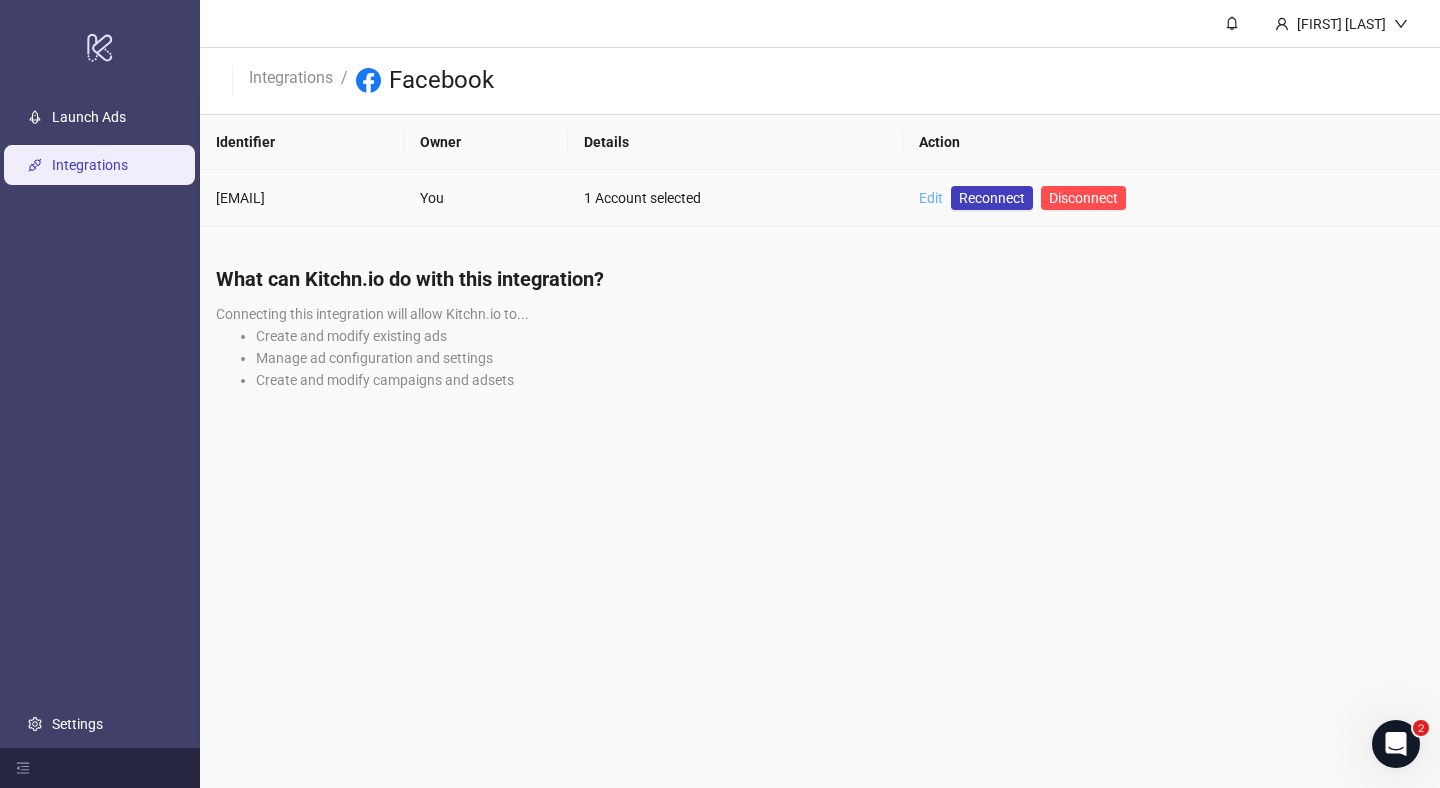 click on "Edit" at bounding box center (931, 198) 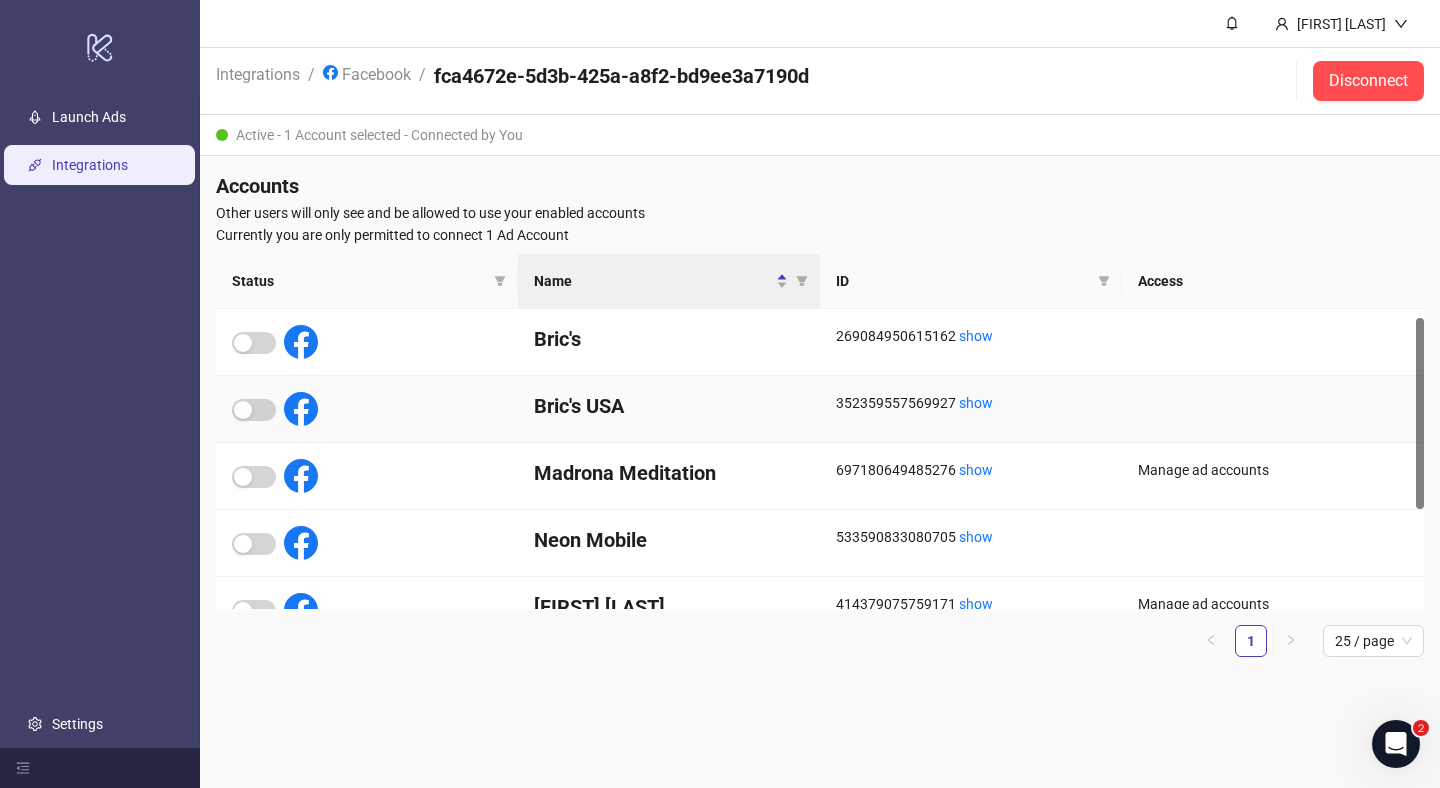 scroll, scrollTop: 169, scrollLeft: 0, axis: vertical 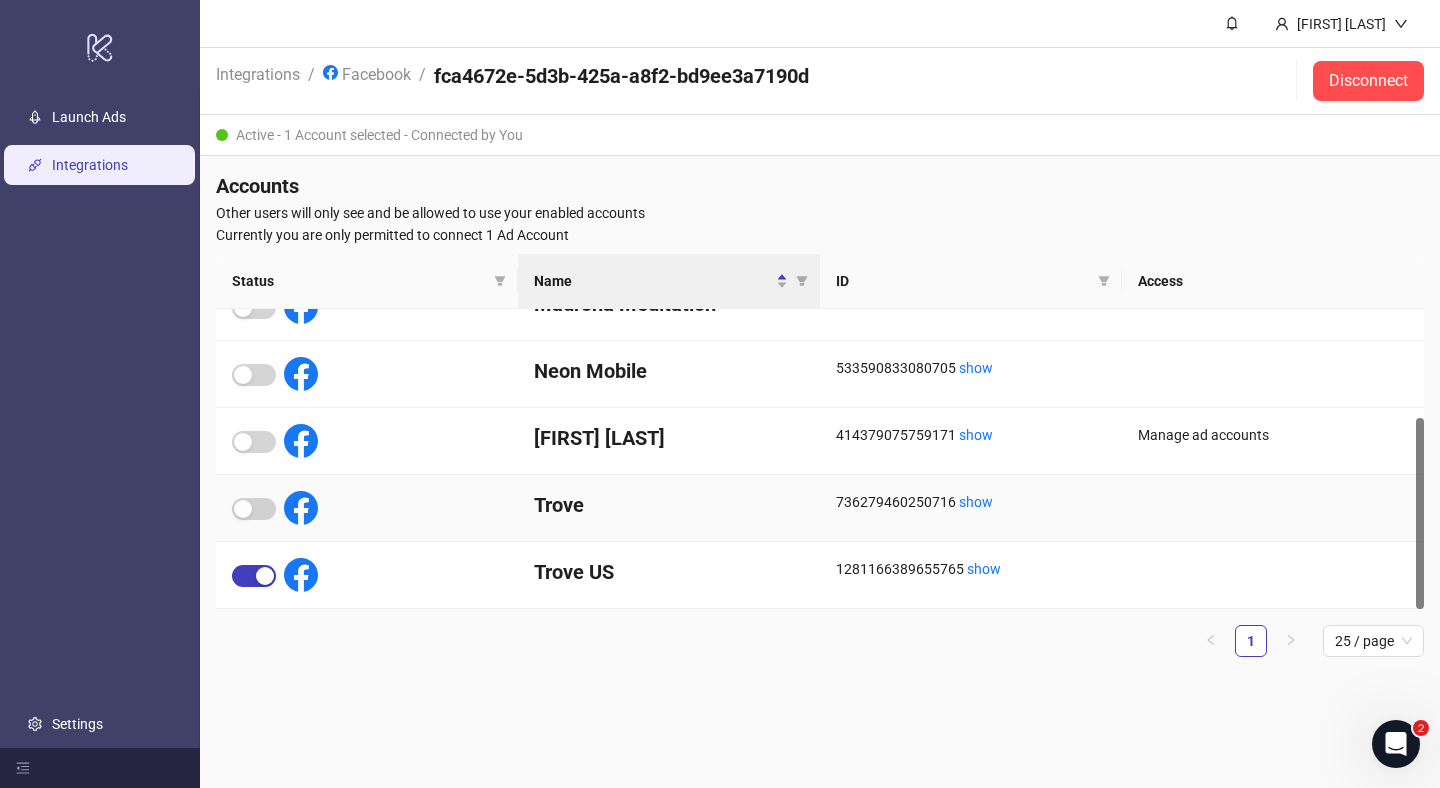 click at bounding box center (1273, 307) 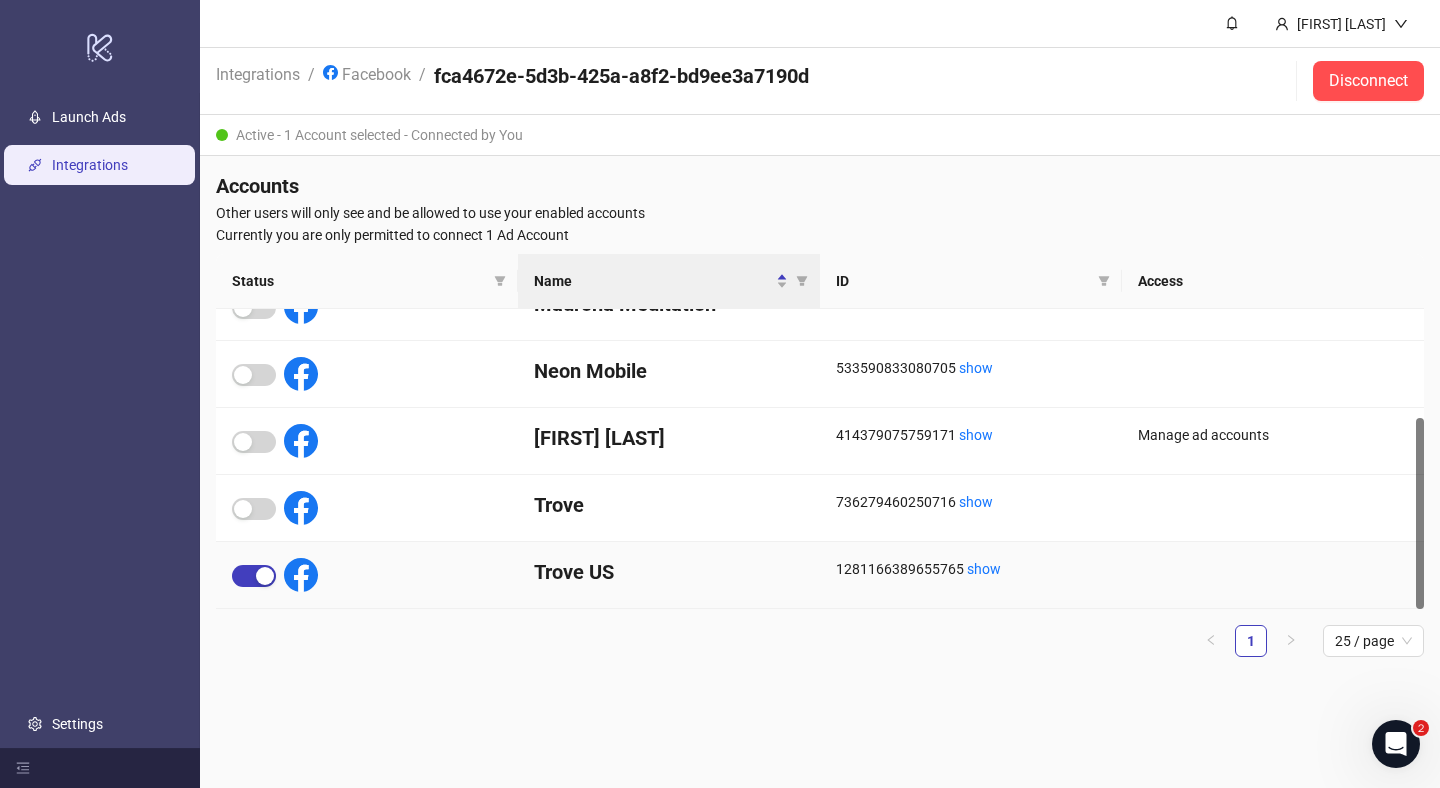 click at bounding box center [1273, 575] 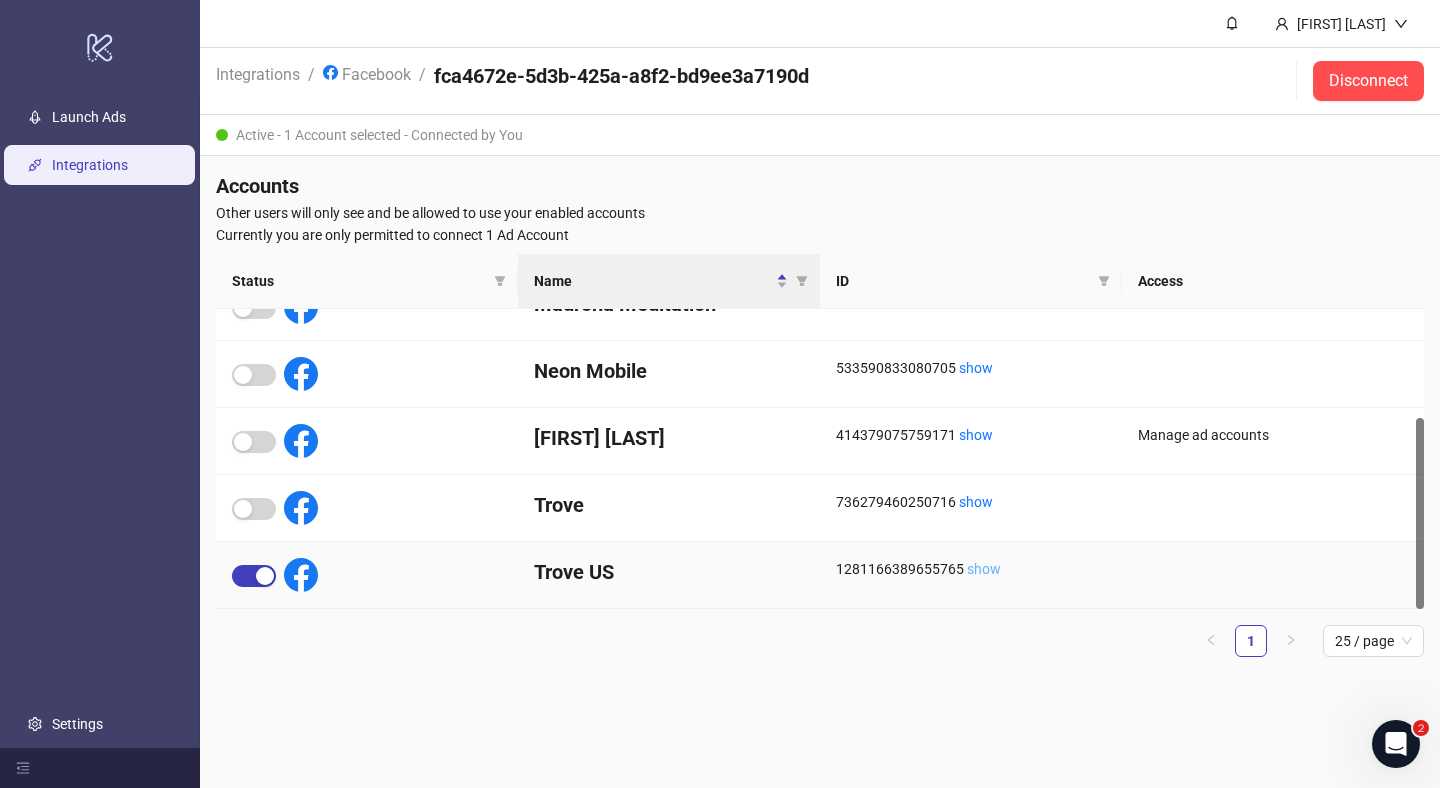 click on "show" at bounding box center [984, 569] 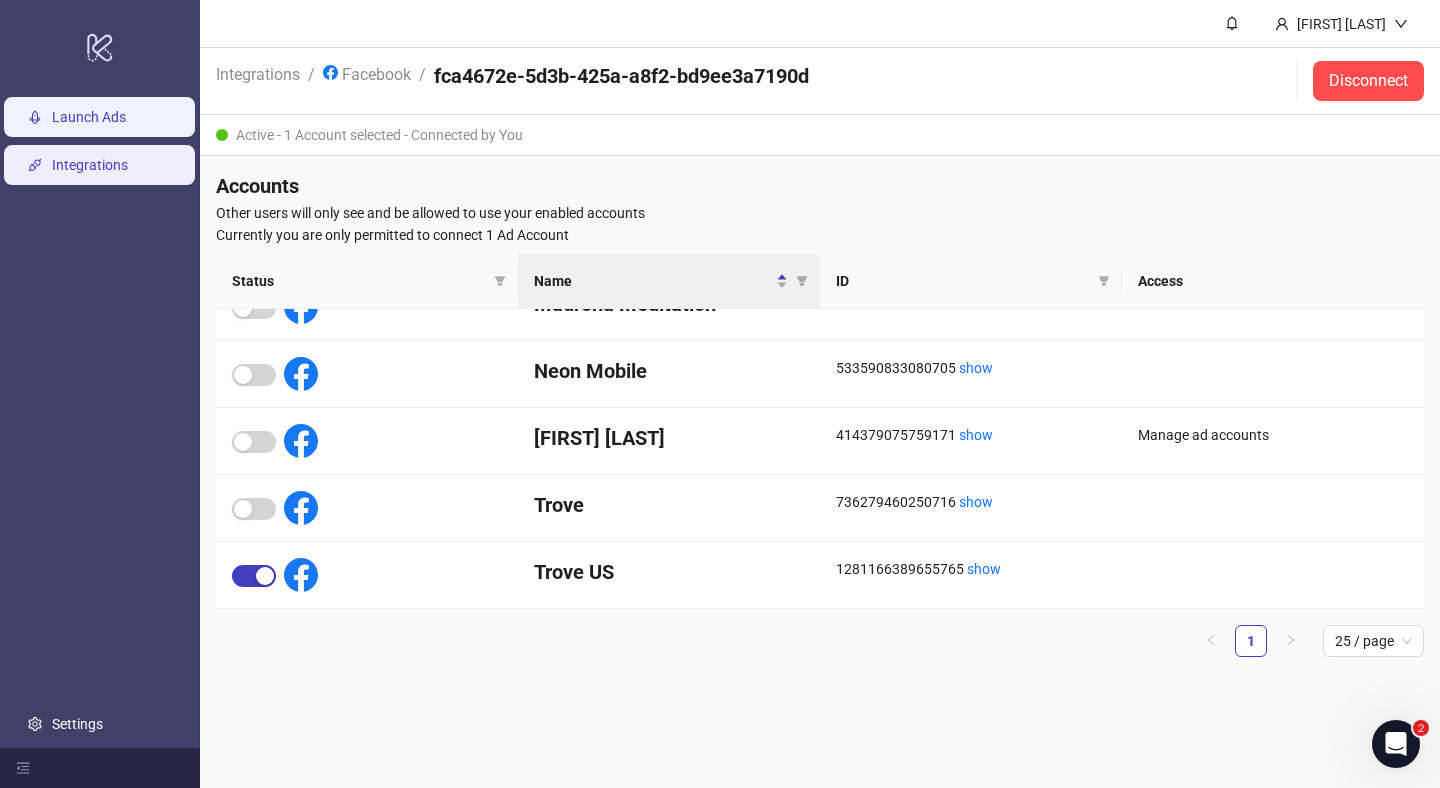 click on "Launch Ads" at bounding box center [89, 117] 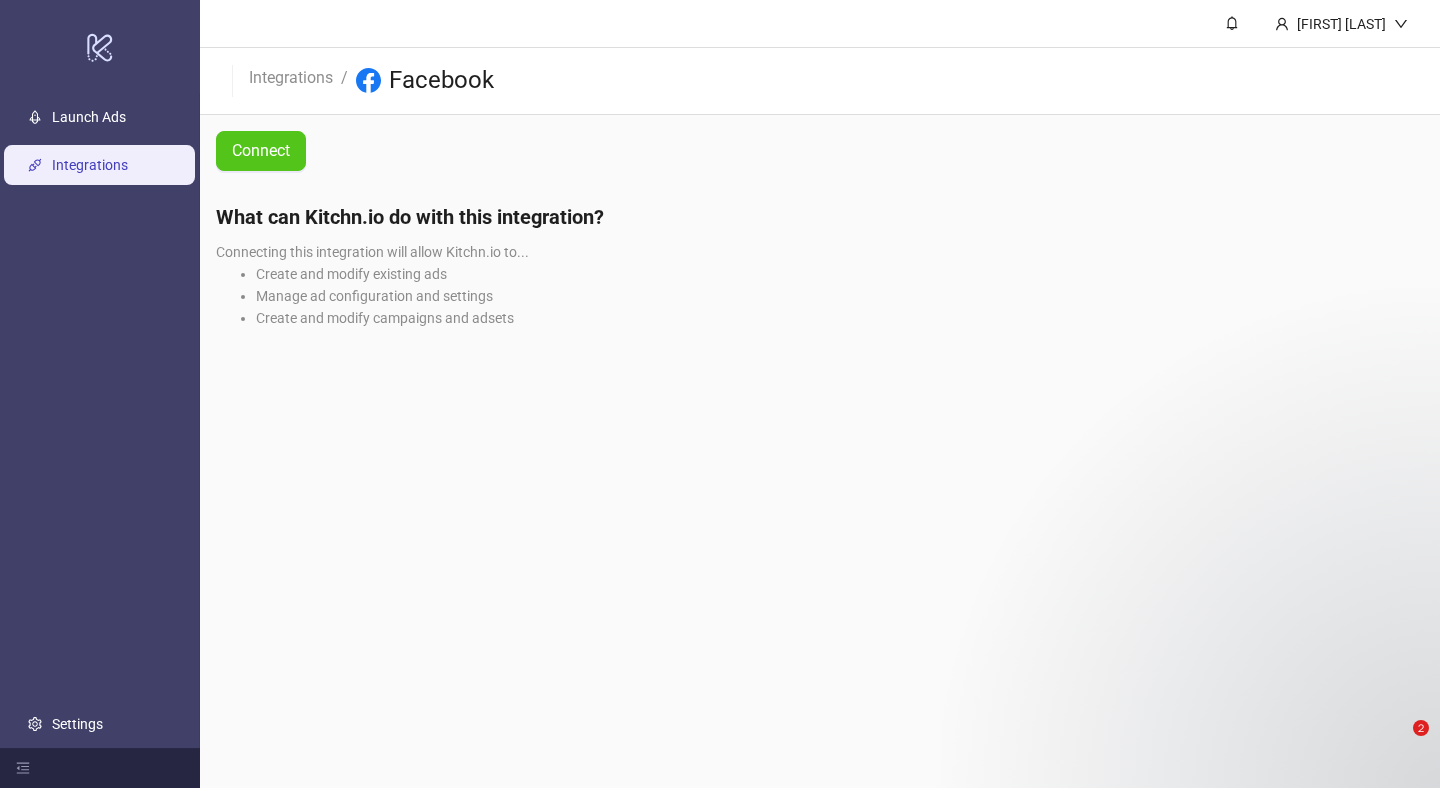 scroll, scrollTop: 0, scrollLeft: 0, axis: both 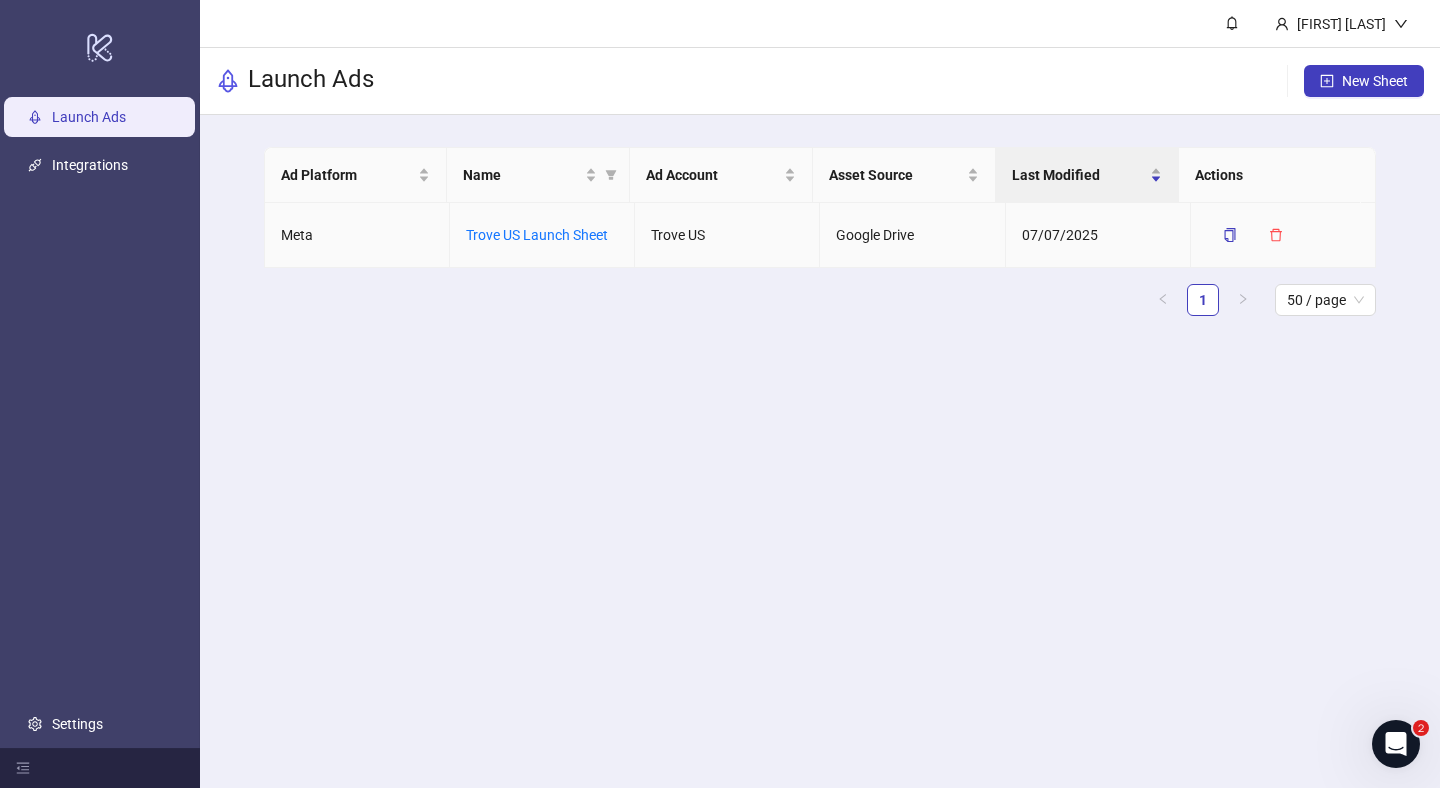 click on "Trove US Launch Sheet" at bounding box center [537, 235] 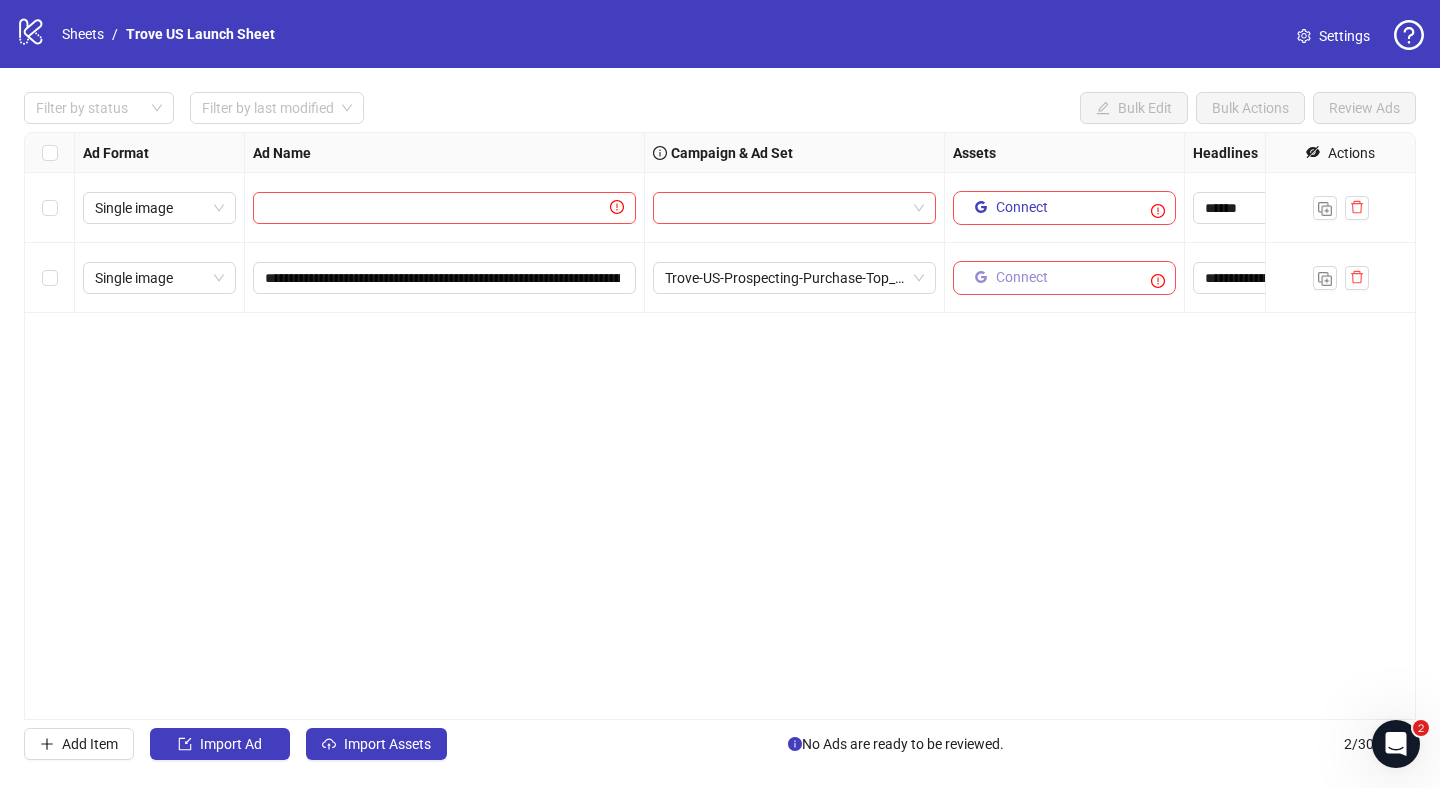 click on "Connect" at bounding box center (1022, 277) 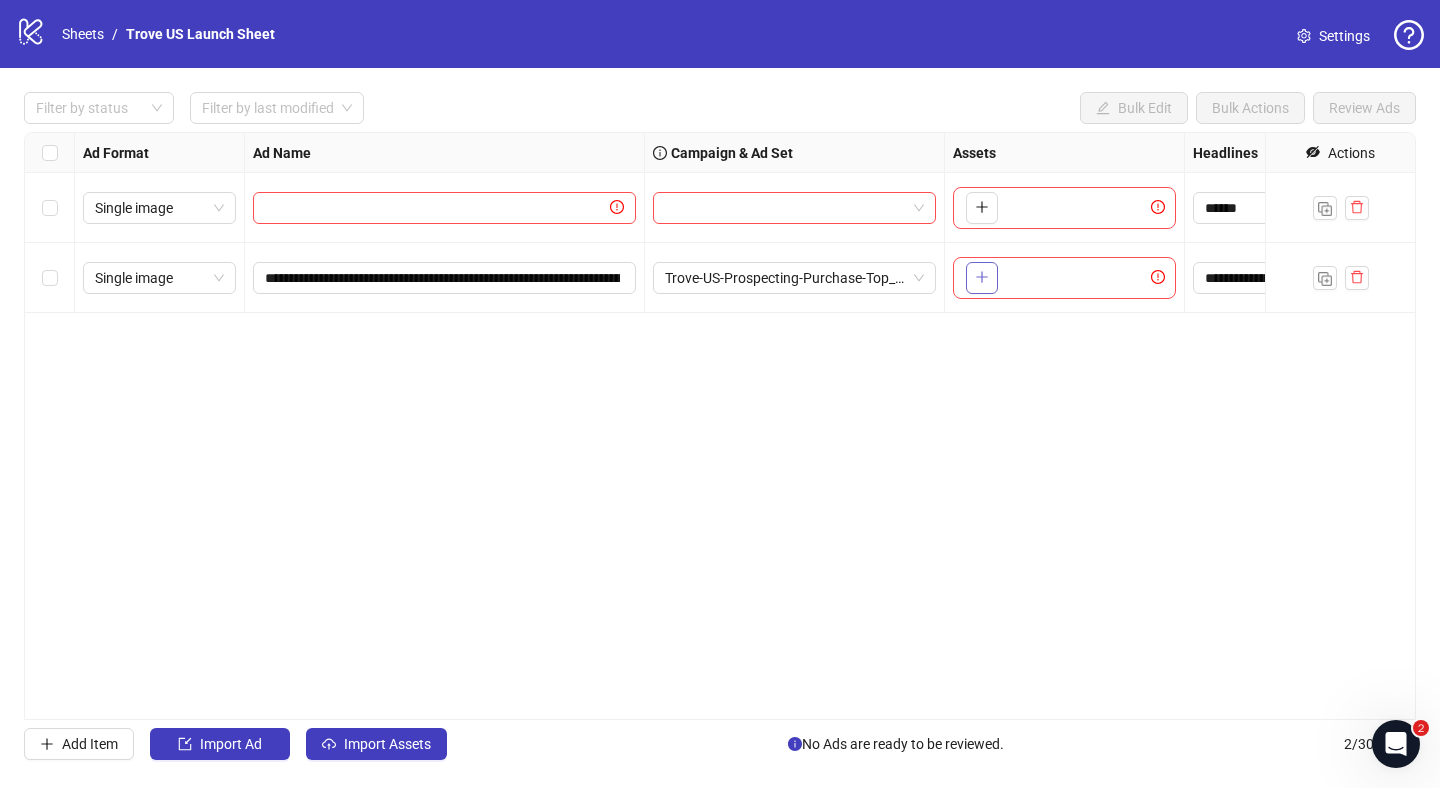click at bounding box center [981, 277] 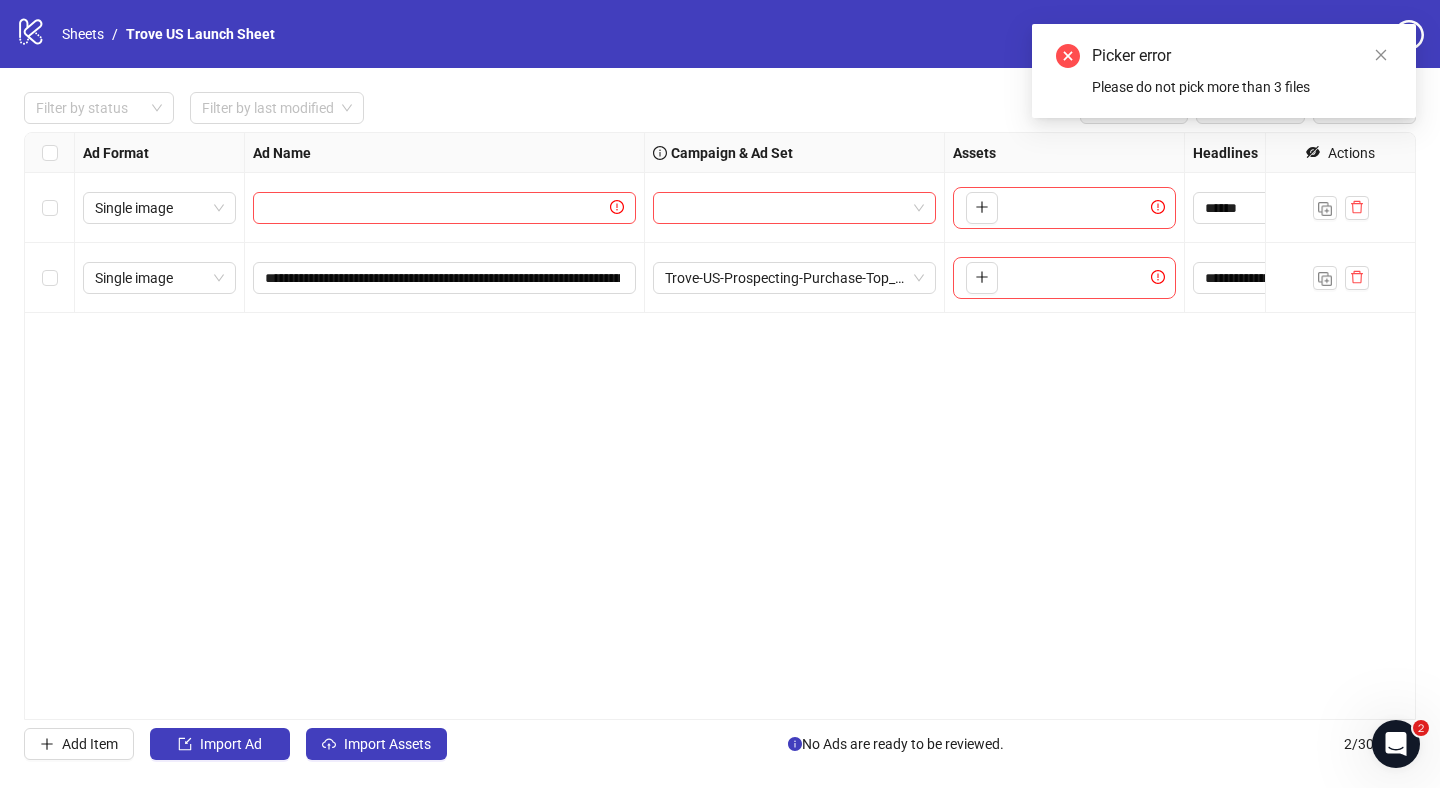 click on "**********" at bounding box center (720, 426) 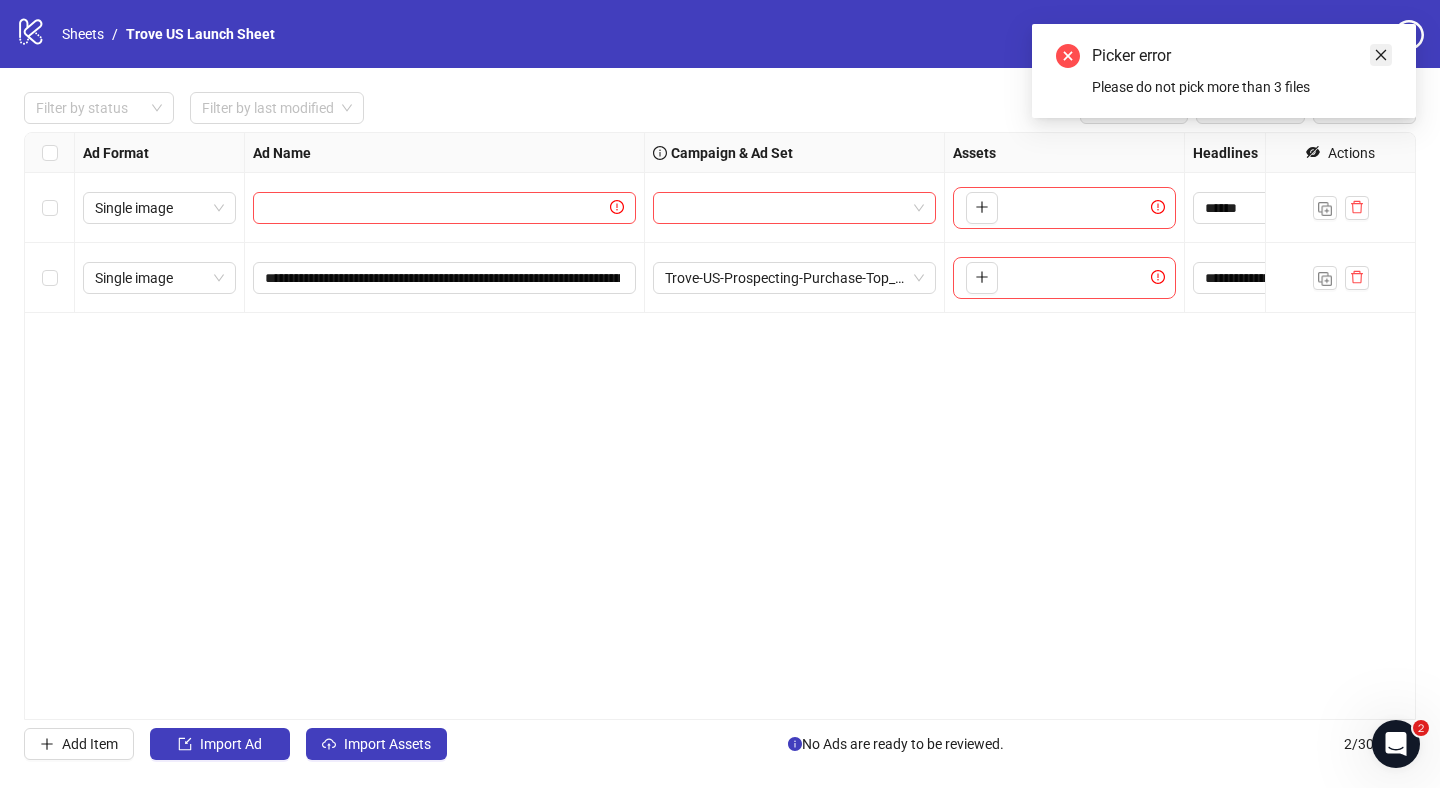 click at bounding box center [1381, 55] 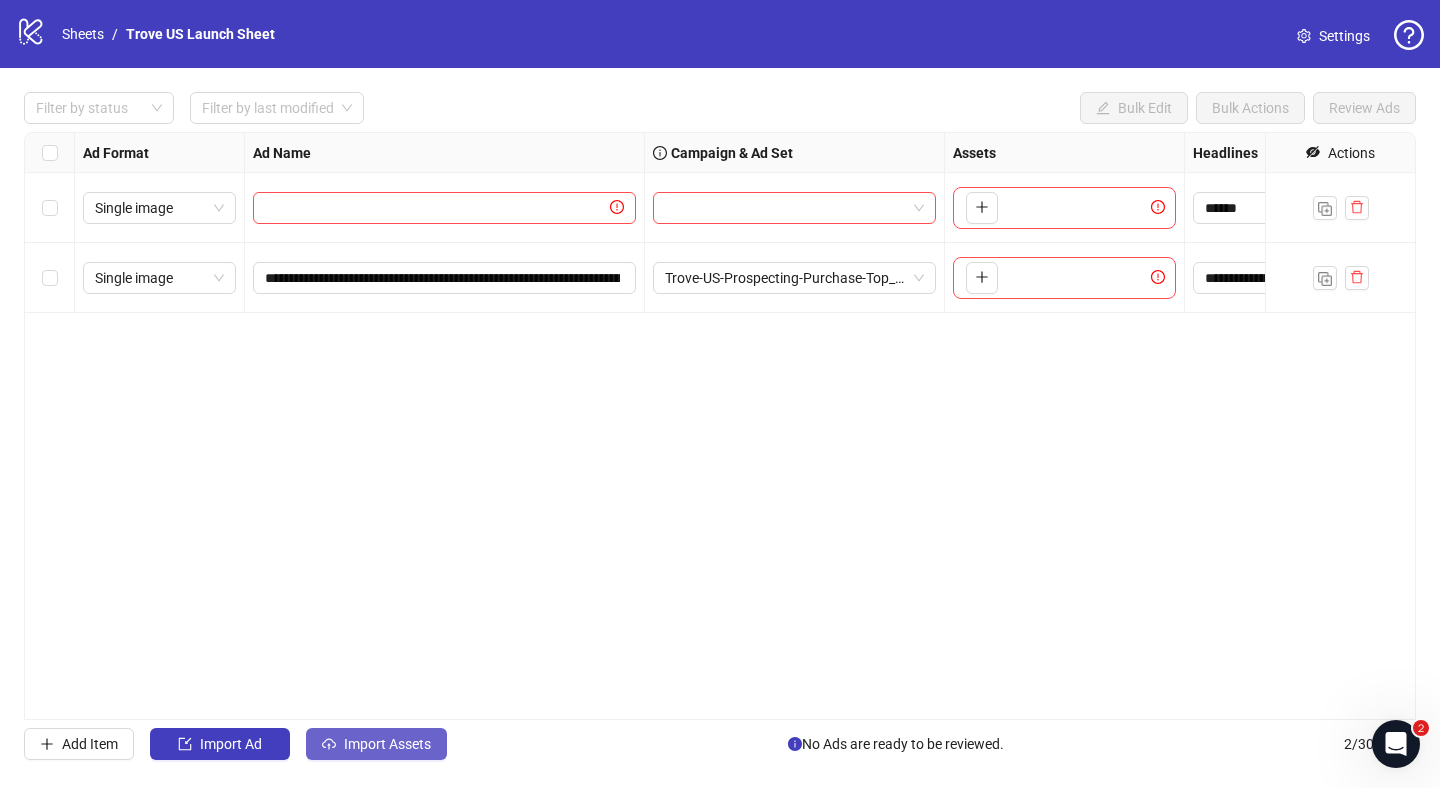 click on "Import Assets" at bounding box center [231, 744] 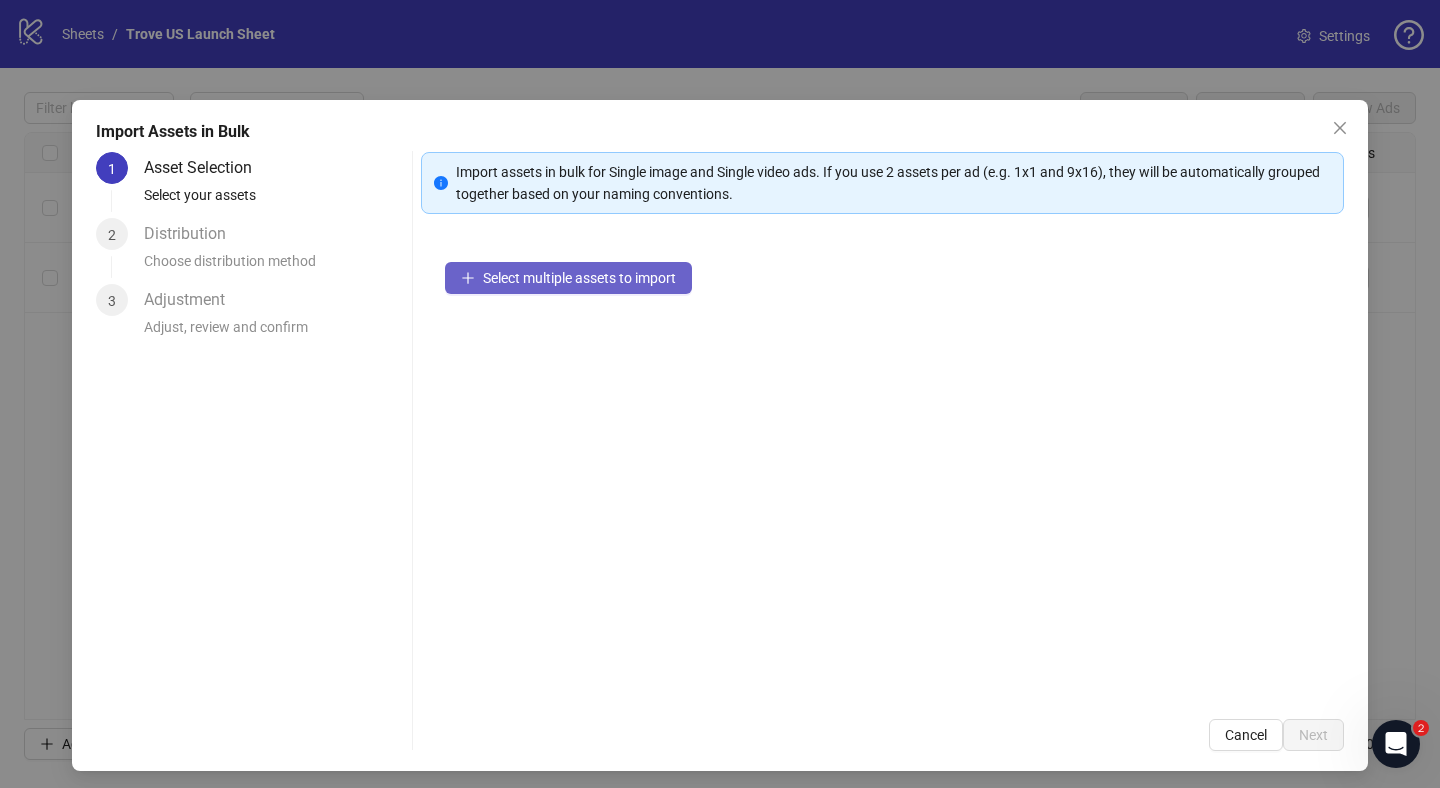 click on "Select multiple assets to import" at bounding box center [579, 278] 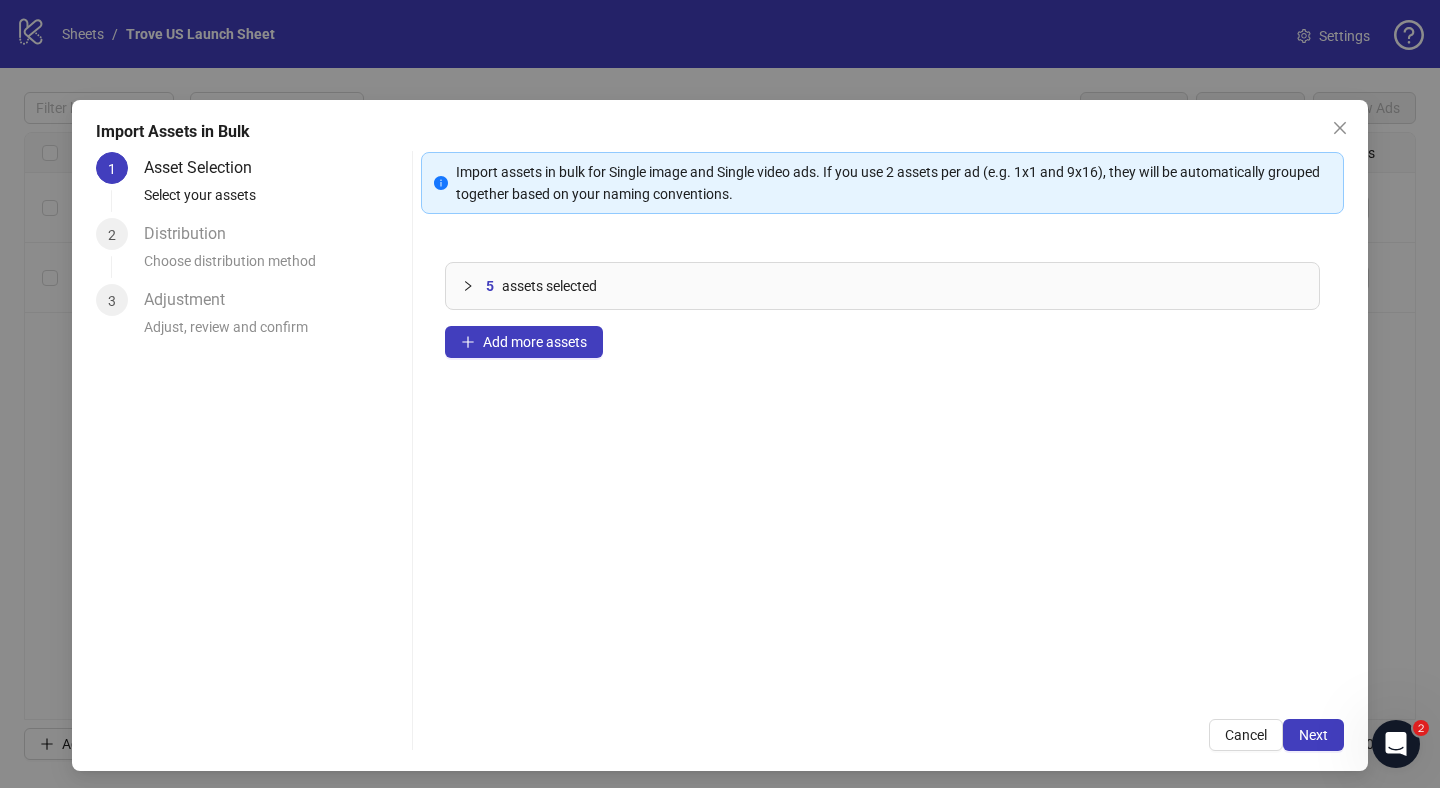 click at bounding box center (474, 286) 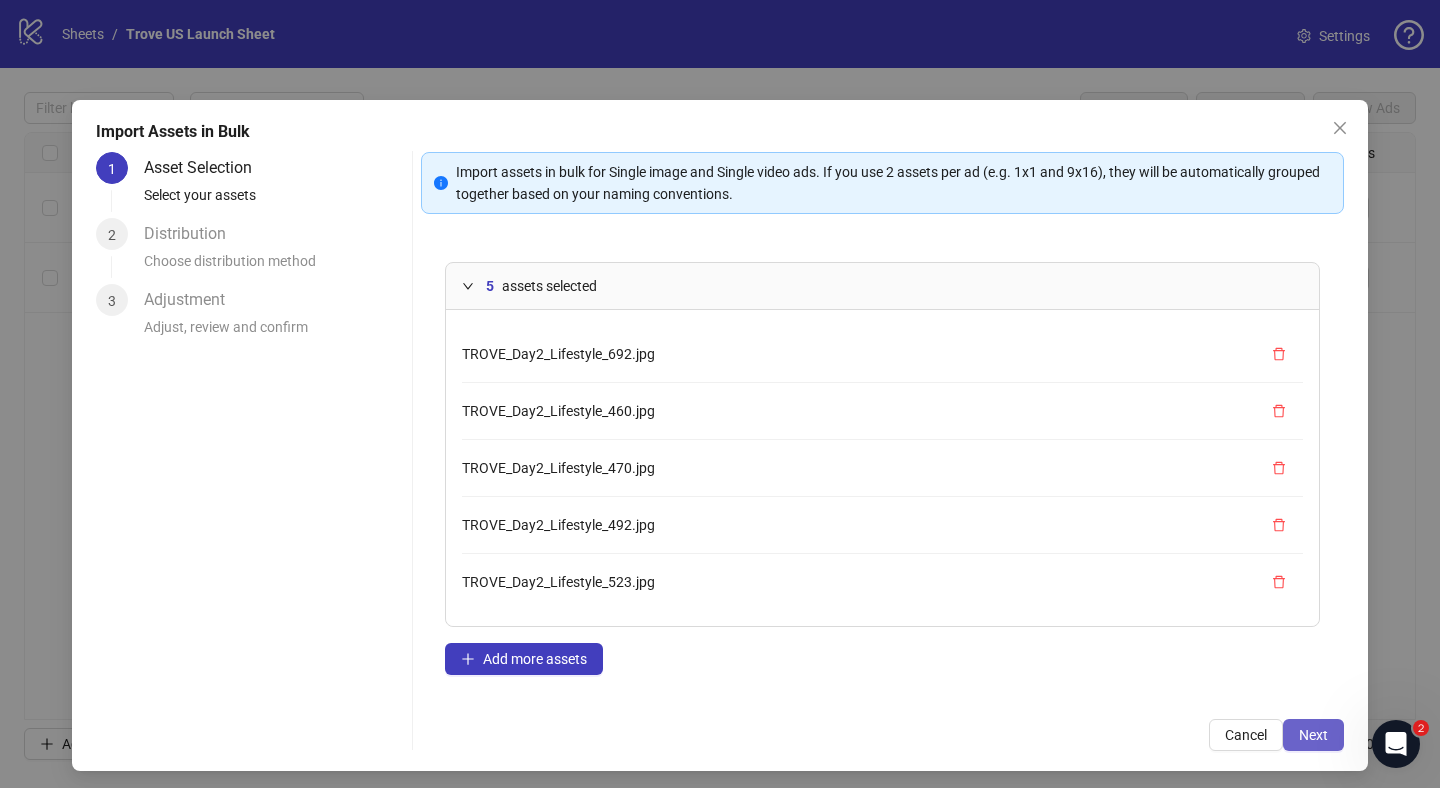 click on "Next" at bounding box center [1313, 735] 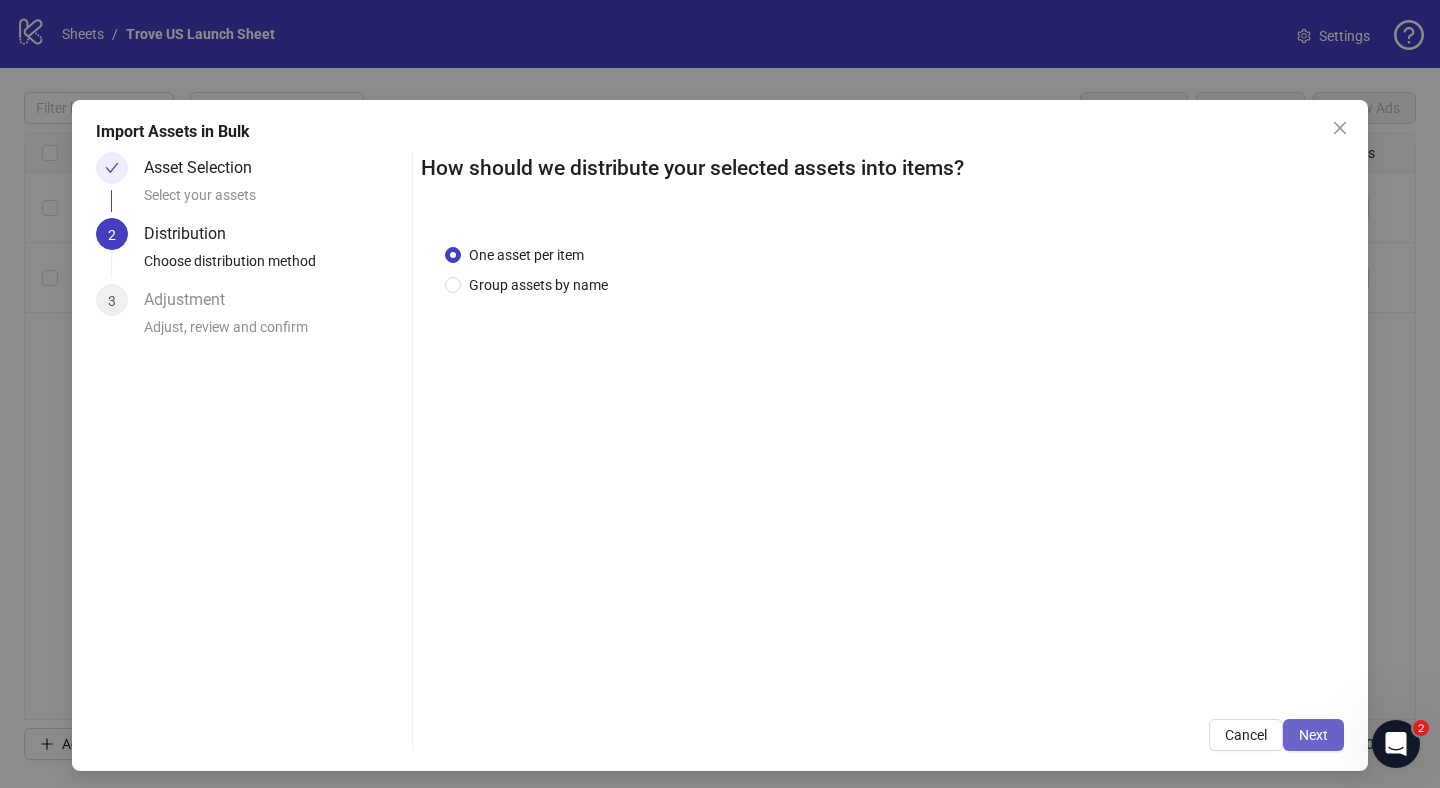 click on "Next" at bounding box center (1313, 735) 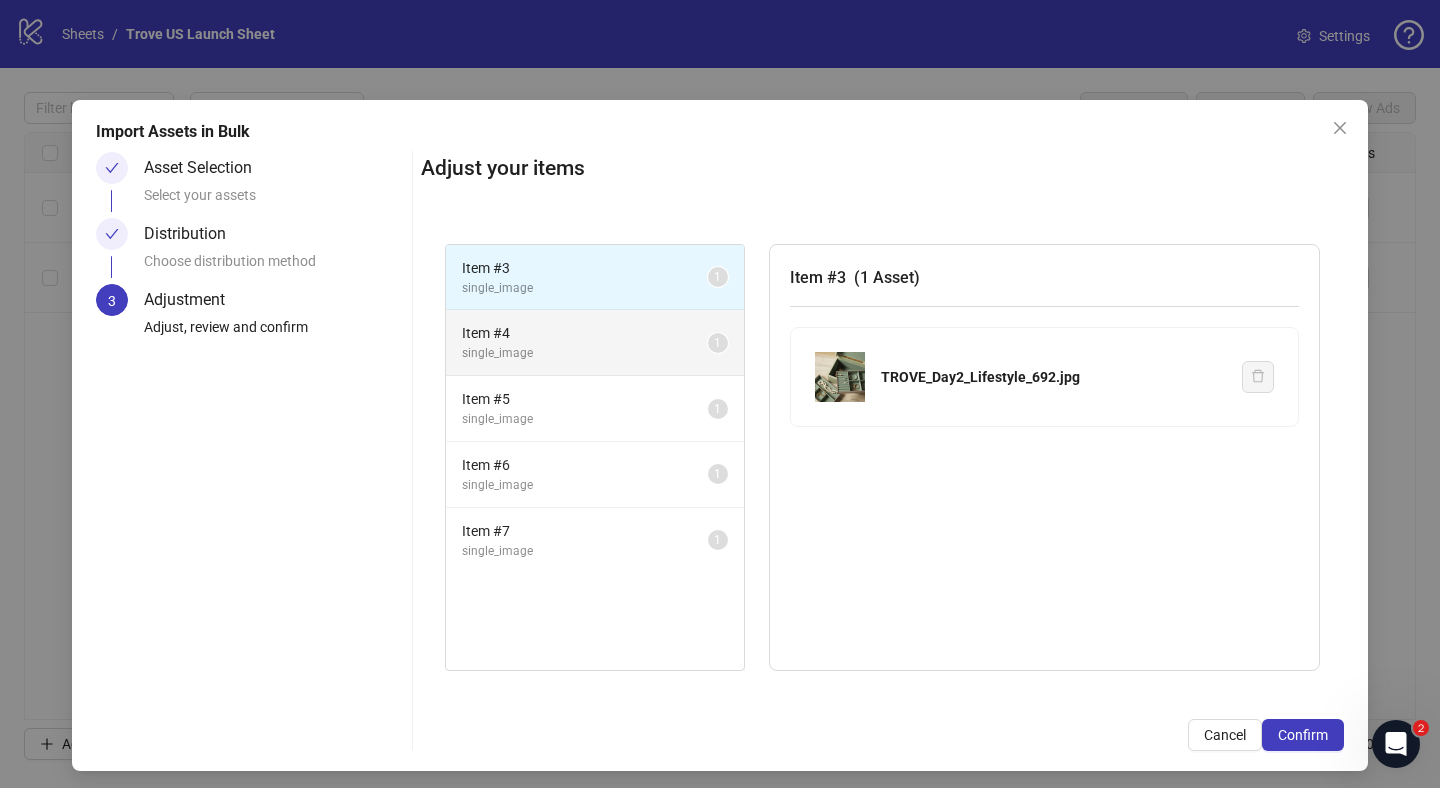 click on "Item # 4 single_image 1" at bounding box center (595, 343) 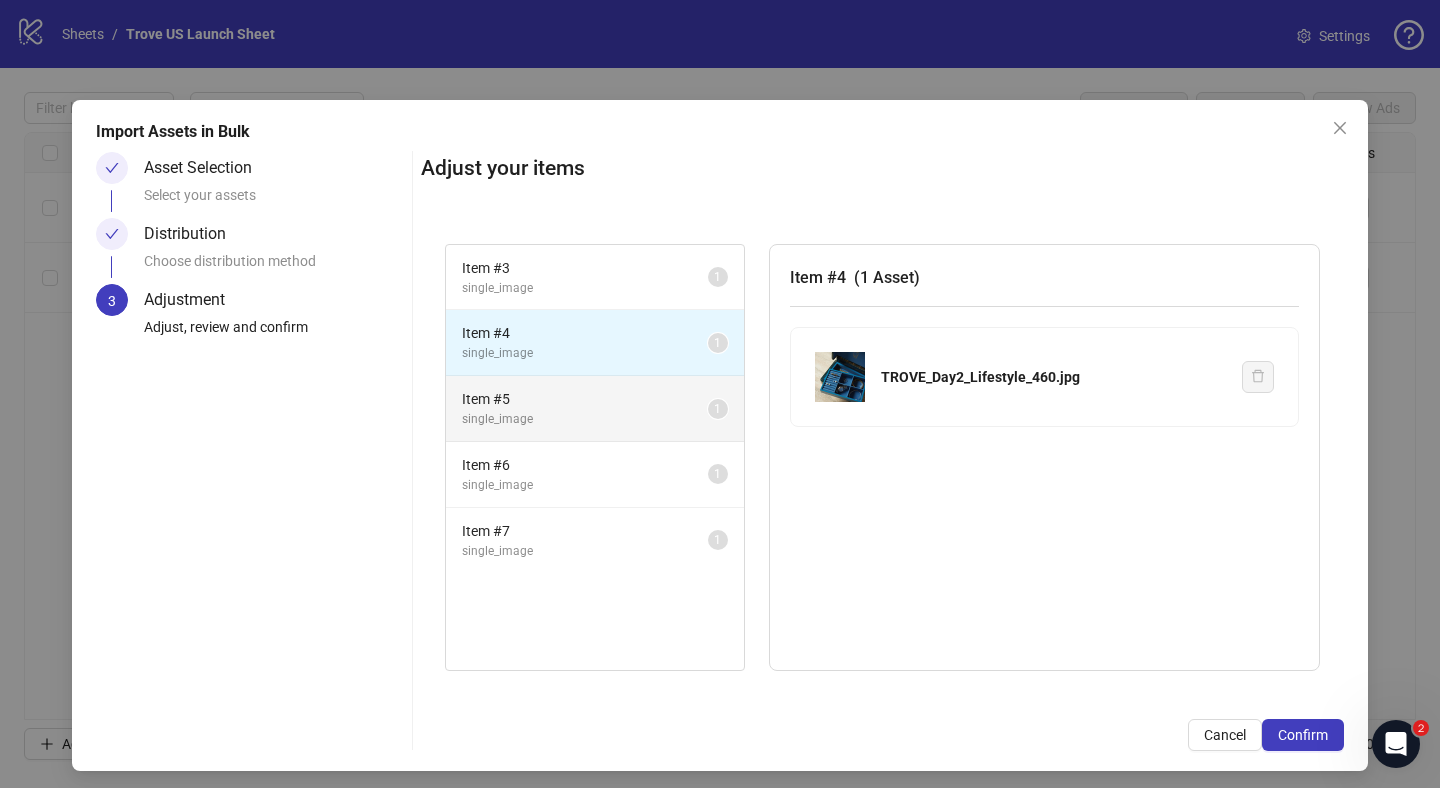 click on "Item # 5" at bounding box center [585, 268] 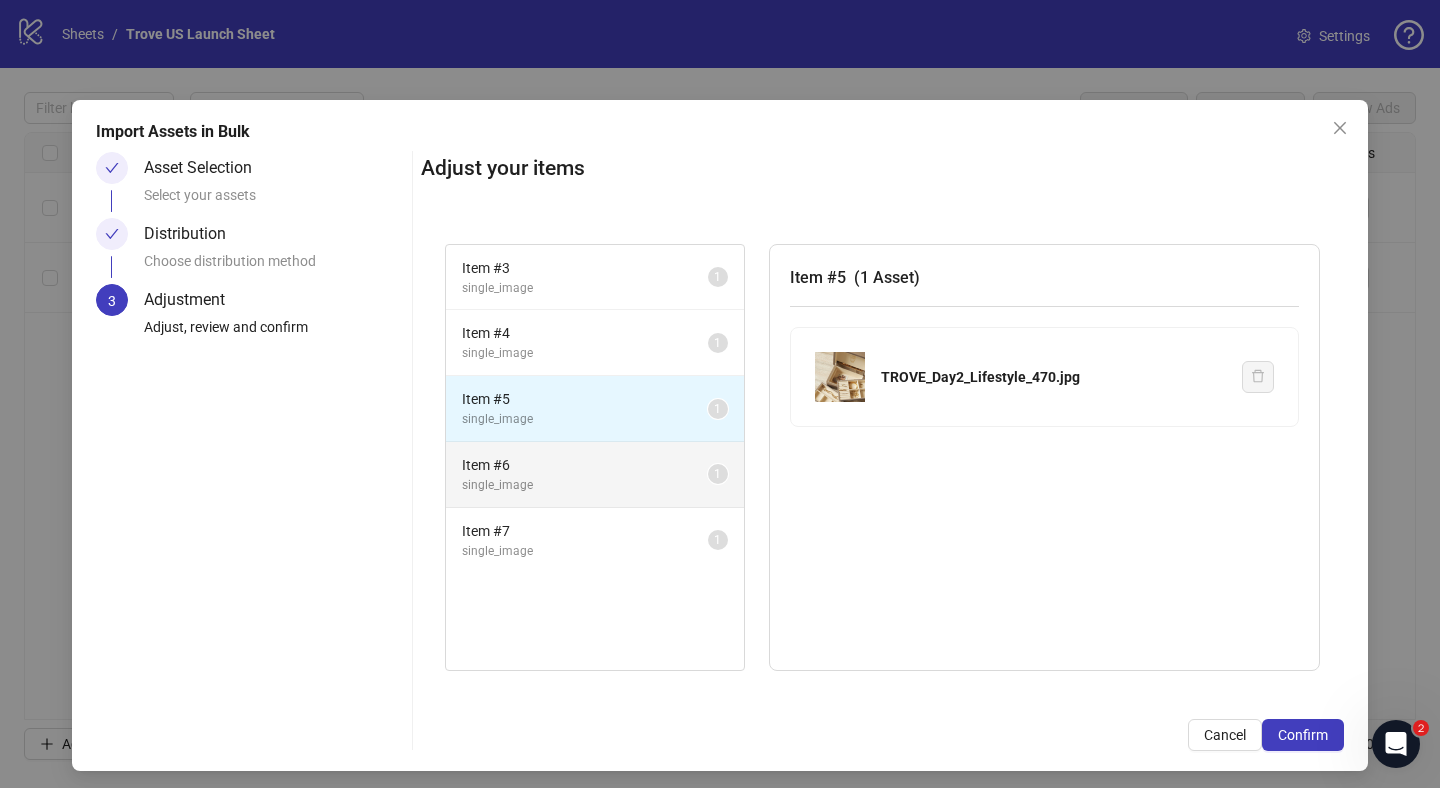 click on "Item # 6" at bounding box center (585, 268) 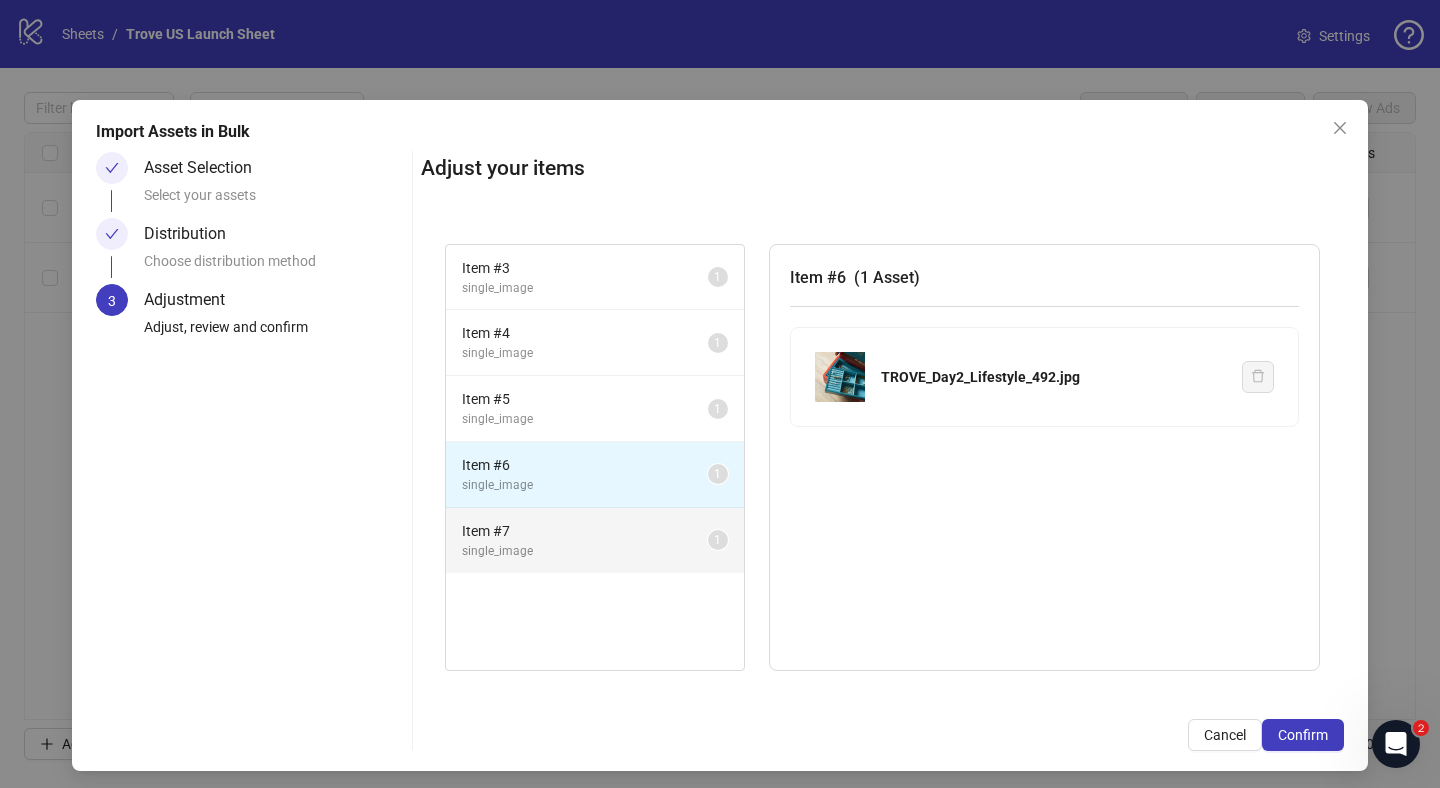 click on "Item # 7" at bounding box center [585, 268] 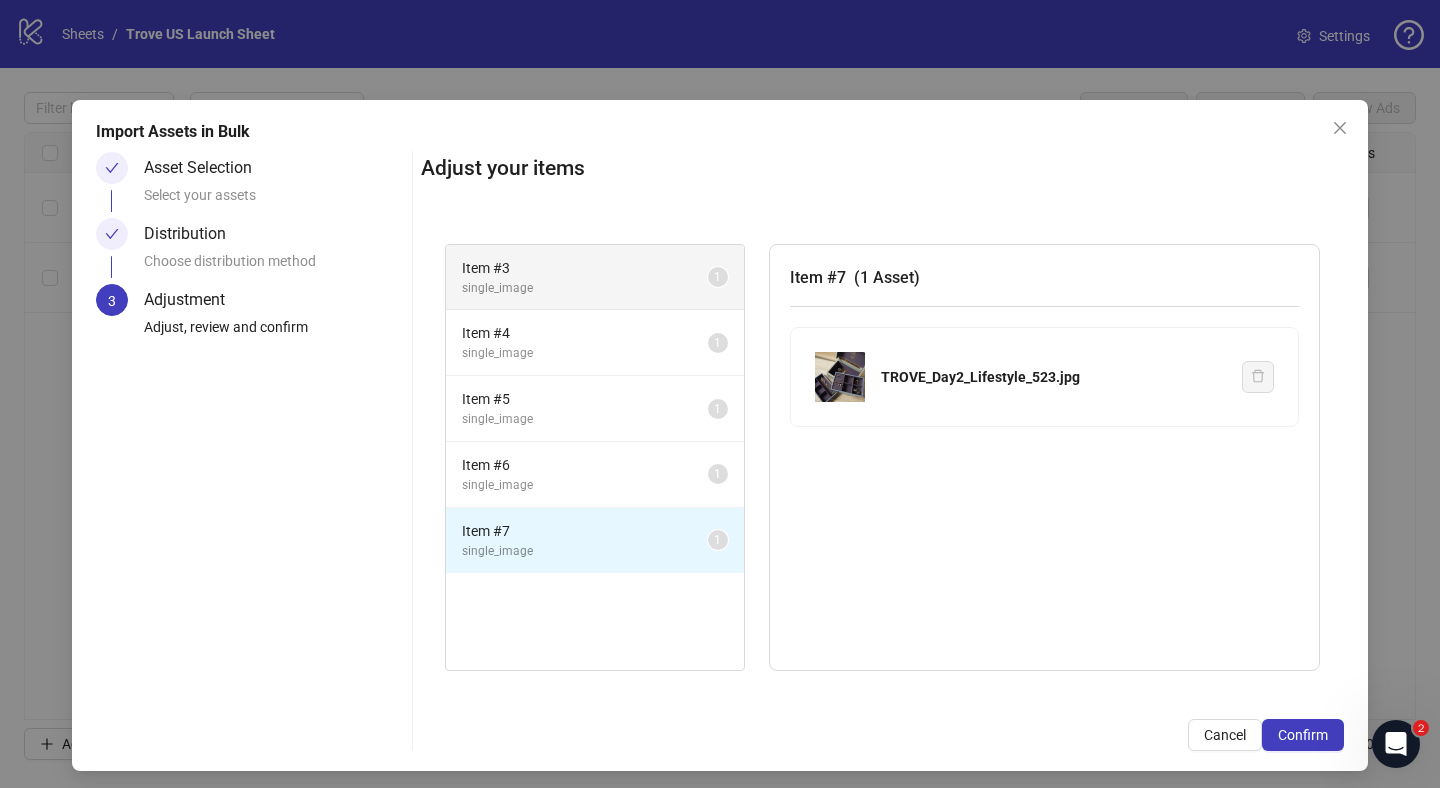 click on "Item # 3 single_image 1" at bounding box center (595, 278) 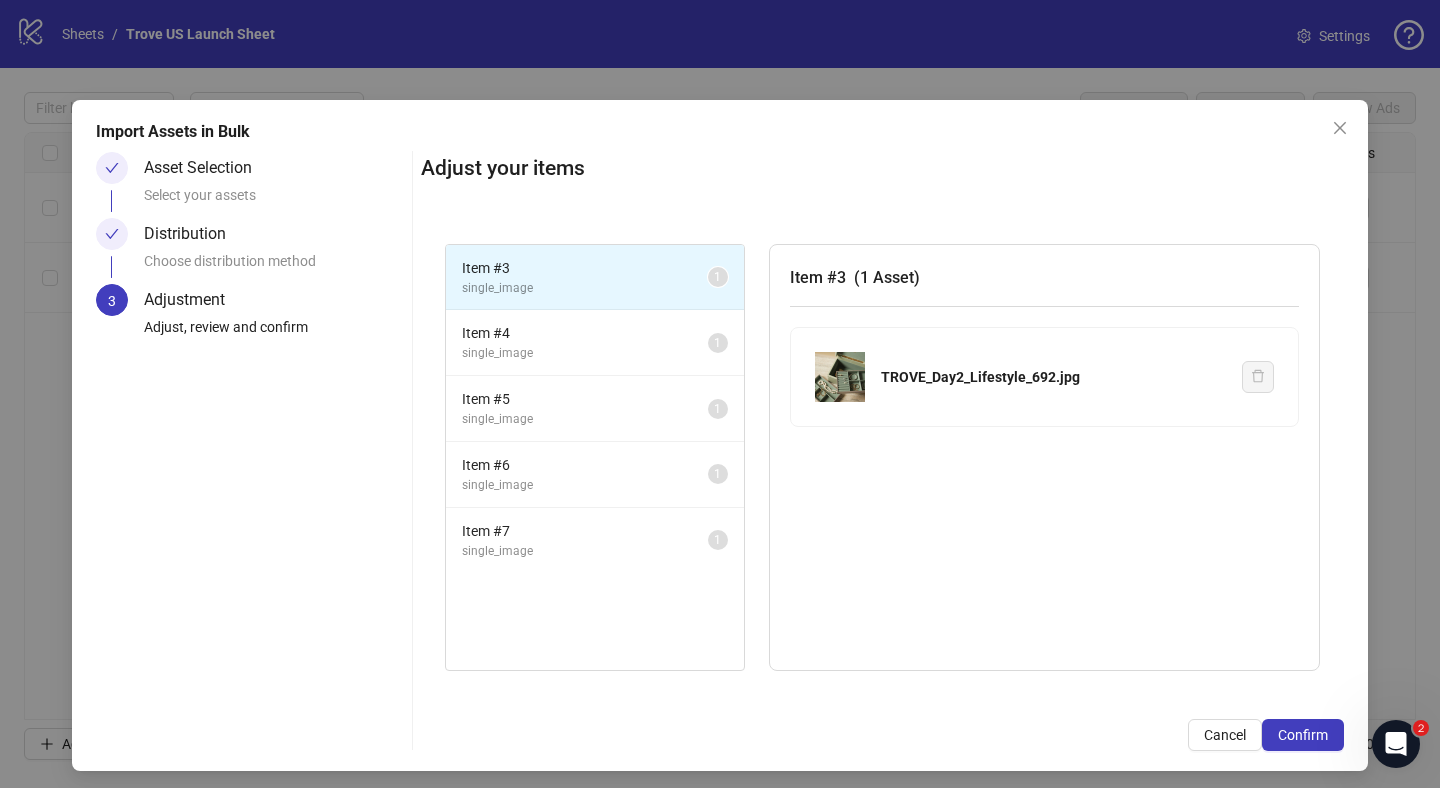 click on "TROVE_Day2_Lifestyle_692.jpg" at bounding box center [1053, 377] 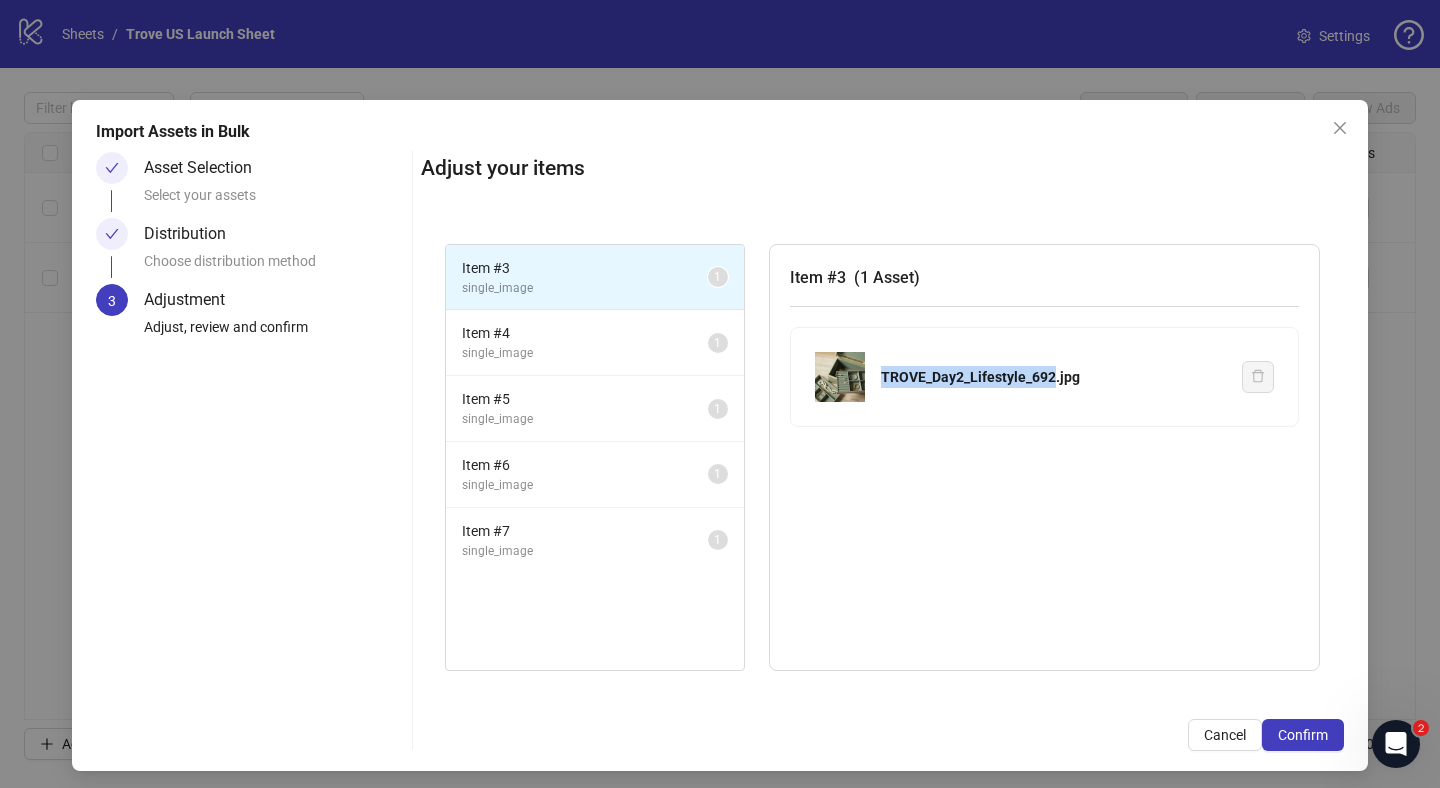 click on "TROVE_Day2_Lifestyle_692.jpg" at bounding box center [1053, 377] 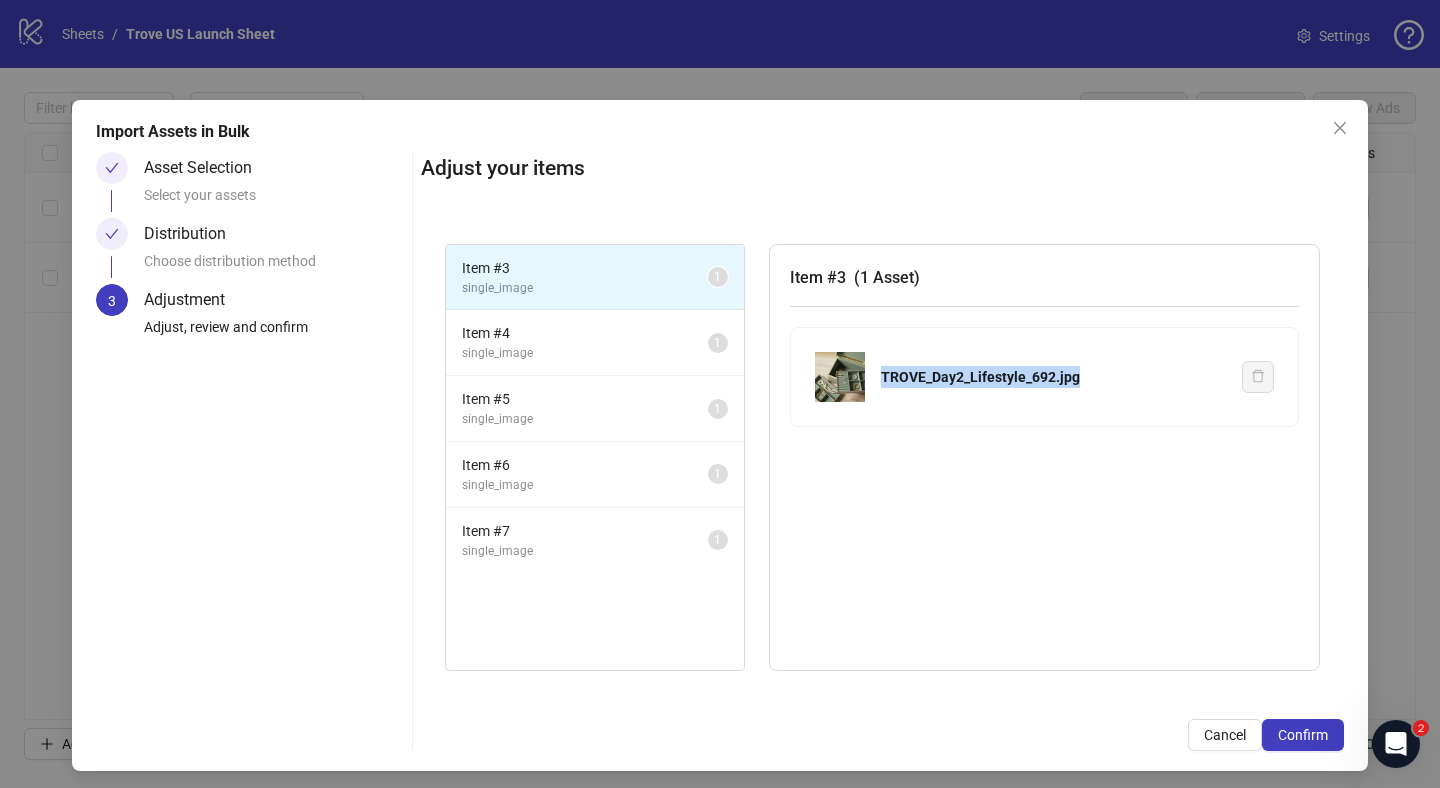 click on "TROVE_Day2_Lifestyle_692.jpg" at bounding box center [1053, 377] 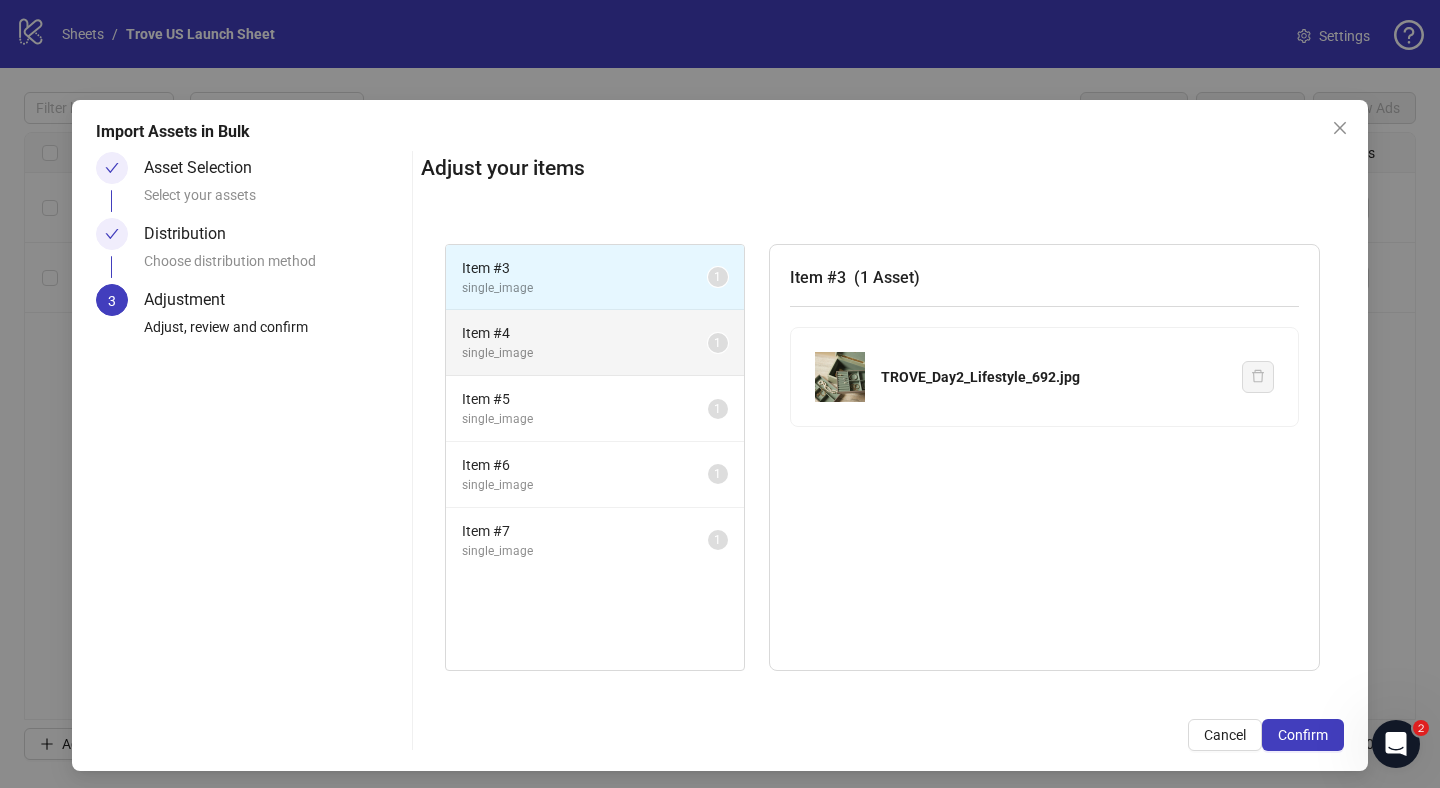 click on "Item # 4" at bounding box center (585, 268) 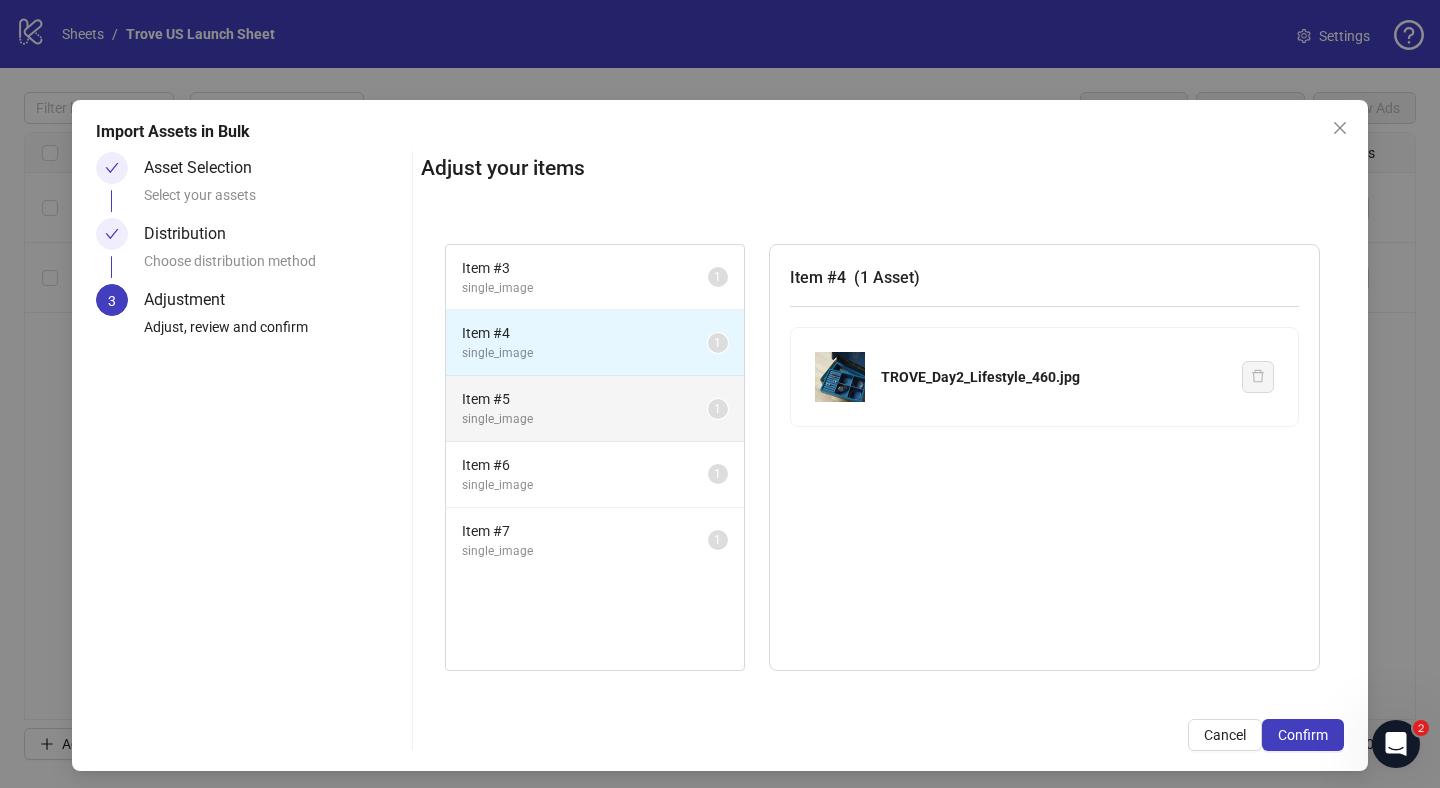 click on "single_image" at bounding box center (585, 288) 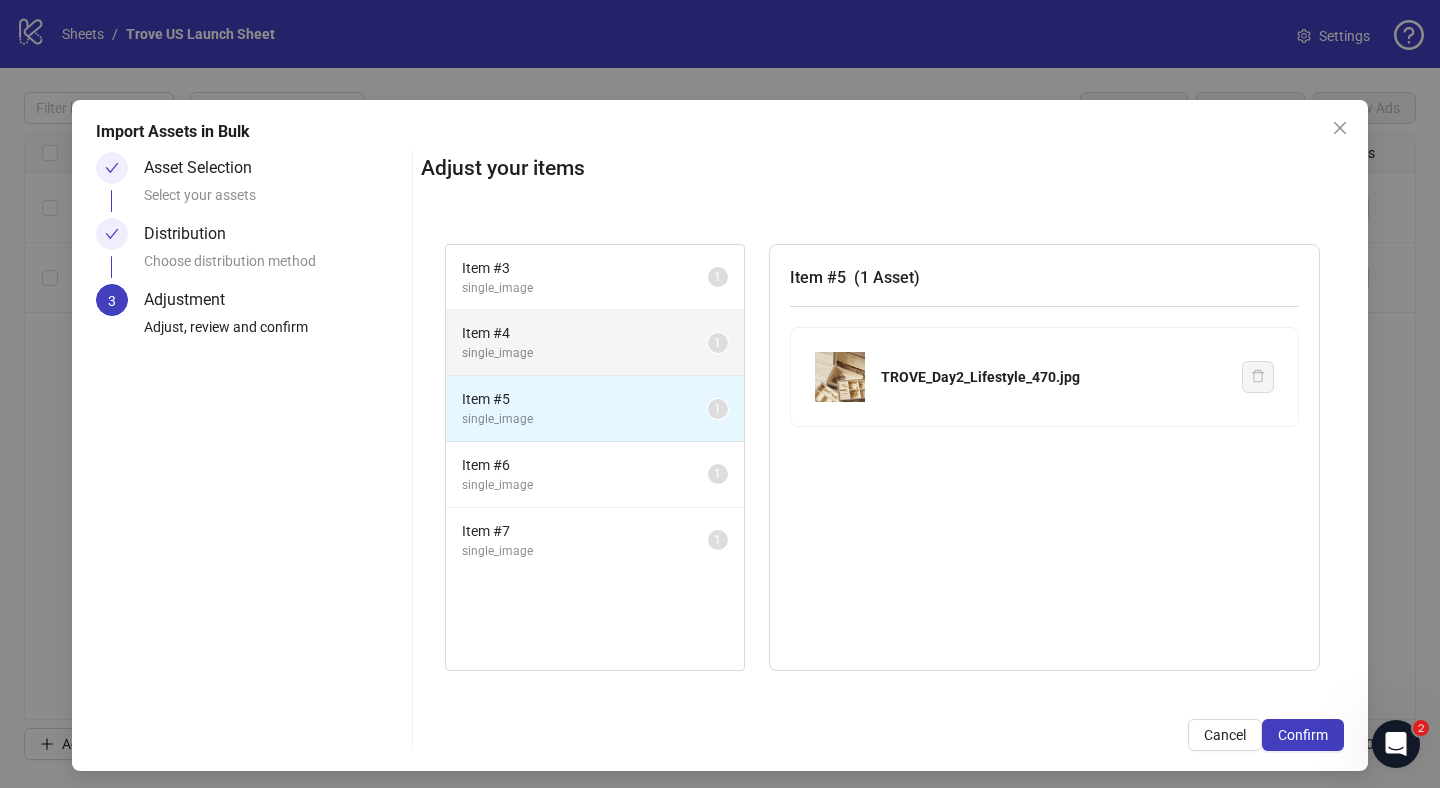 click on "Item # 4 single_image 1" at bounding box center [595, 343] 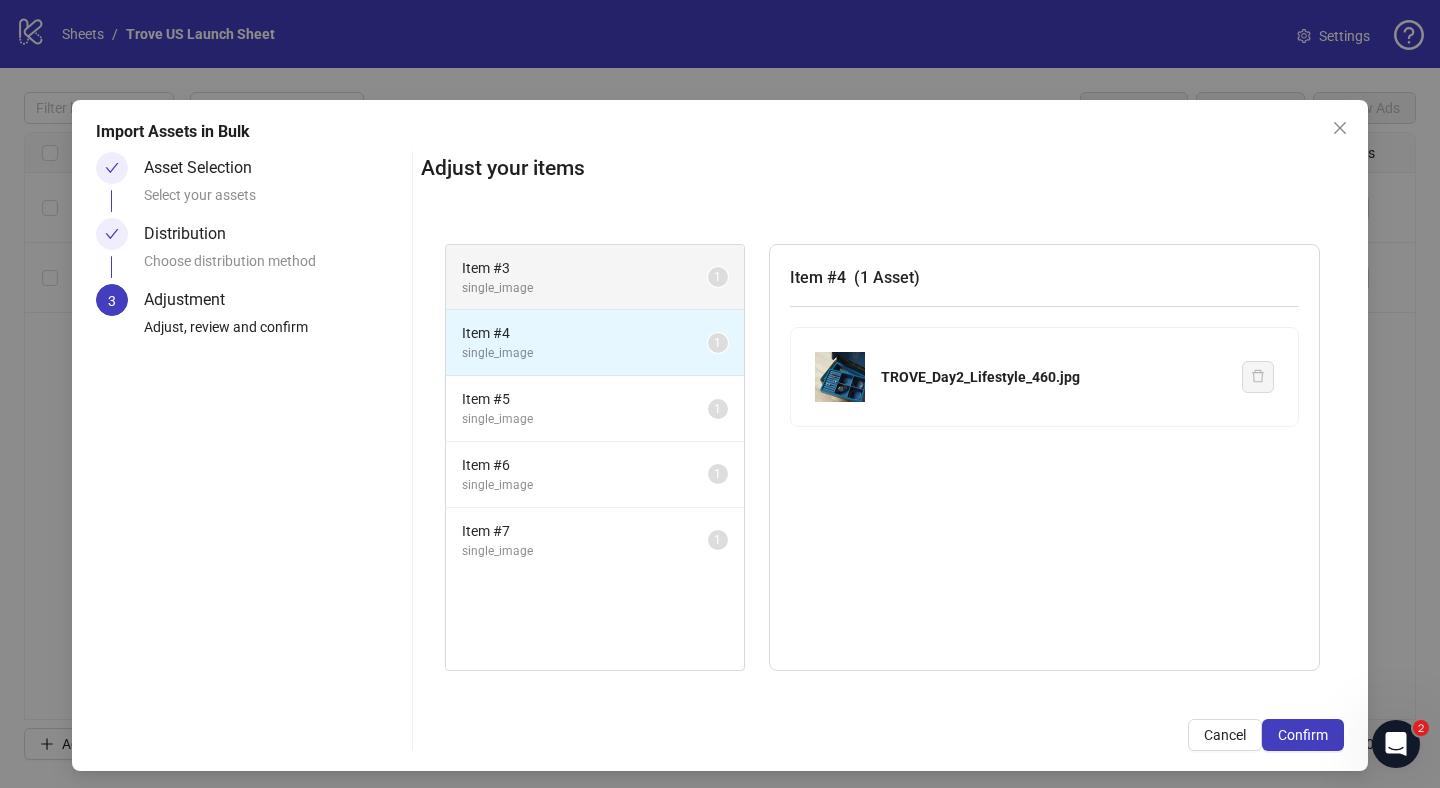 click on "single_image" at bounding box center [585, 288] 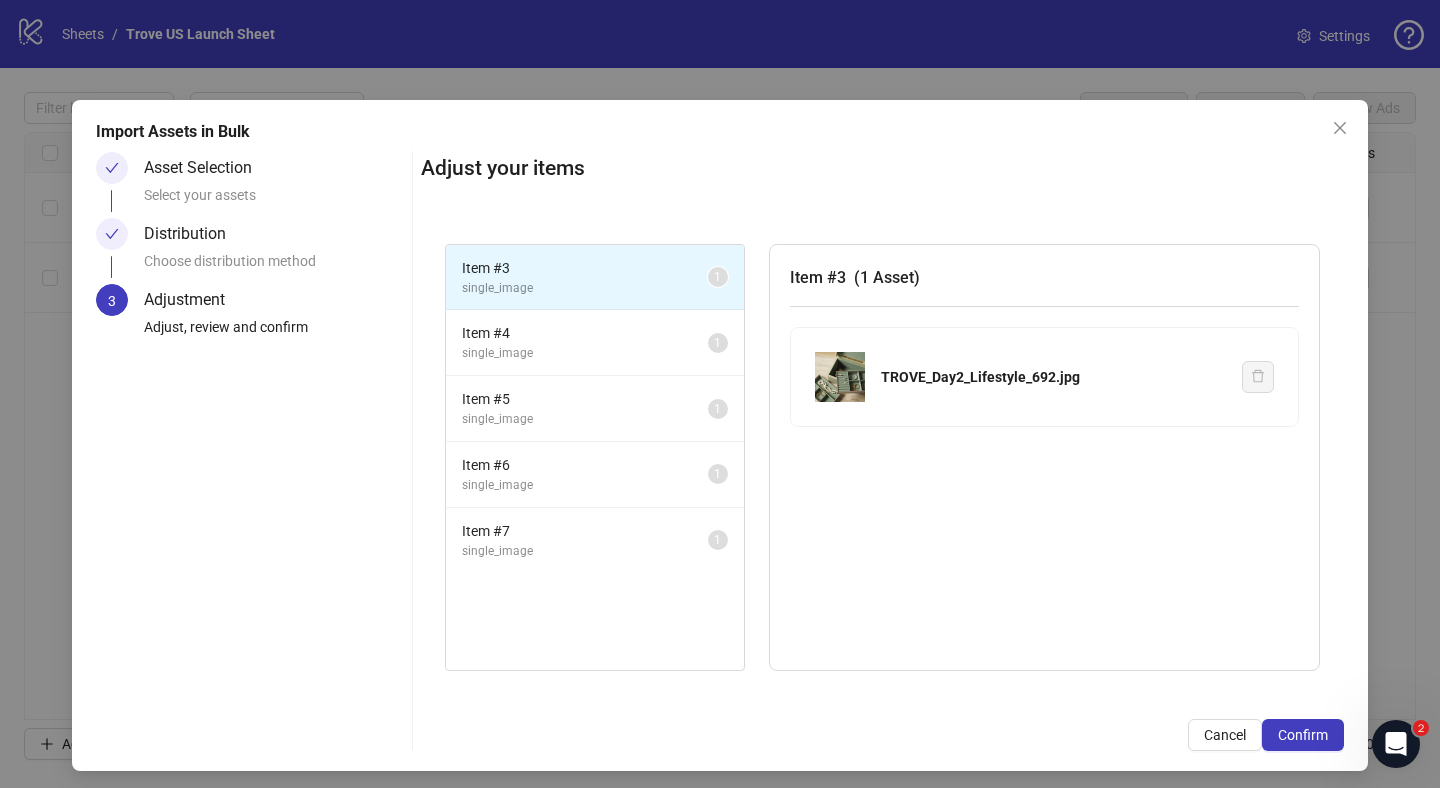 click on "Adjust your items Item # 3 single_image 1 Item # 4 single_image 1 Item # 5 single_image 1 Item # 6 single_image 1 Item # 7 single_image 1 Item # 3 ( 1   Asset ) TROVE_Day2_Lifestyle_692.jpg Cancel Confirm" at bounding box center [882, 451] 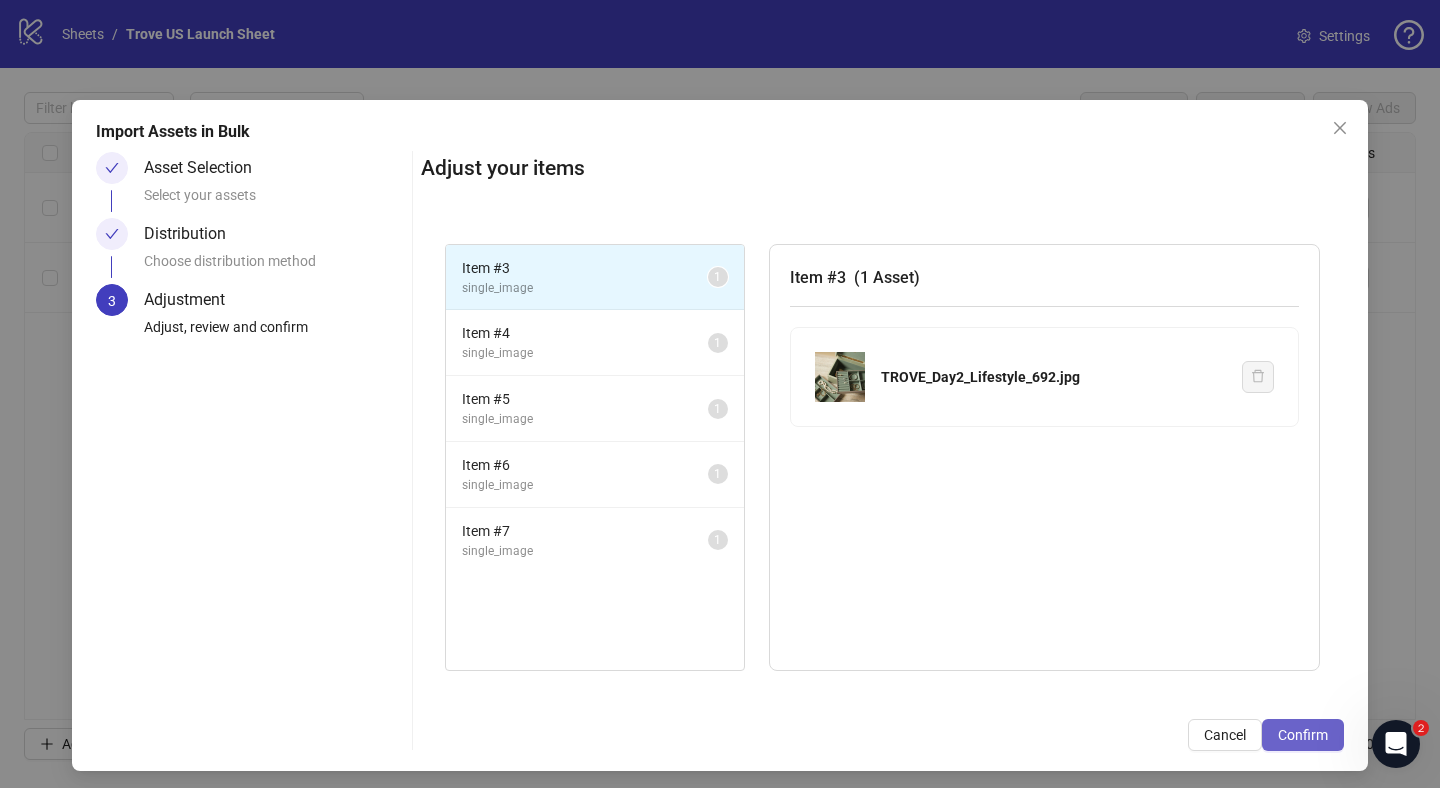 click on "Confirm" at bounding box center (1303, 735) 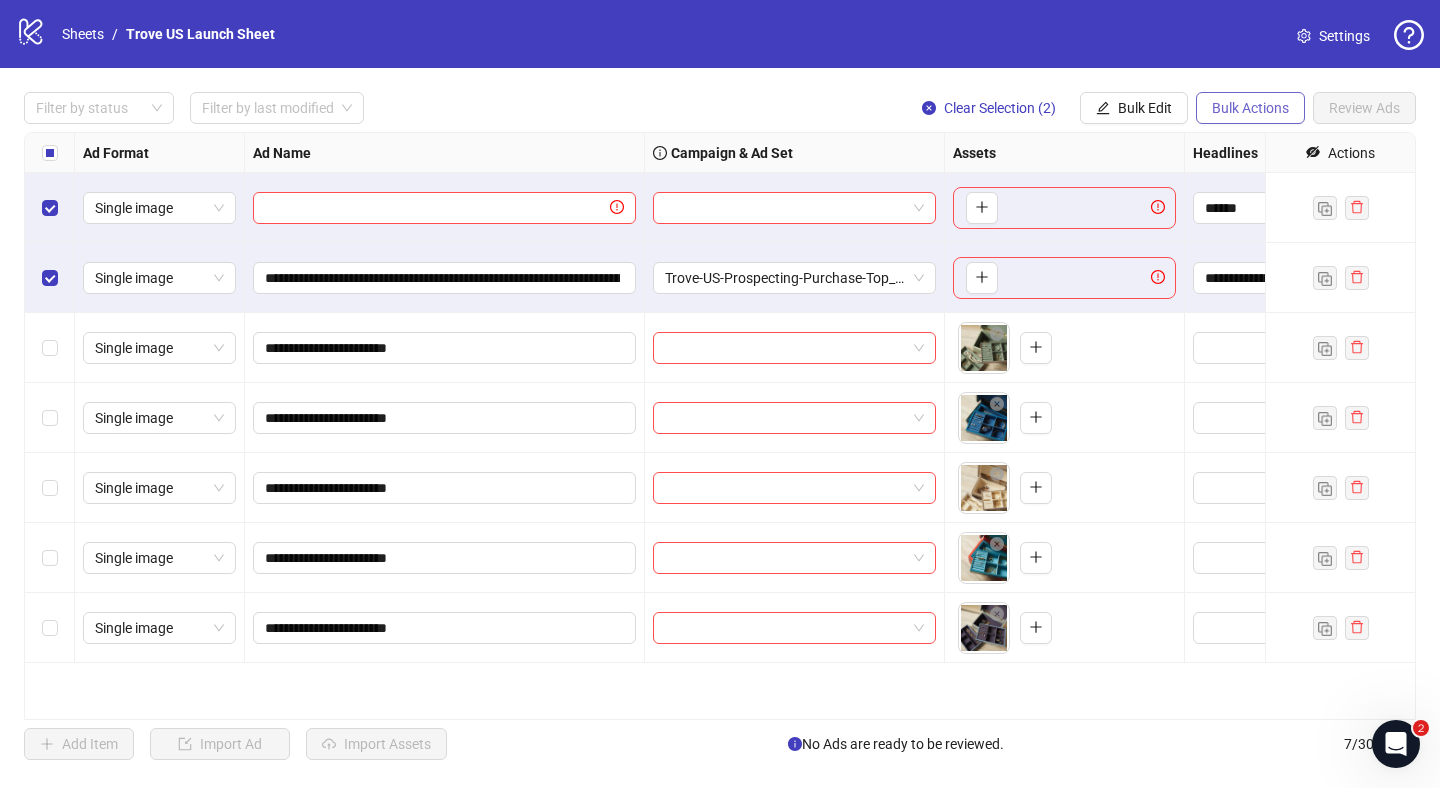 click on "Bulk Actions" at bounding box center (1103, 108) 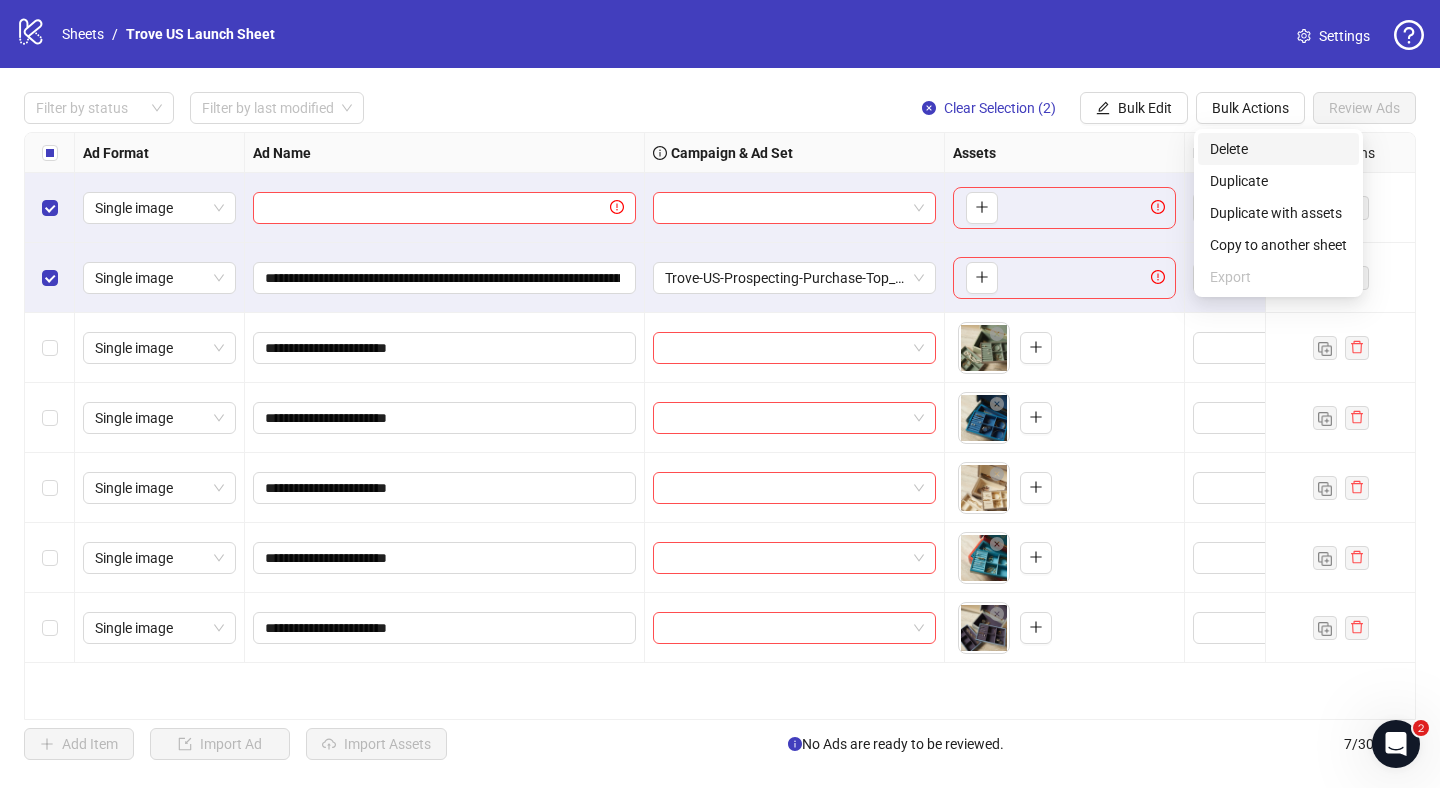 click on "Delete" at bounding box center [1278, 149] 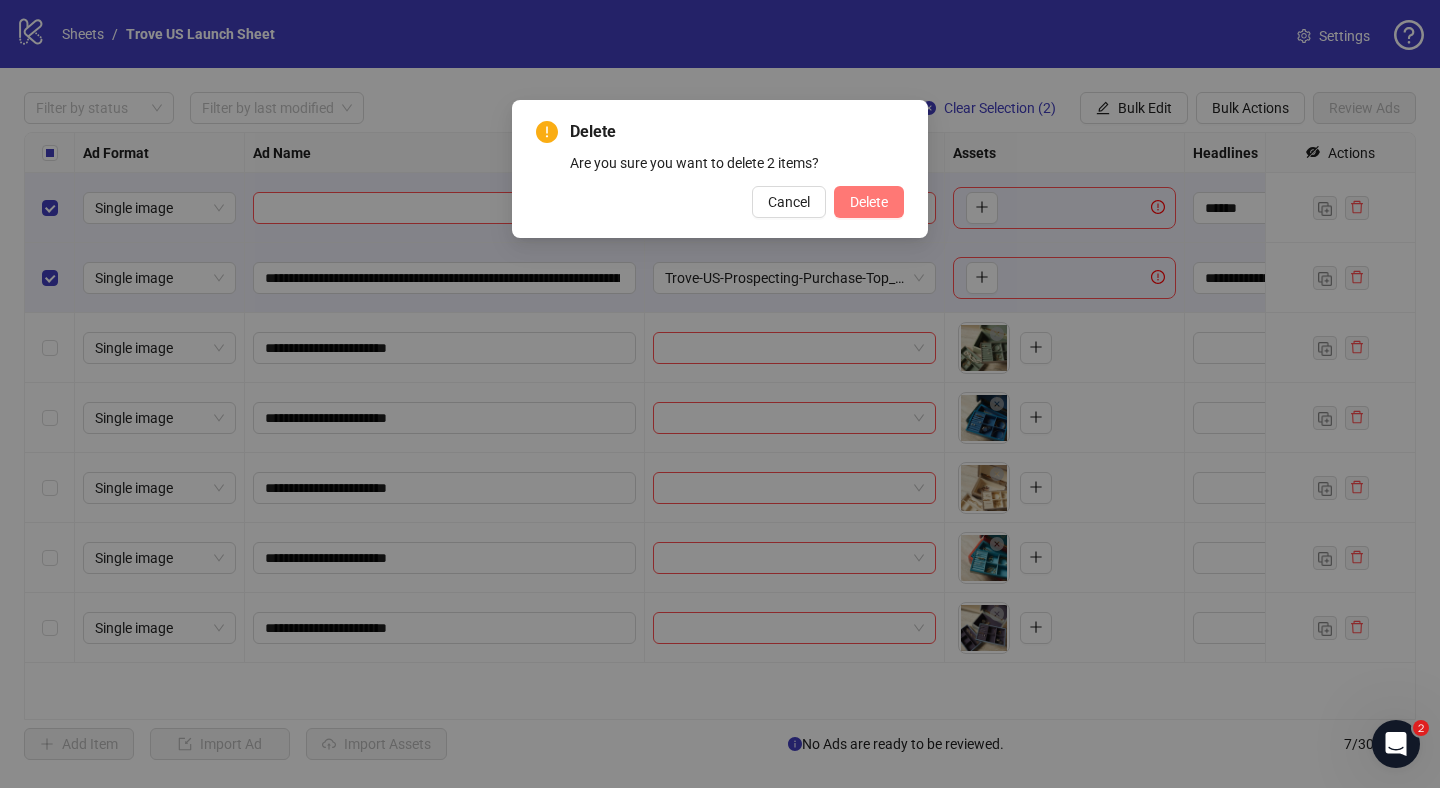 click on "Delete" at bounding box center (869, 202) 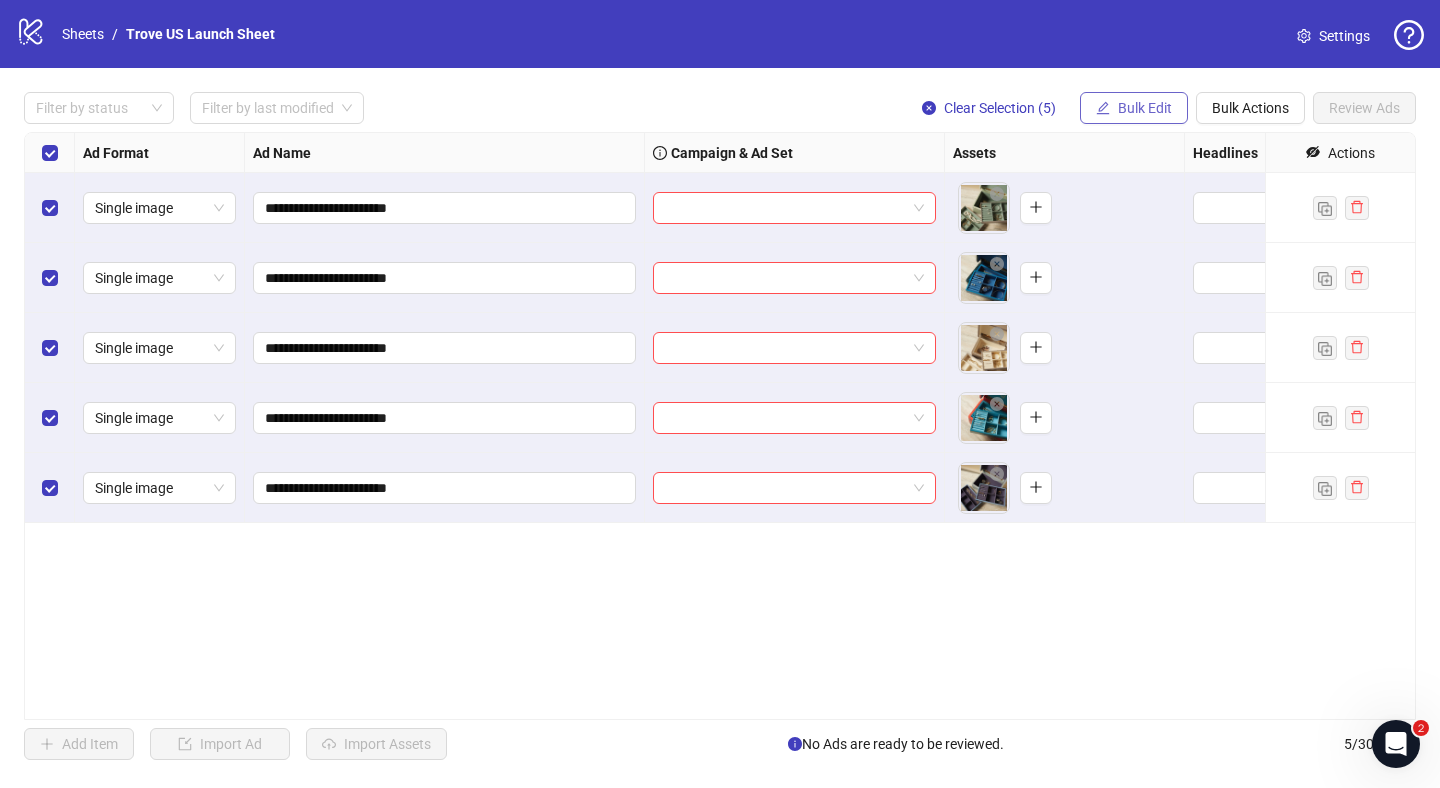 click on "Bulk Edit" at bounding box center [1145, 108] 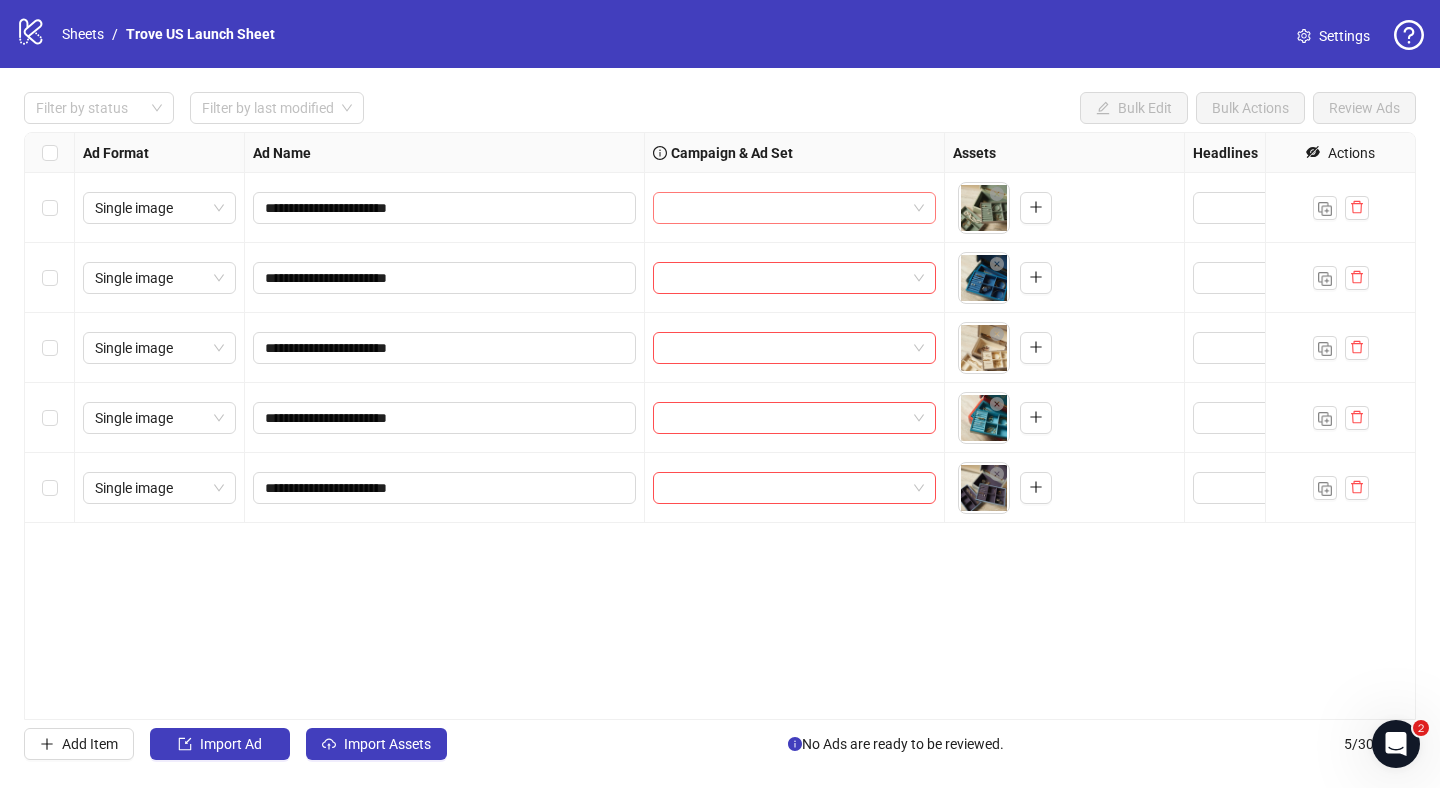 click at bounding box center [794, 208] 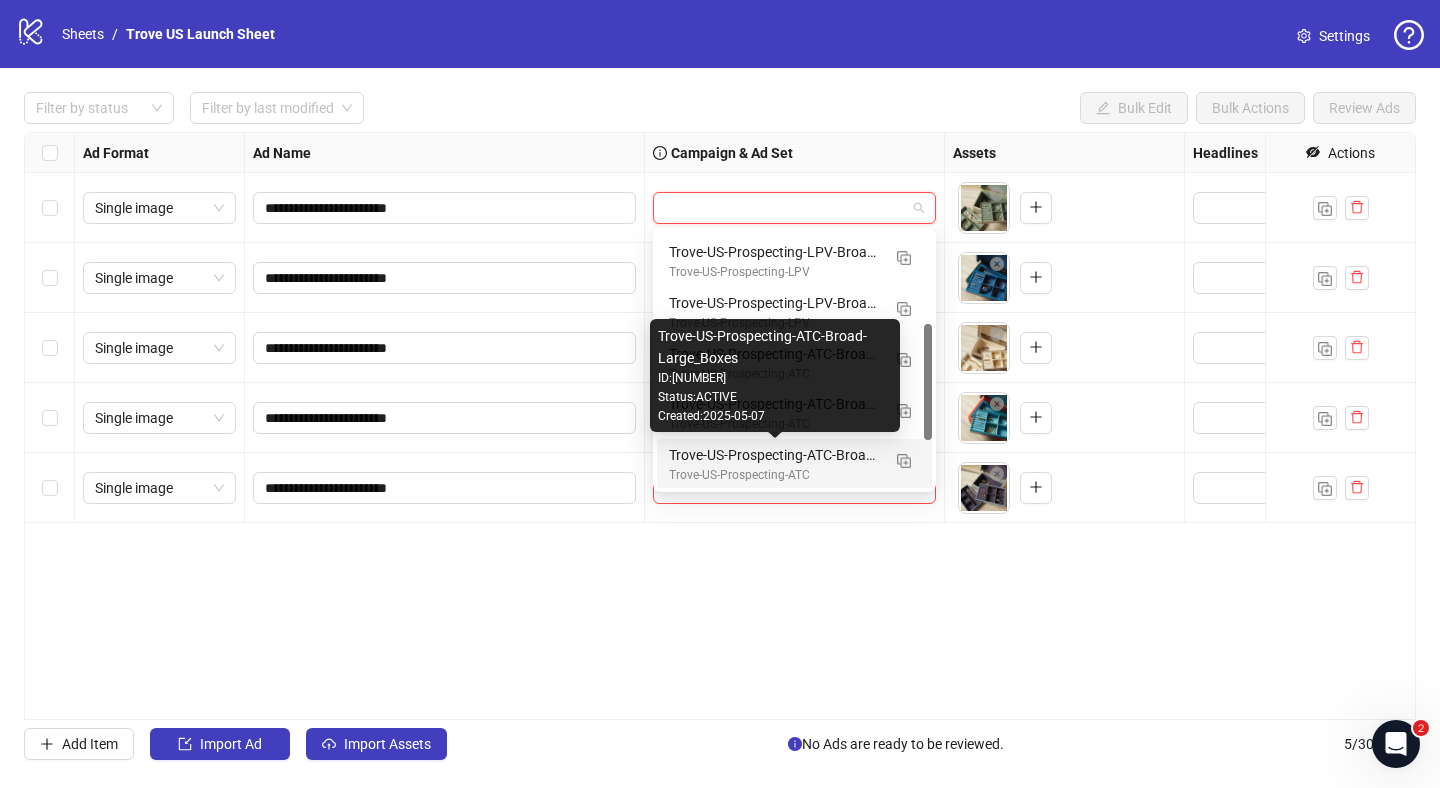 scroll, scrollTop: 0, scrollLeft: 0, axis: both 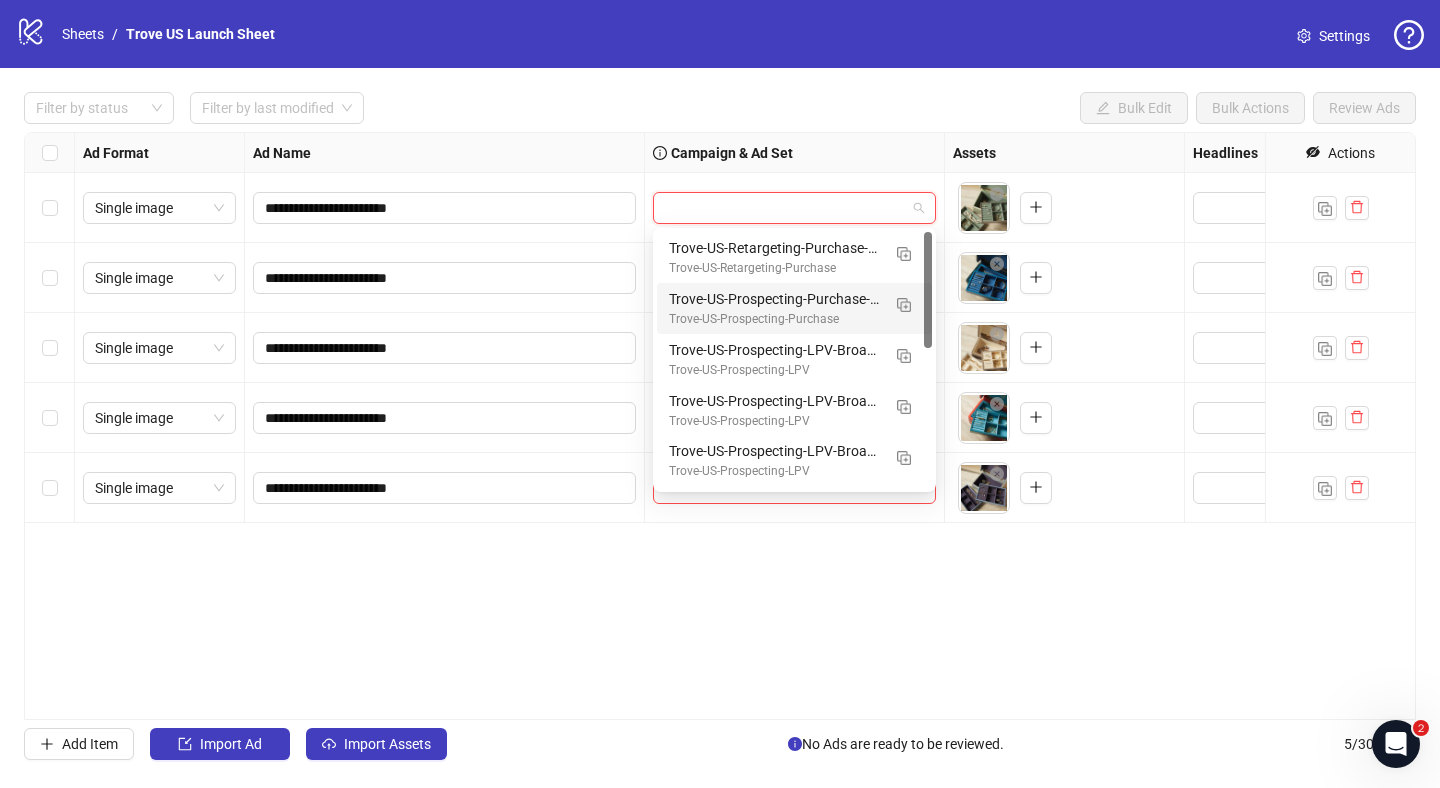 click at bounding box center (785, 208) 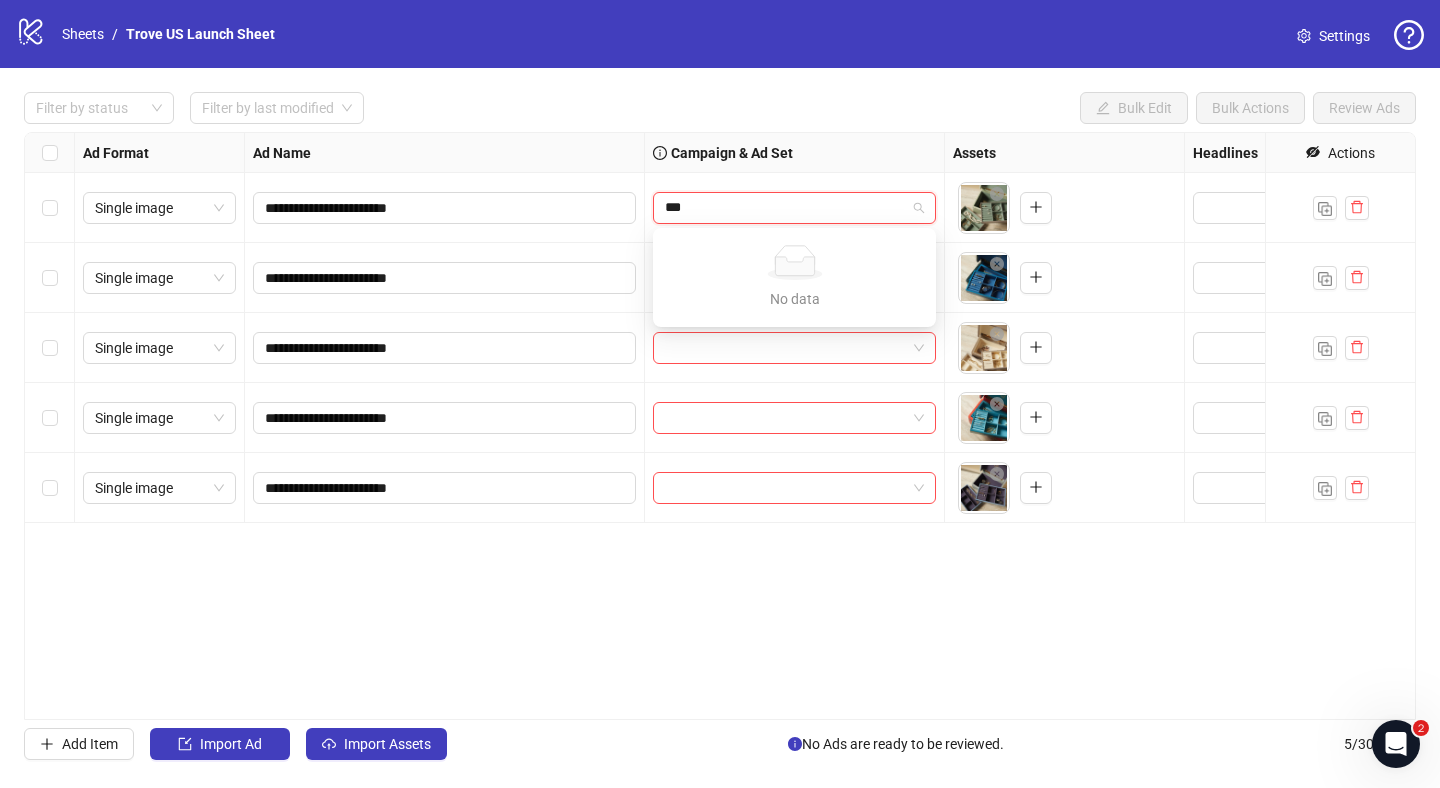 type on "****" 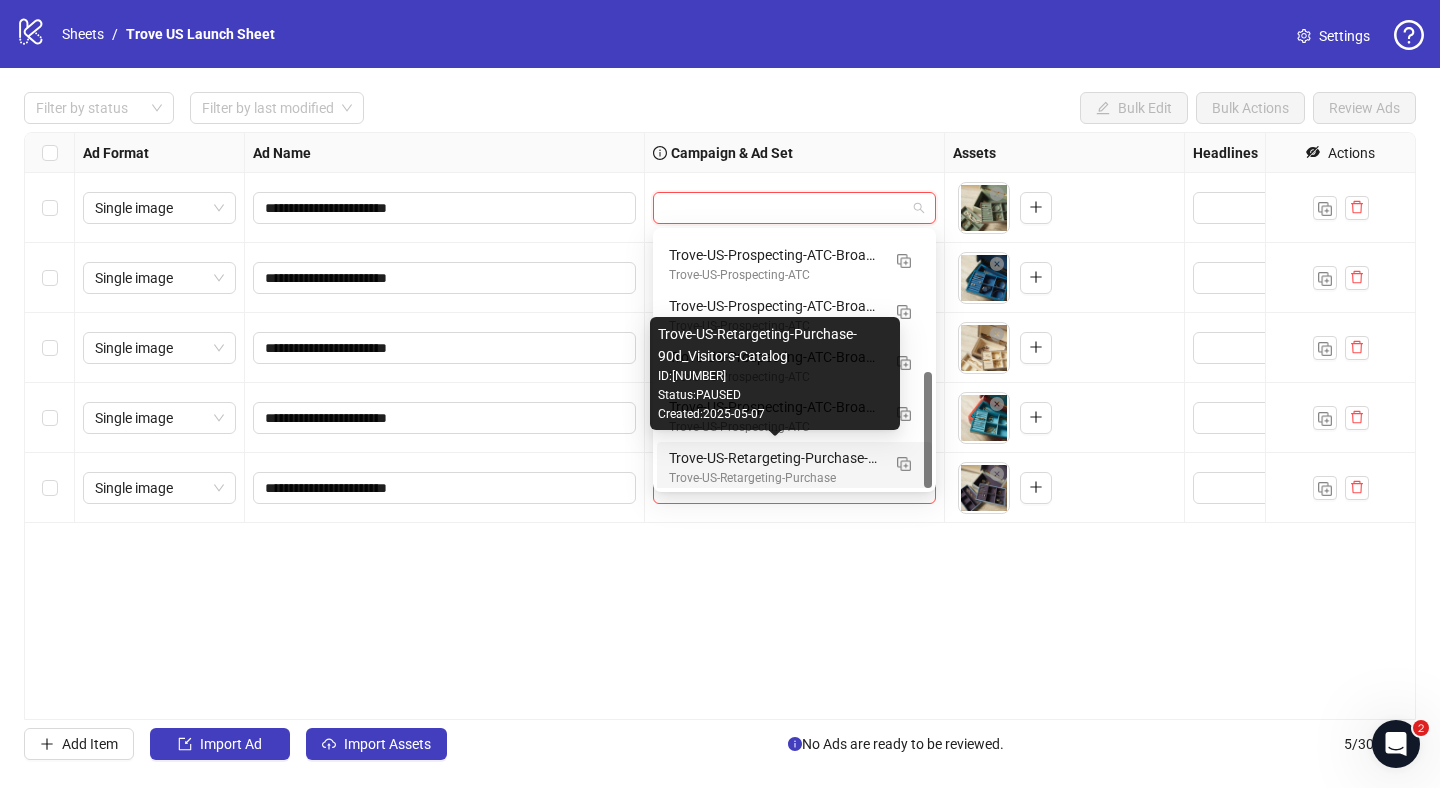 scroll, scrollTop: 305, scrollLeft: 0, axis: vertical 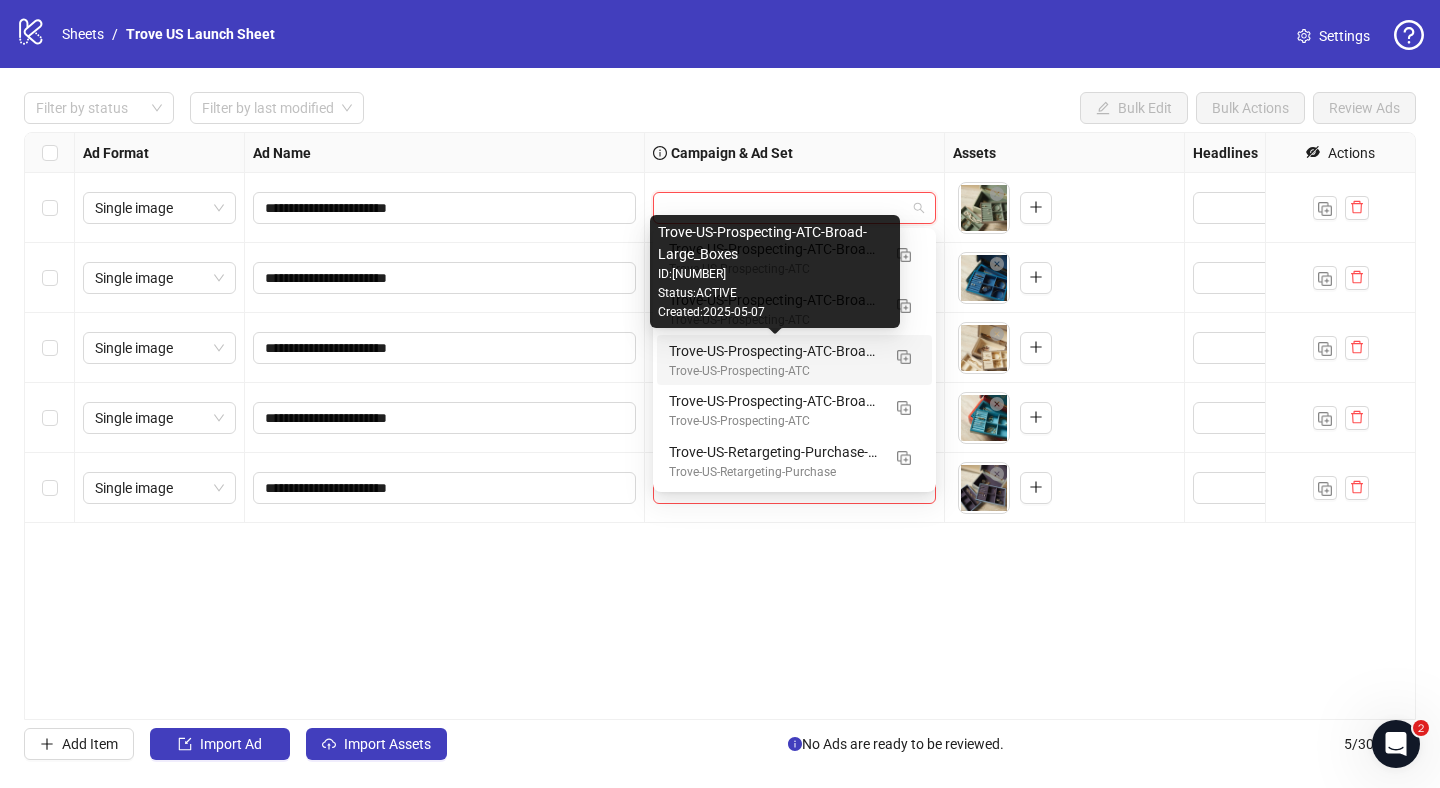 click on "Trove-US-Prospecting-ATC-Broad-Large_Boxes" at bounding box center (774, 351) 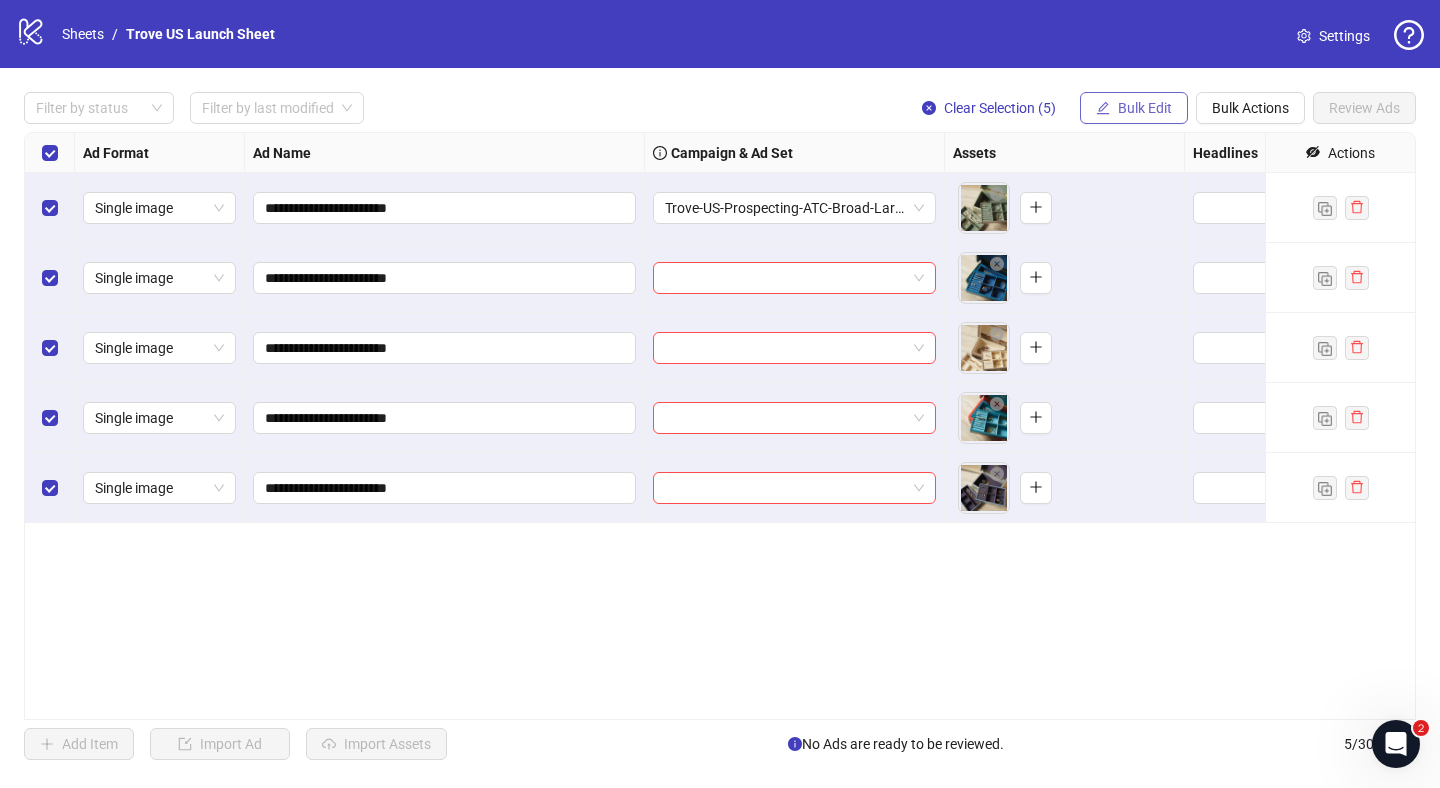 click on "Bulk Edit" at bounding box center [1134, 108] 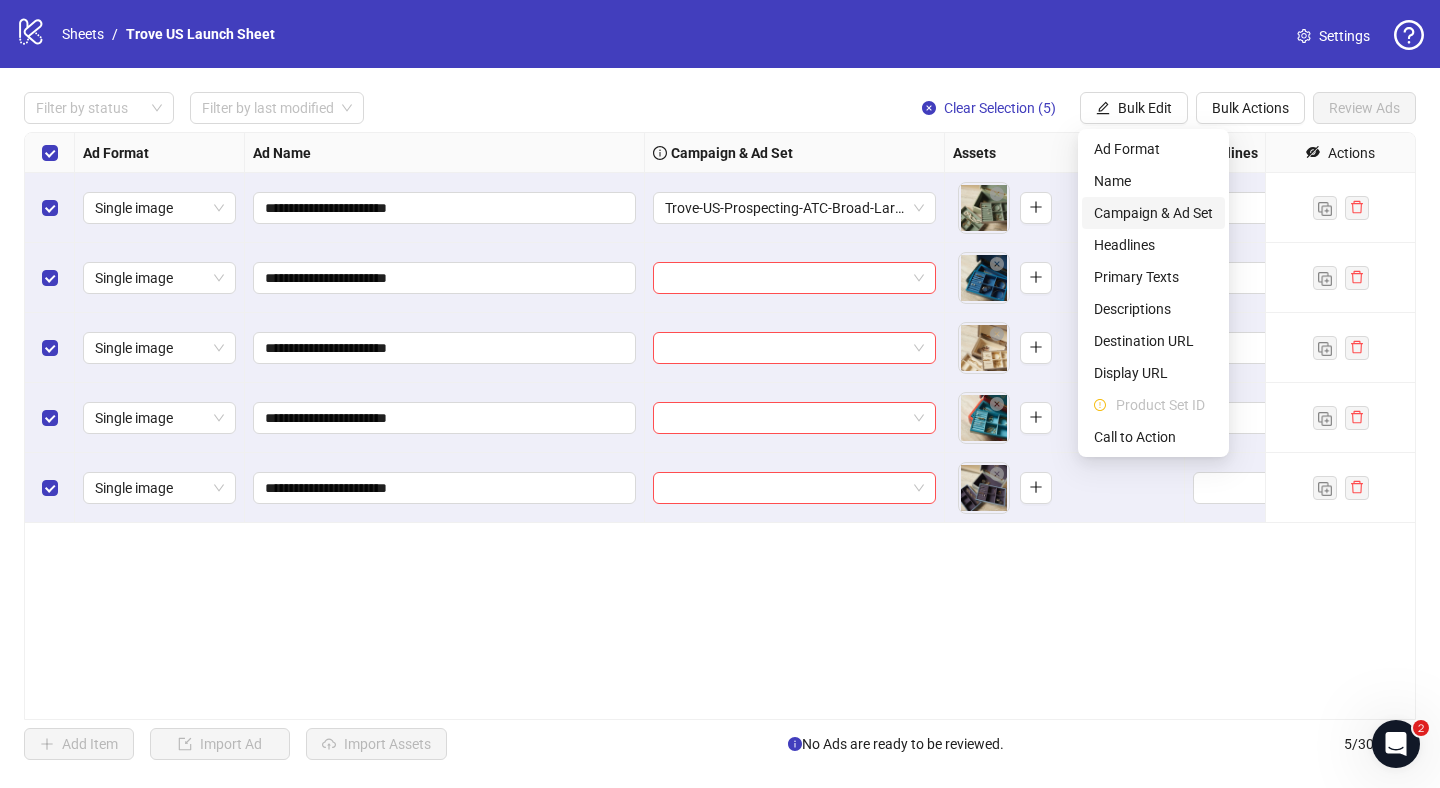 click on "Campaign & Ad Set" at bounding box center (1153, 213) 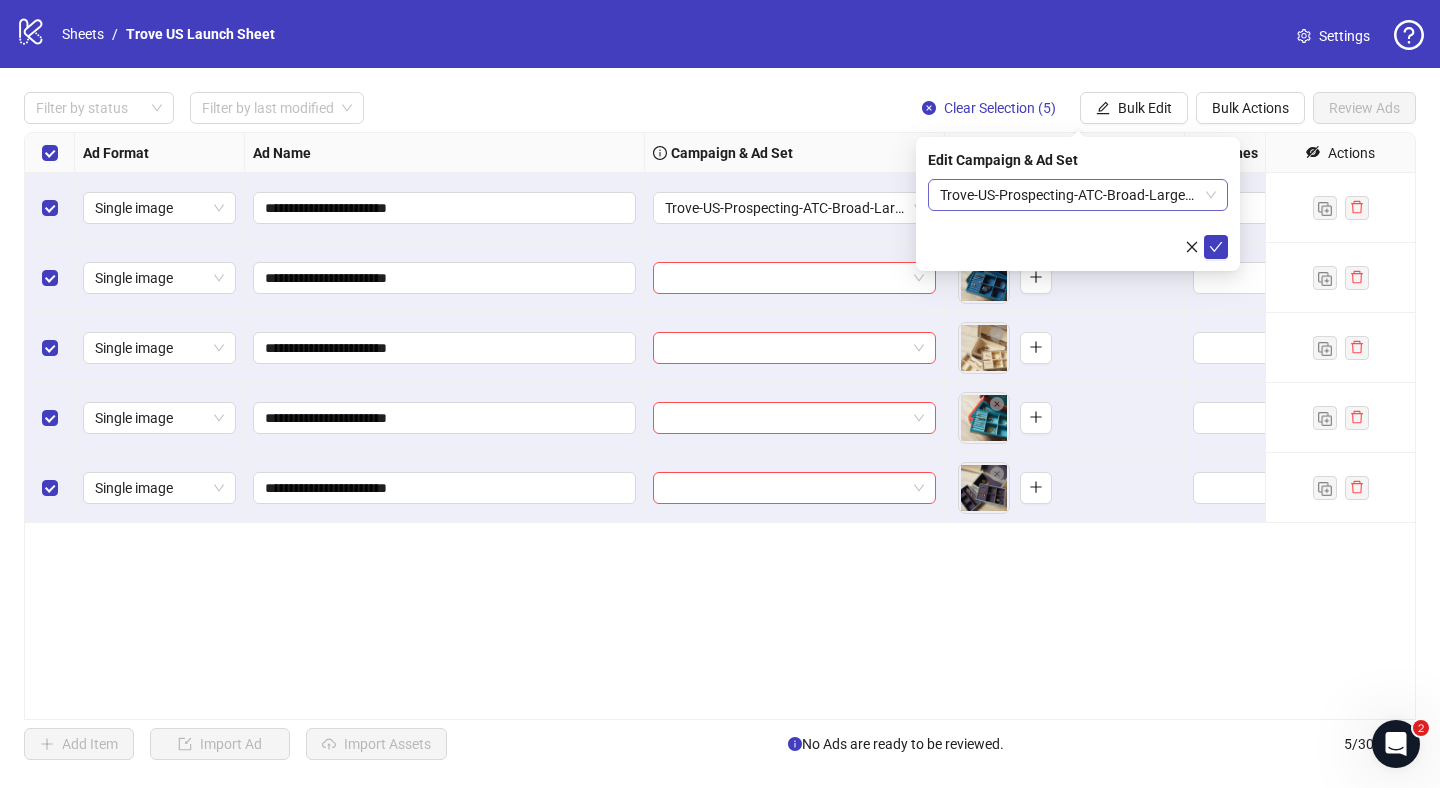 click on "Trove-US-Prospecting-ATC-Broad-Large_Boxes" at bounding box center [1078, 195] 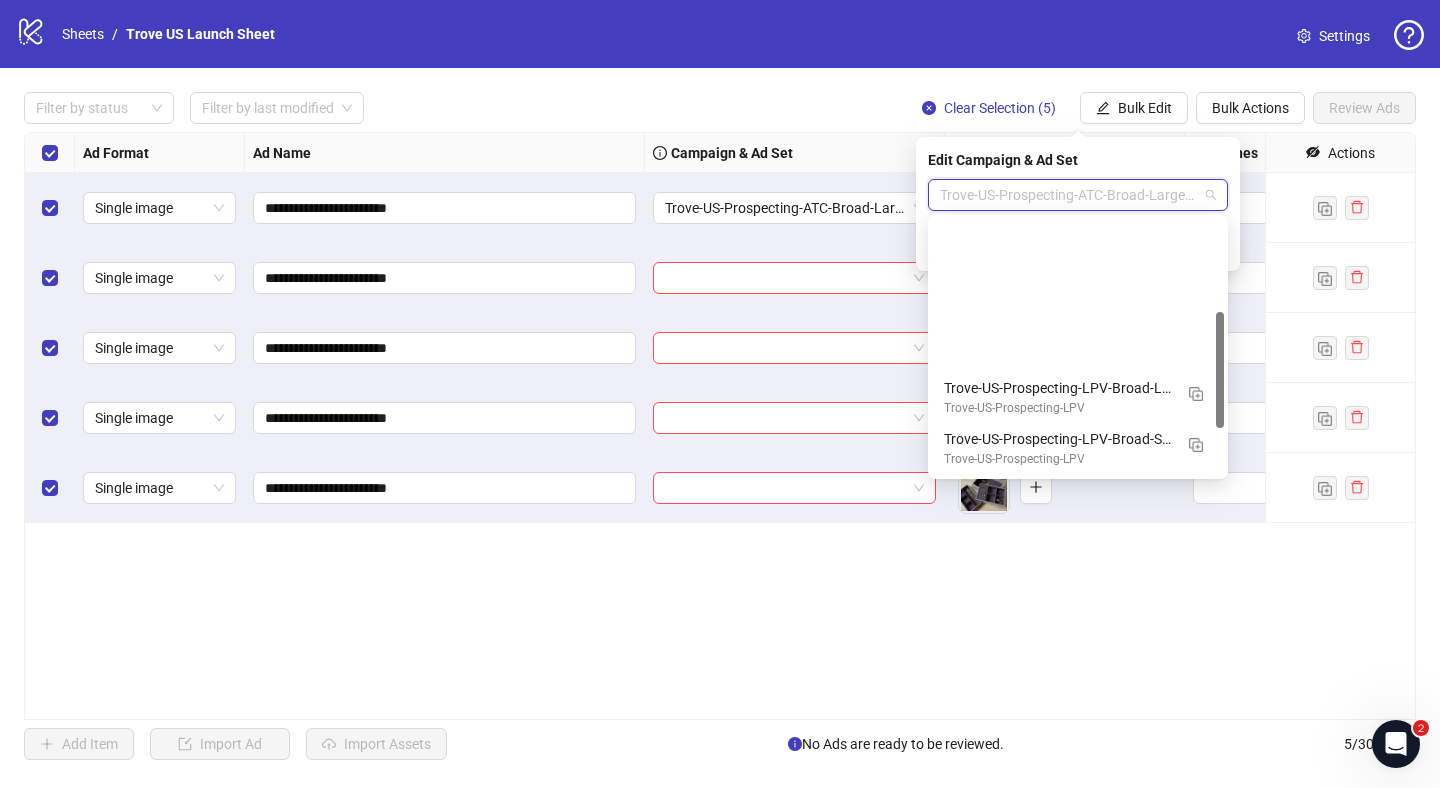 scroll, scrollTop: 203, scrollLeft: 0, axis: vertical 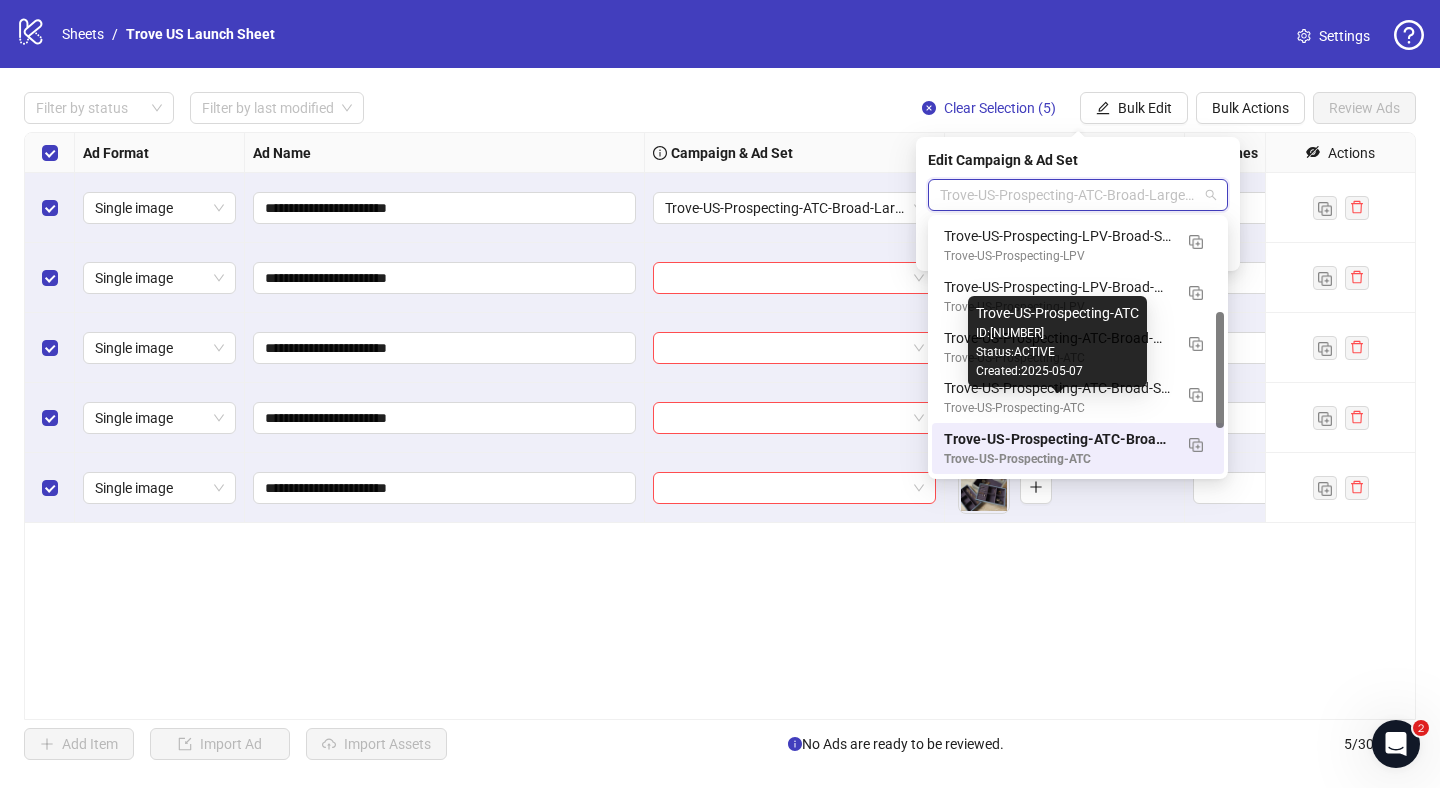 click on "Trove-US-Prospecting-ATC-Broad-Large_Boxes" at bounding box center [1058, 439] 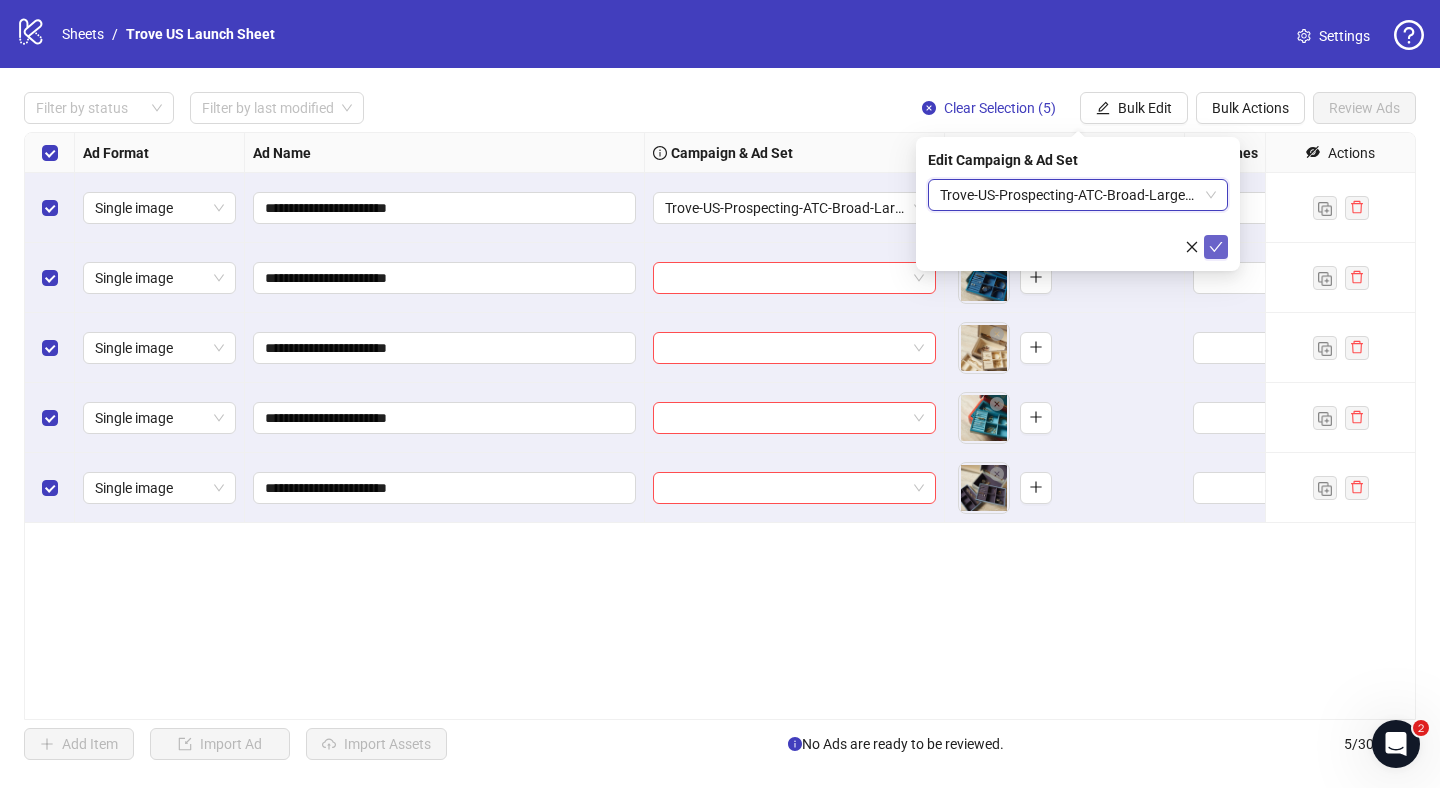 click at bounding box center [1216, 247] 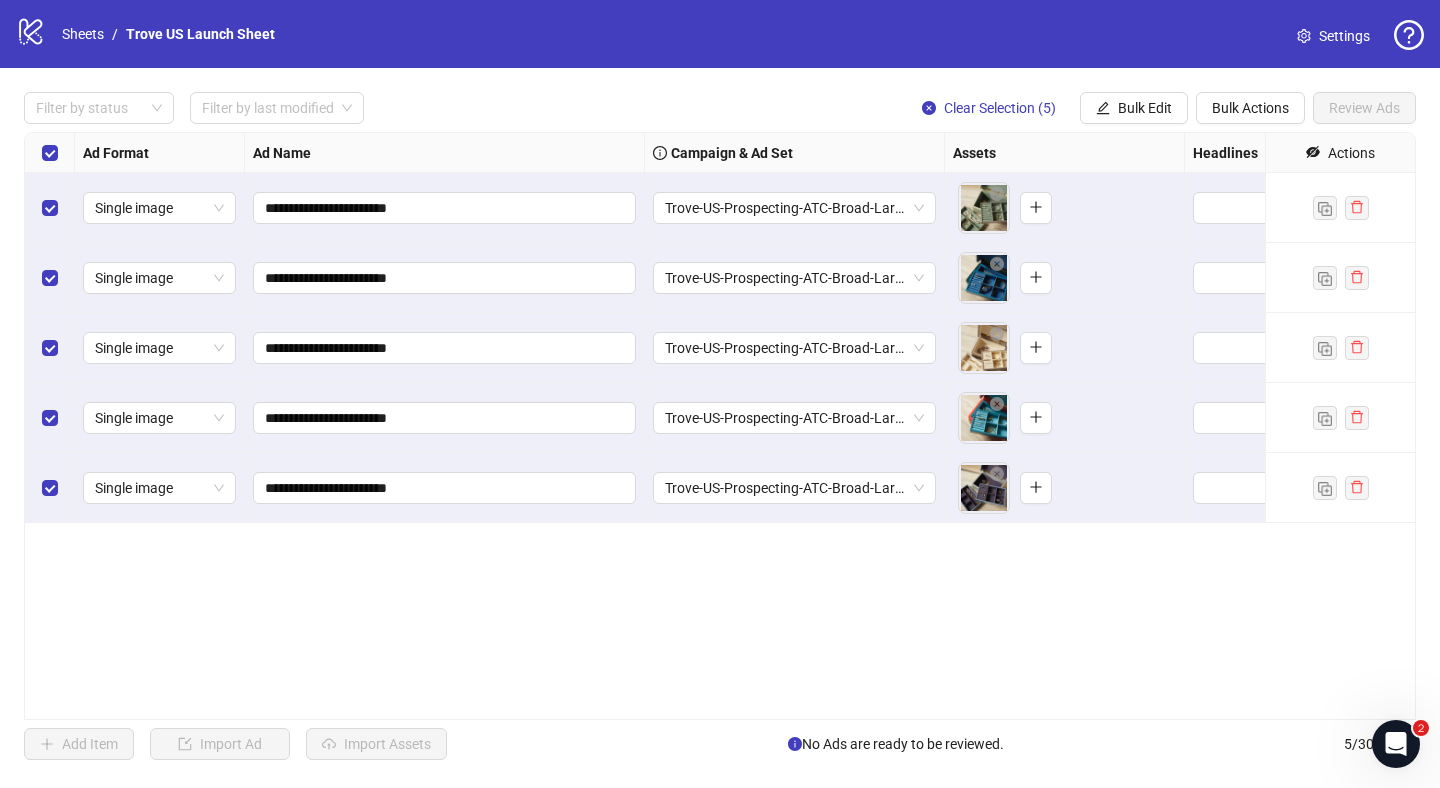 scroll, scrollTop: 0, scrollLeft: 102, axis: horizontal 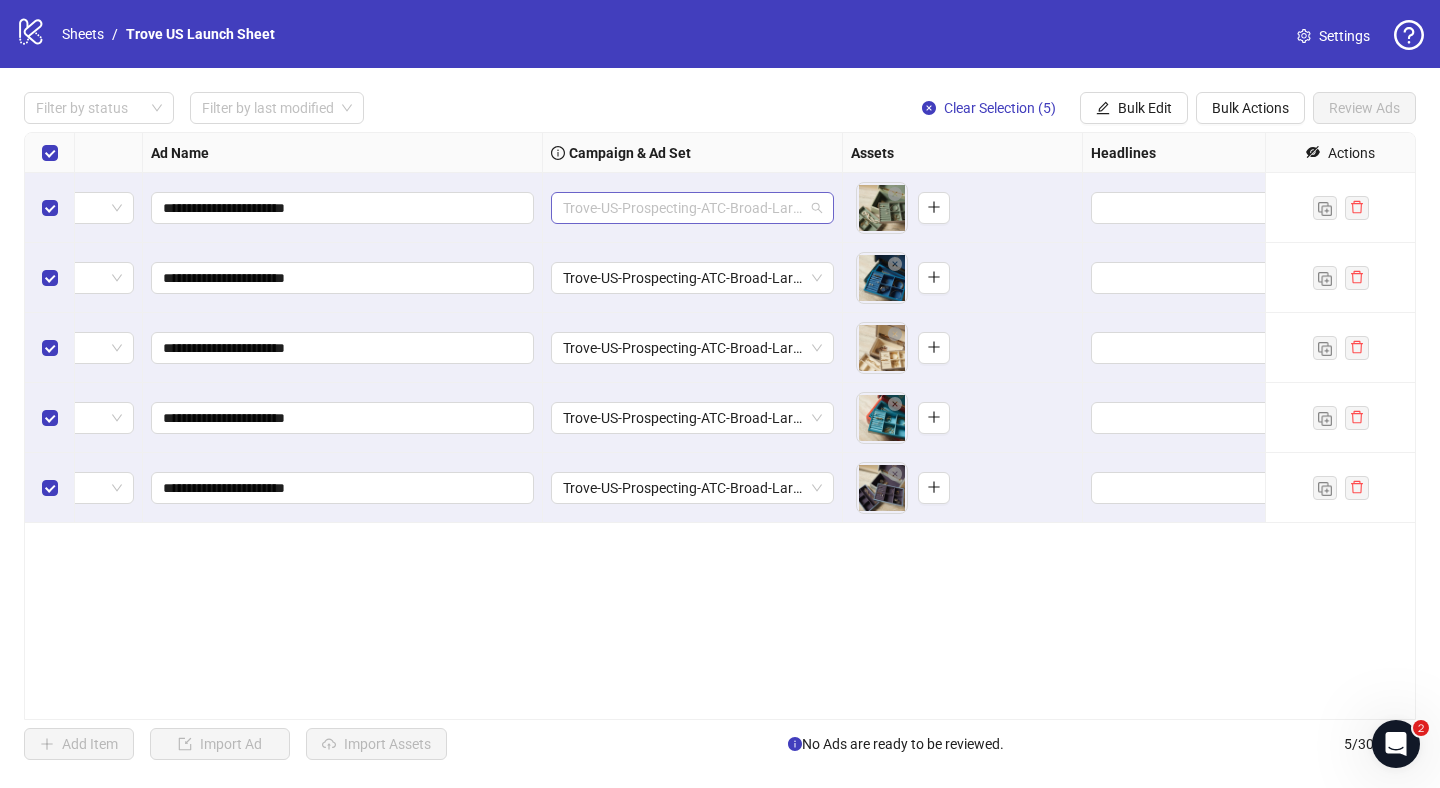 click on "Trove-US-Prospecting-ATC-Broad-Large_Boxes" at bounding box center [692, 208] 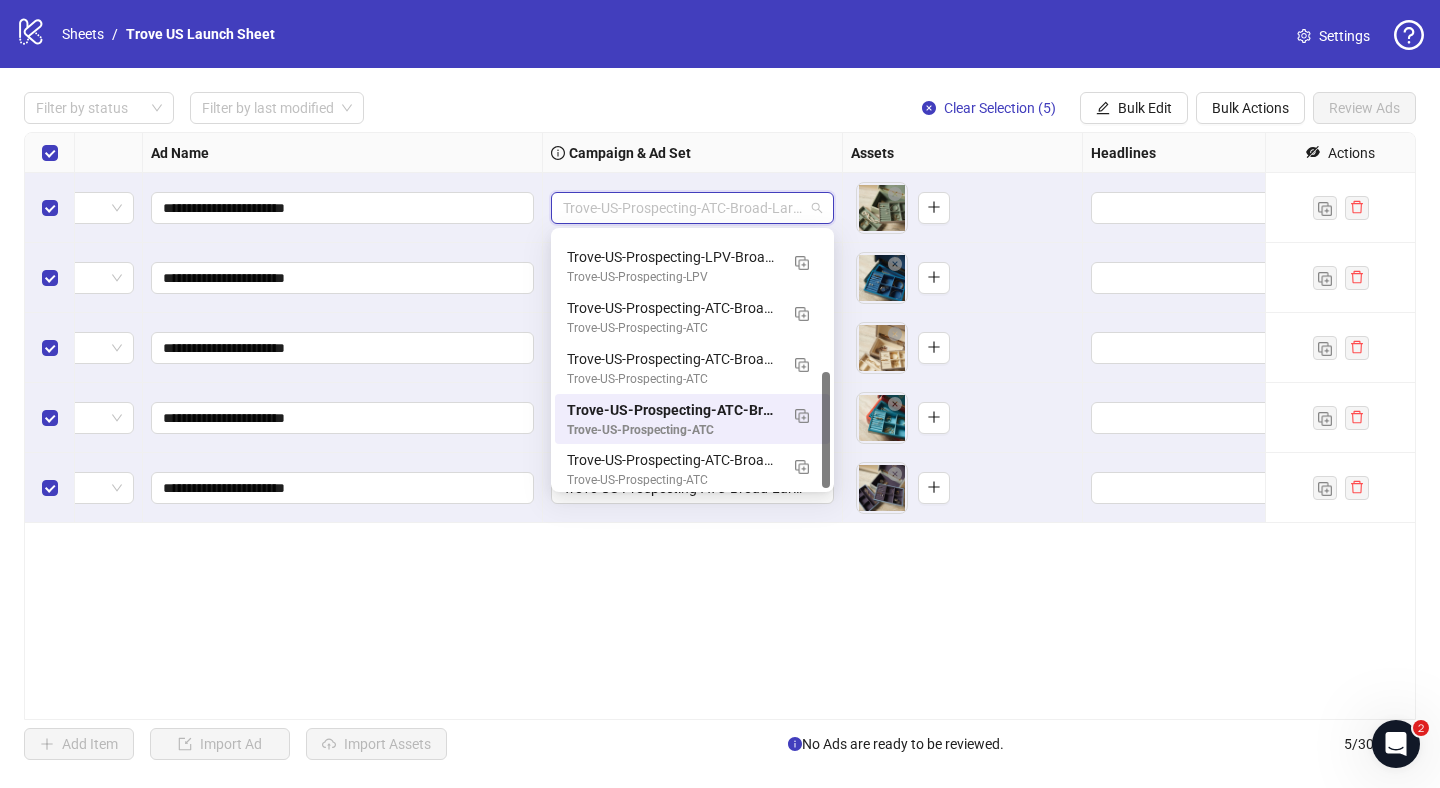 scroll, scrollTop: 305, scrollLeft: 0, axis: vertical 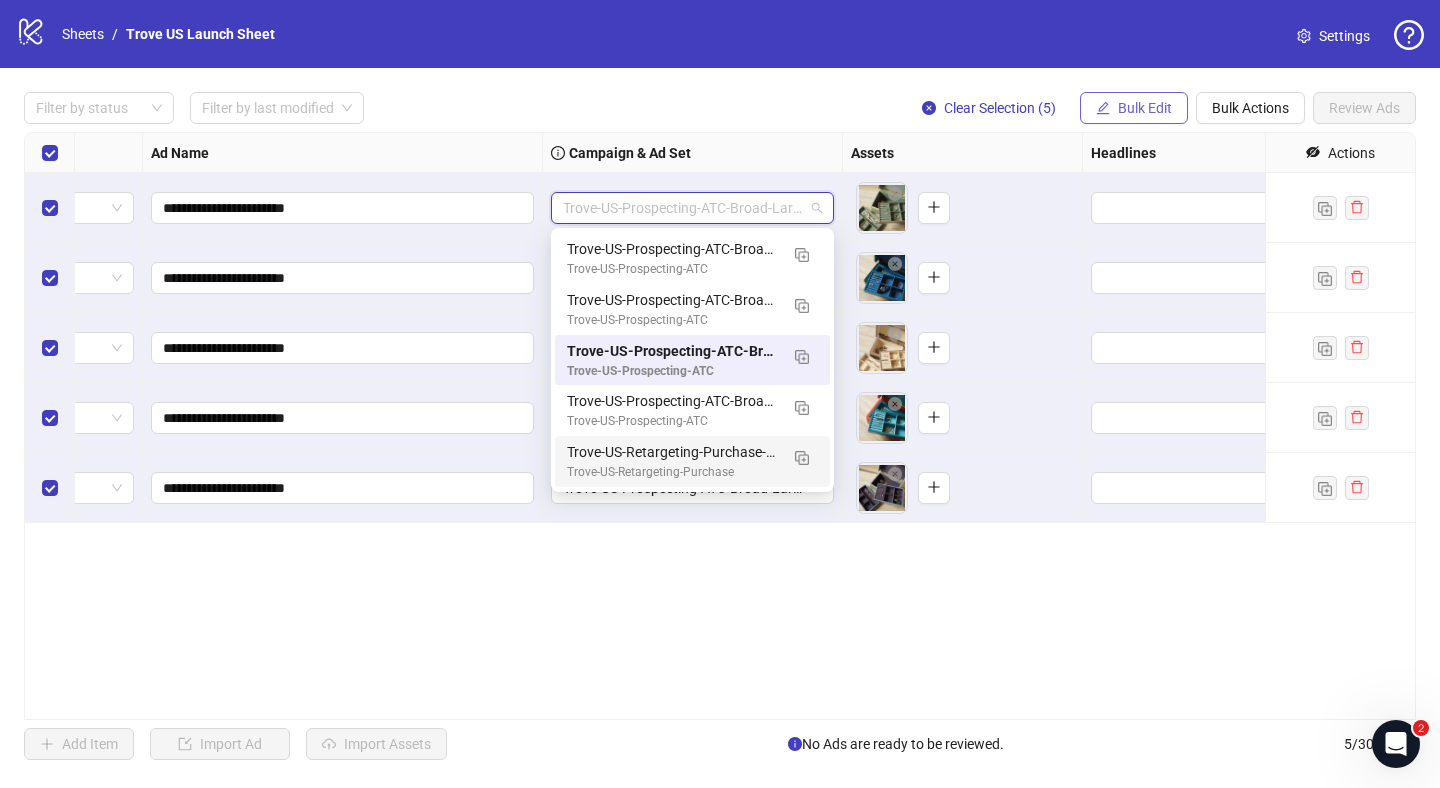 click on "Bulk Edit" at bounding box center [1145, 108] 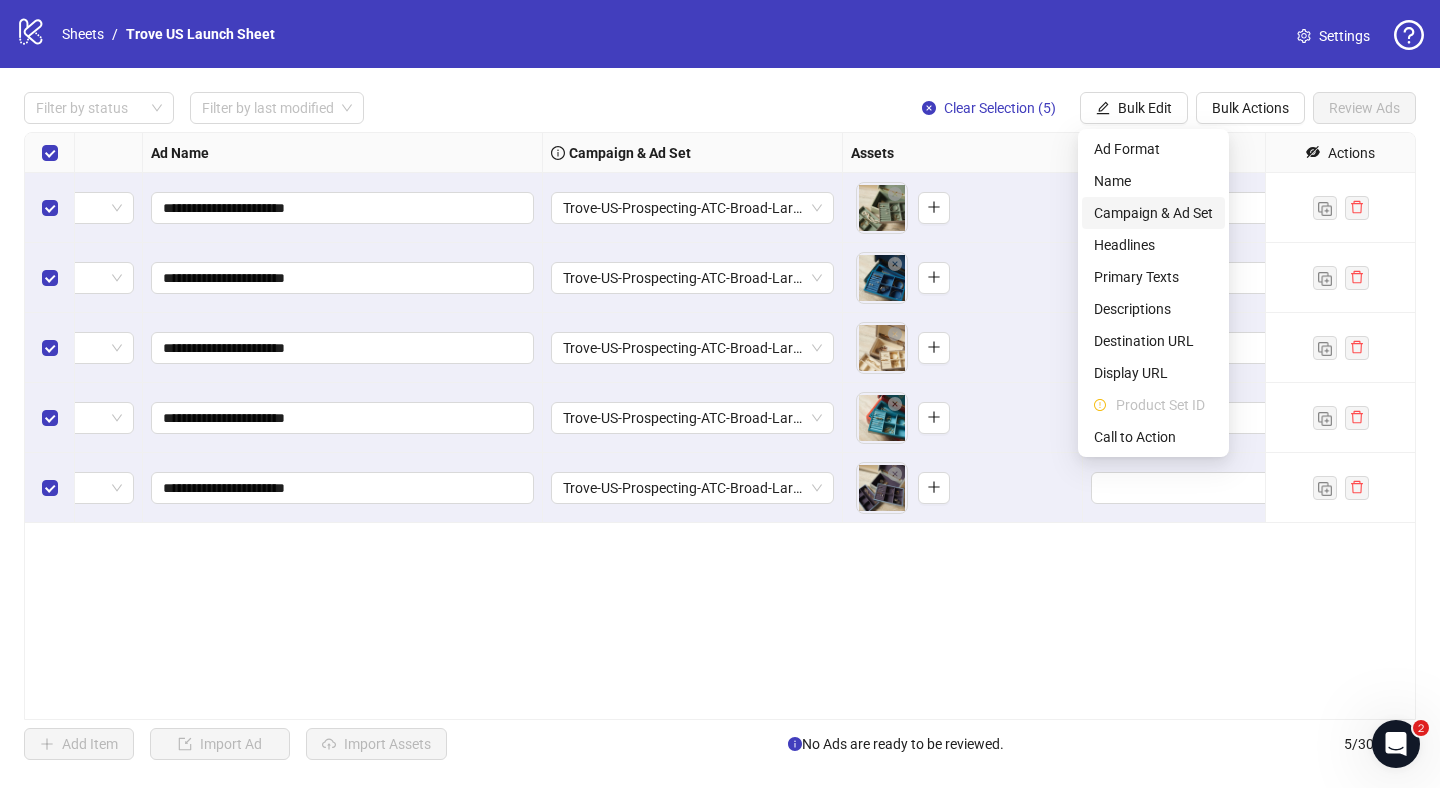 click on "Campaign & Ad Set" at bounding box center (1153, 213) 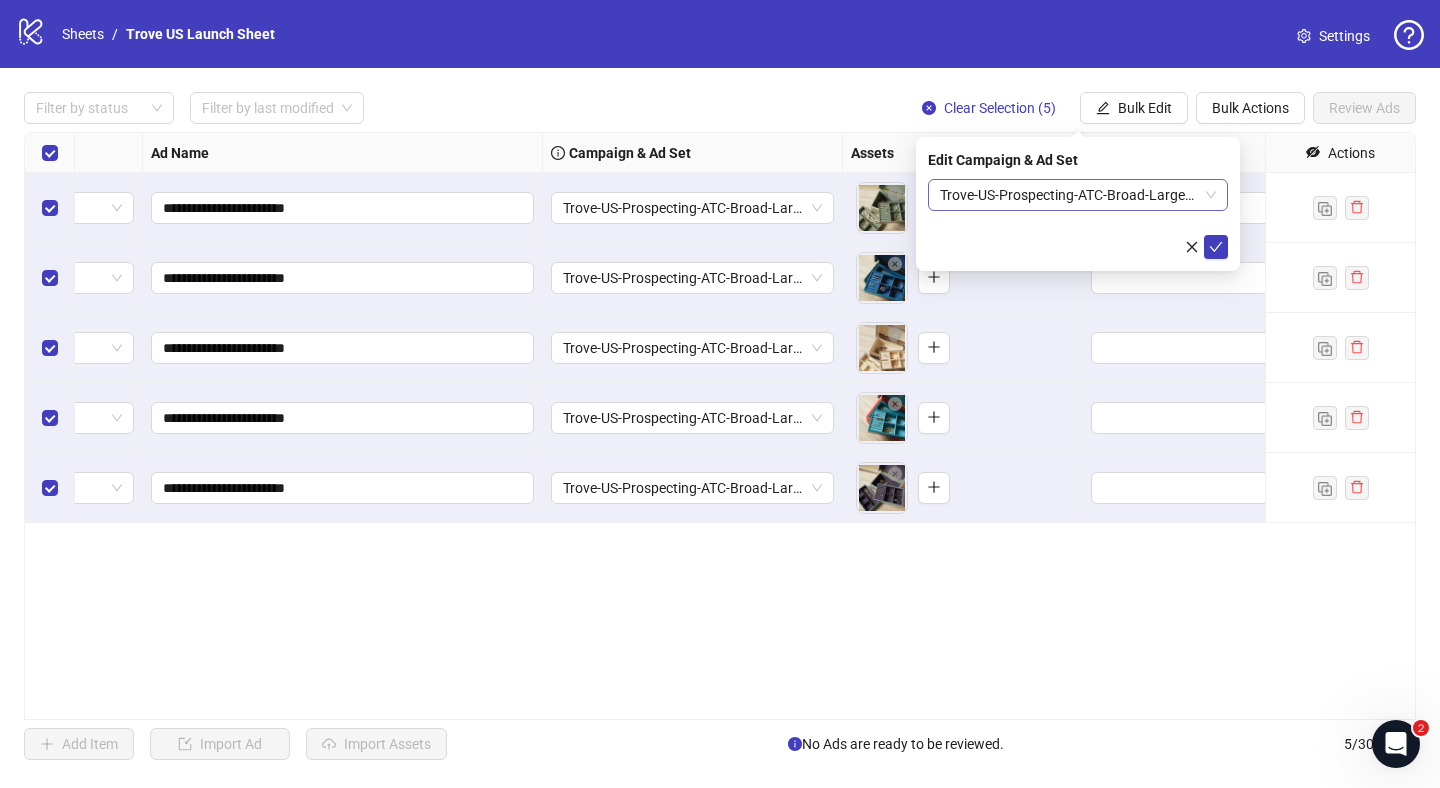 click on "Trove-US-Prospecting-ATC-Broad-Large_Boxes" at bounding box center (1078, 195) 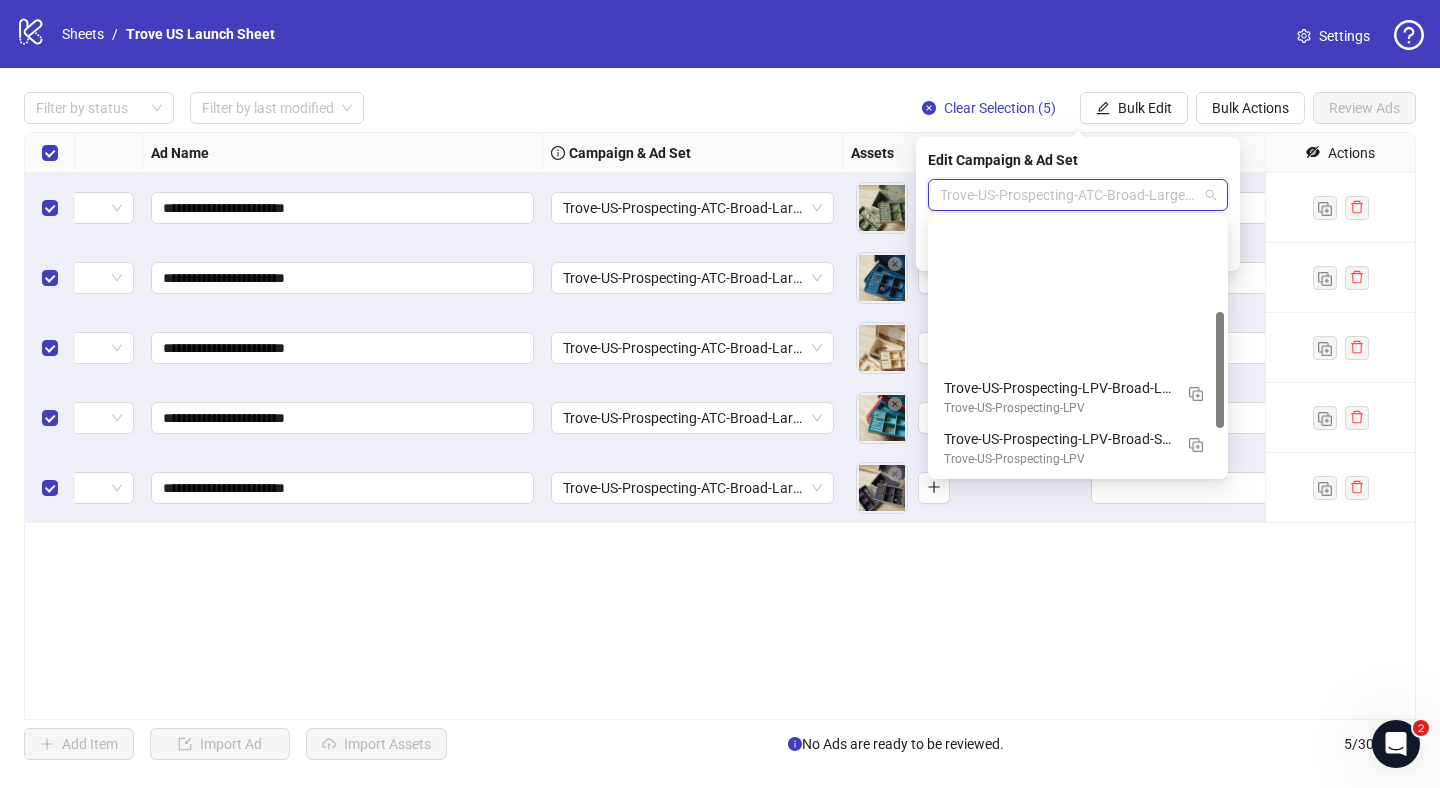 scroll, scrollTop: 203, scrollLeft: 0, axis: vertical 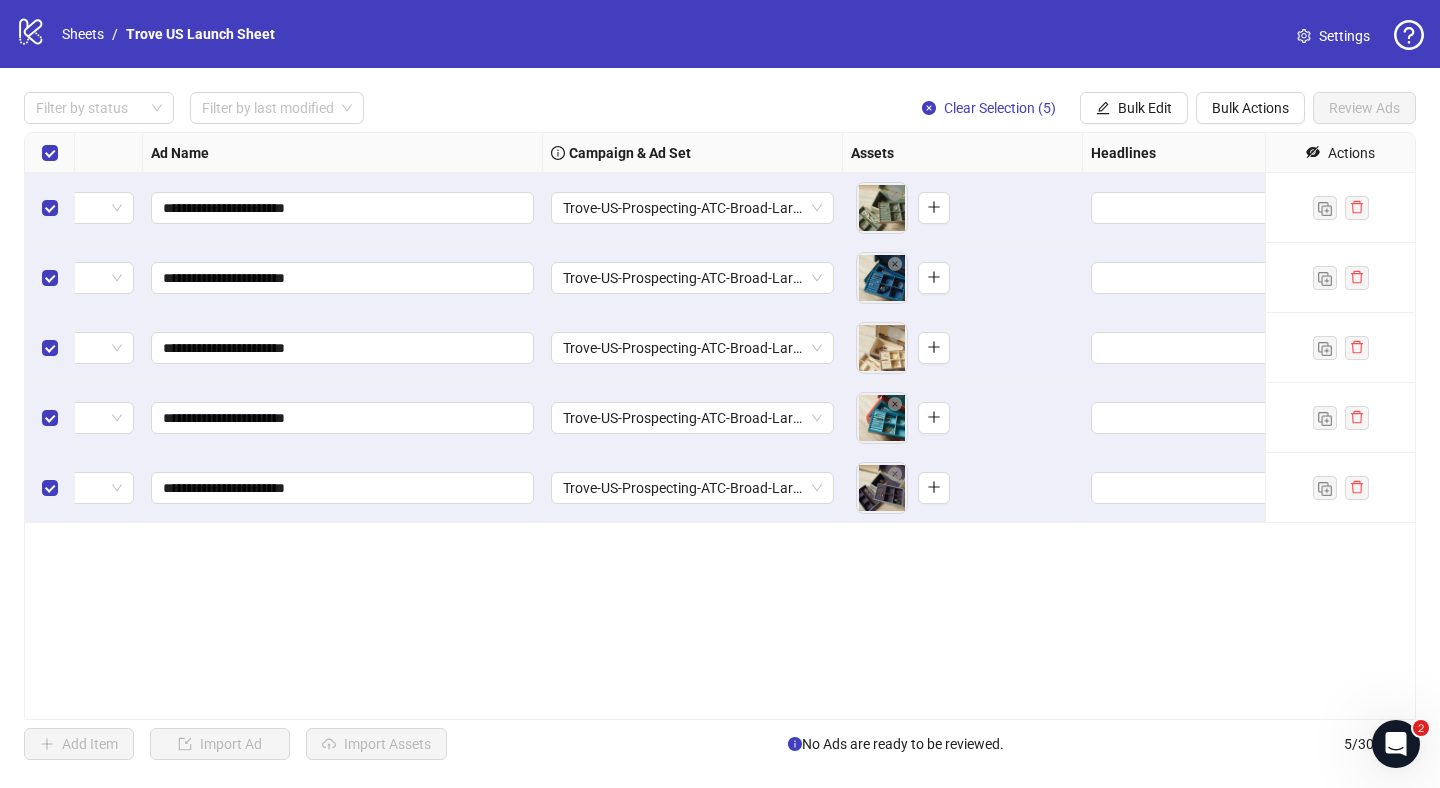 click on "**********" at bounding box center (720, 426) 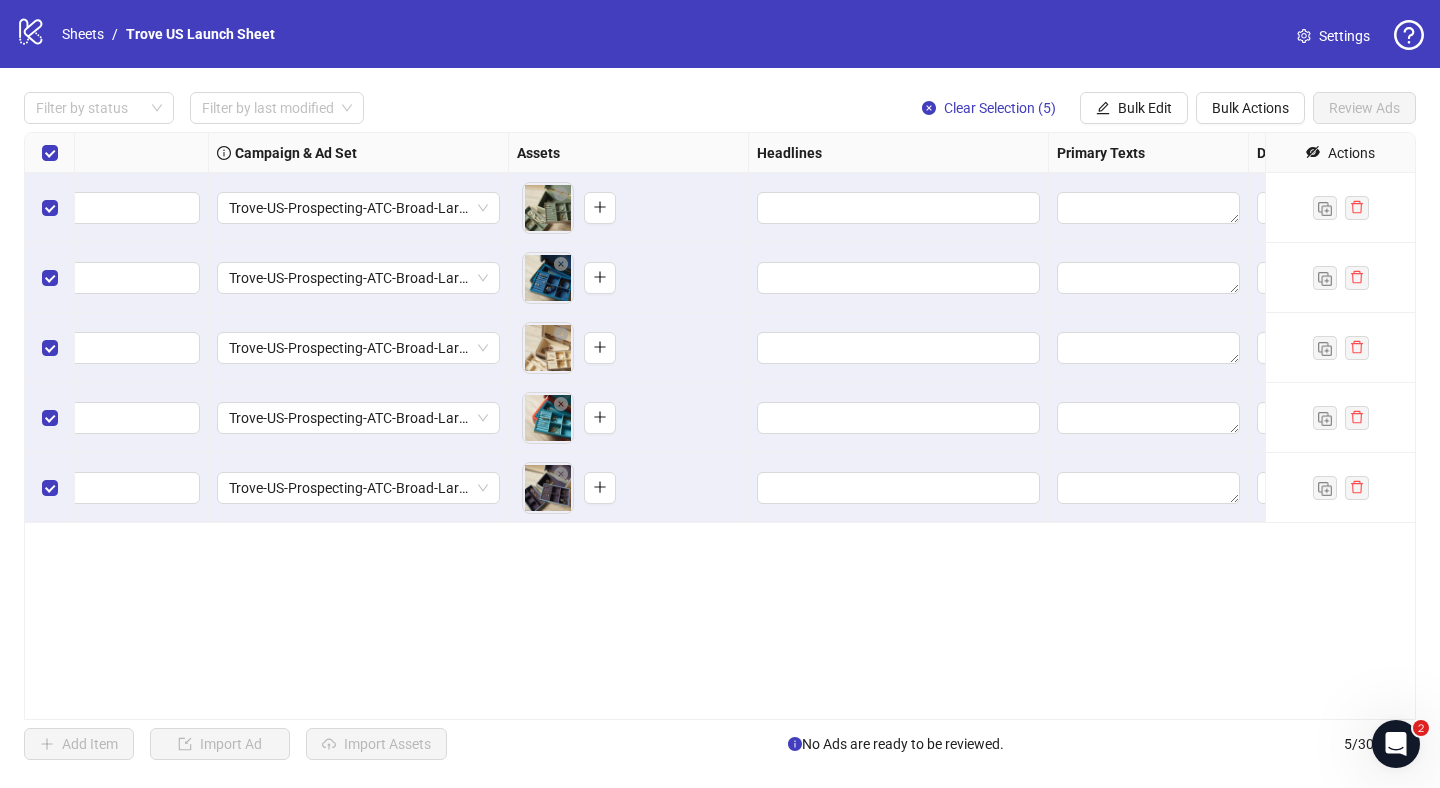 scroll, scrollTop: 0, scrollLeft: 484, axis: horizontal 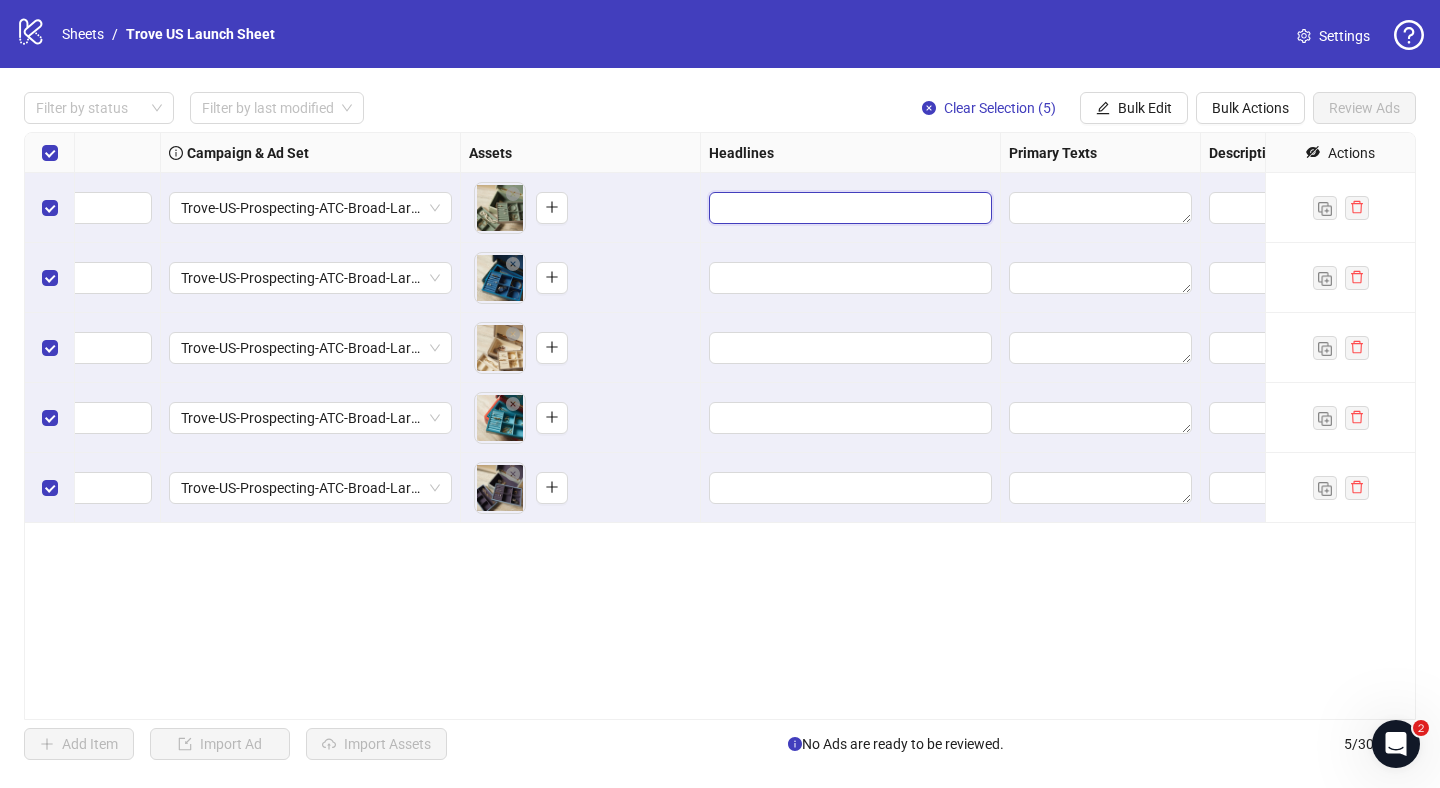 click at bounding box center (848, 208) 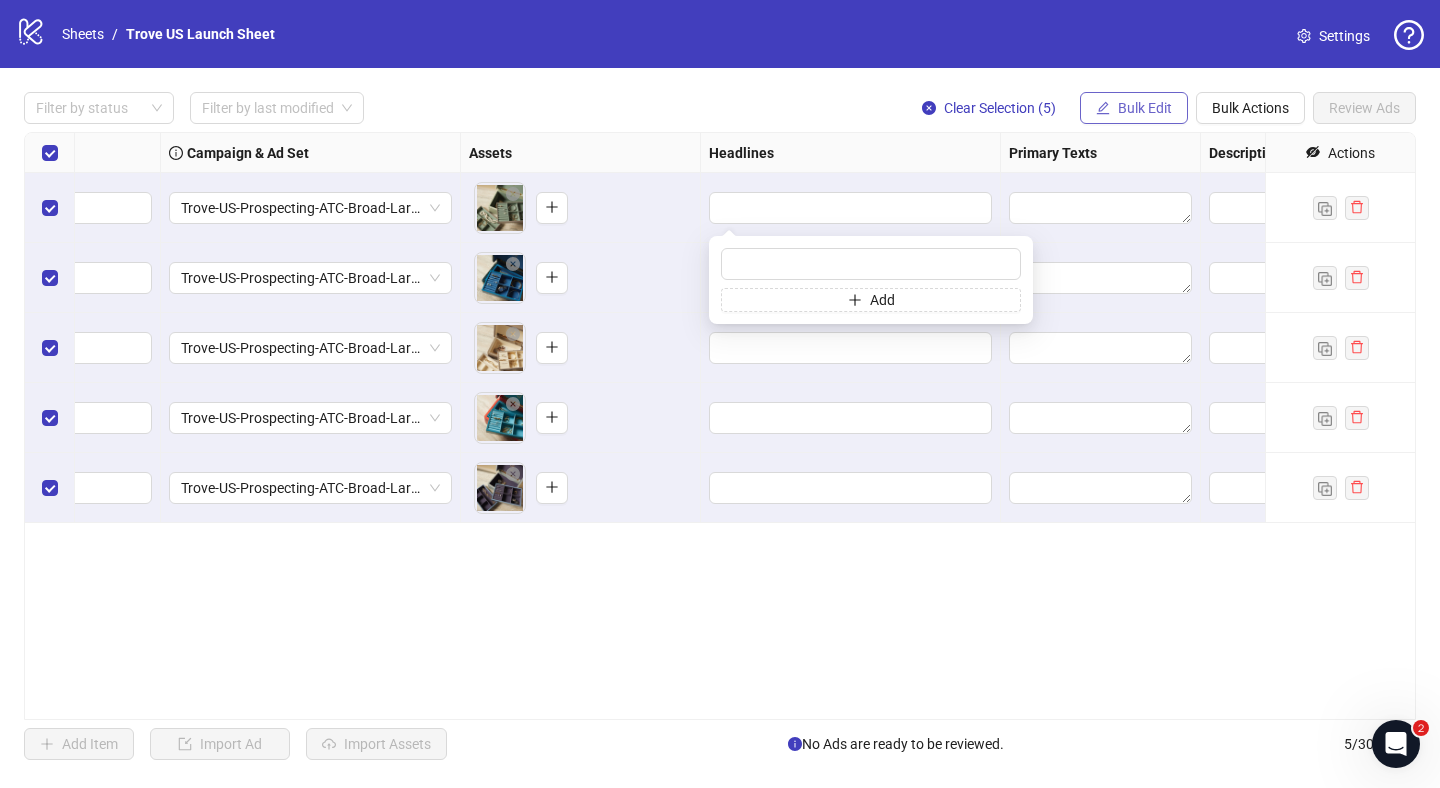 click on "Bulk Edit" at bounding box center (1145, 108) 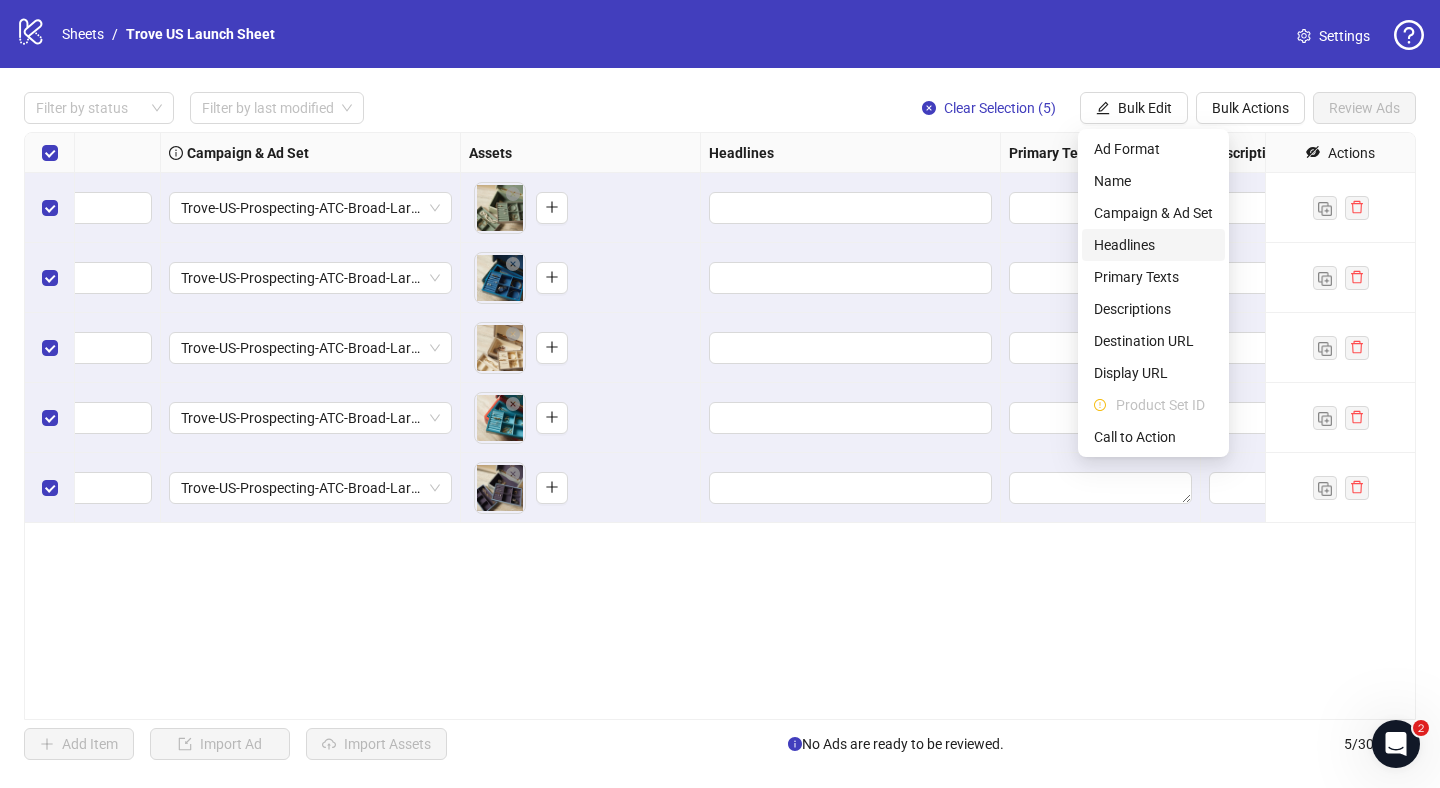 click on "Headlines" at bounding box center [1153, 245] 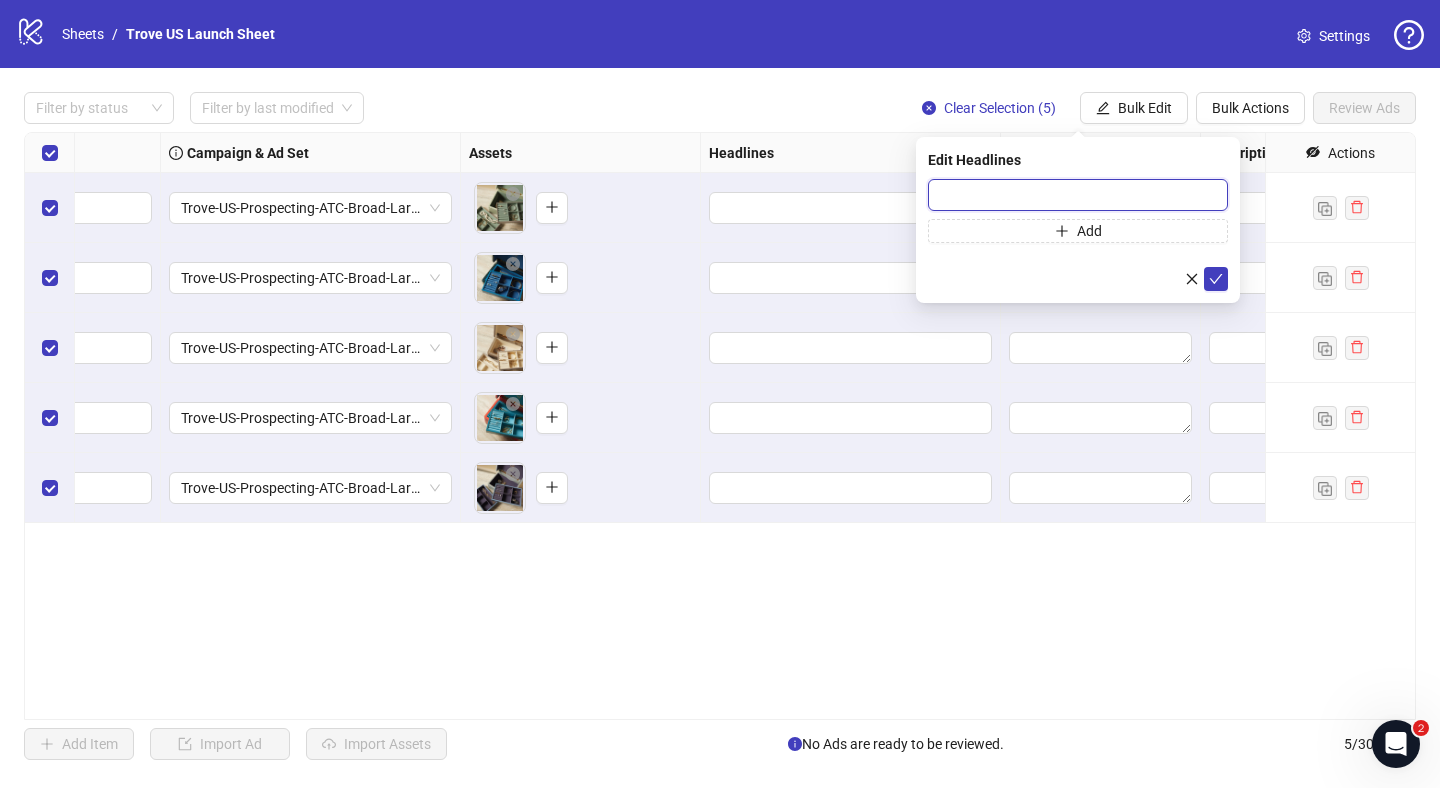 click at bounding box center (1078, 195) 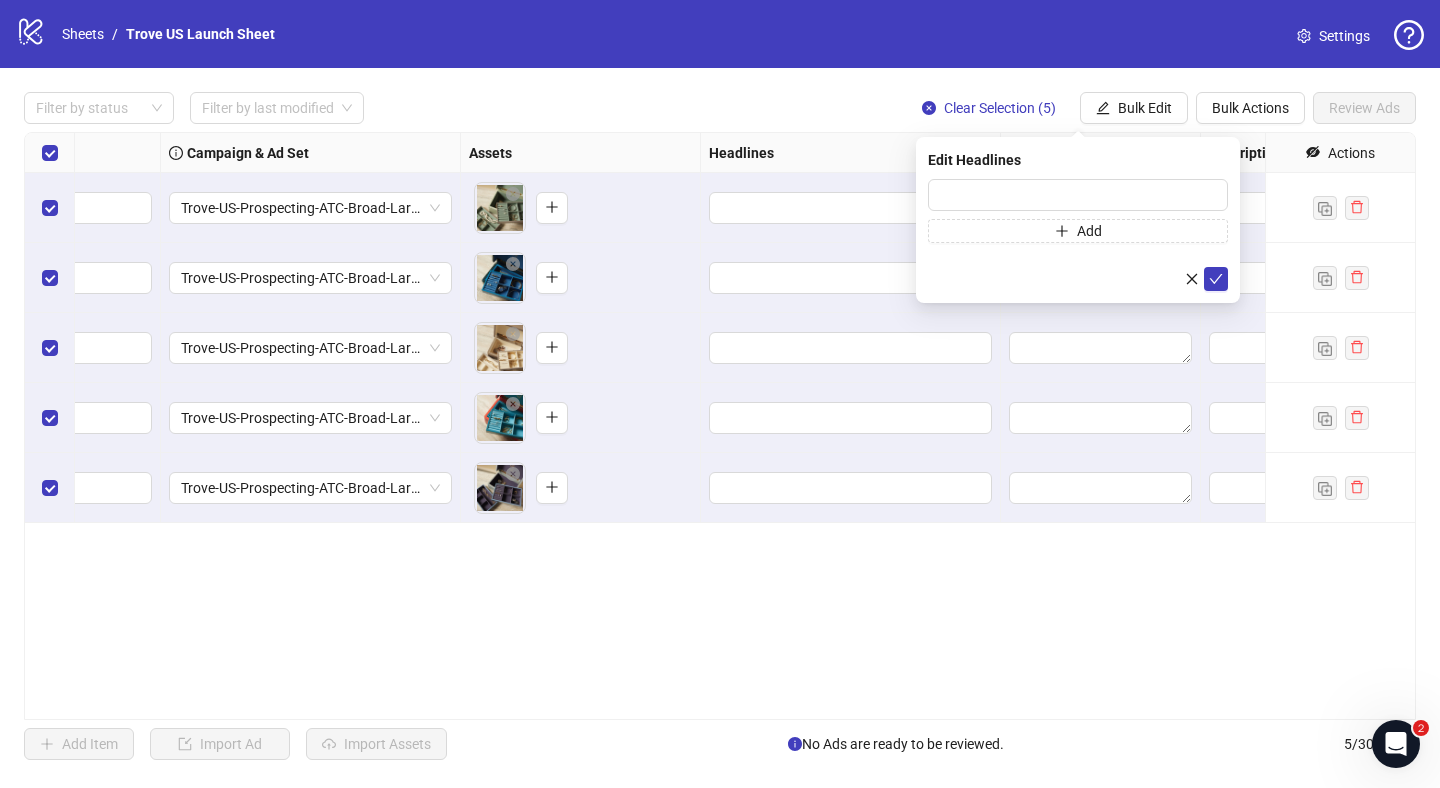 click on "Filter by status Filter by last modified Clear Selection (5) Bulk Edit Bulk Actions Review Ads" at bounding box center (720, 34) 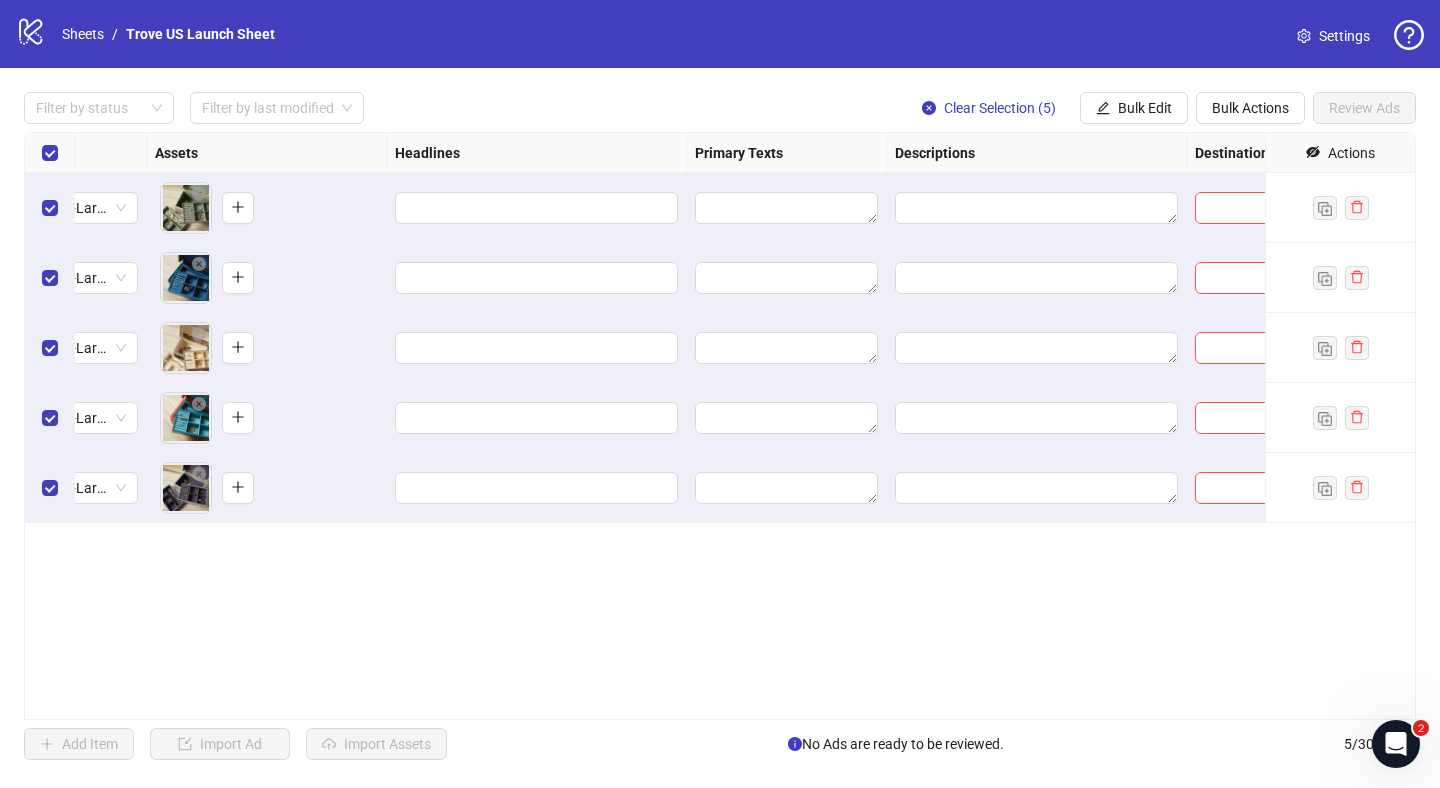 scroll, scrollTop: 0, scrollLeft: 799, axis: horizontal 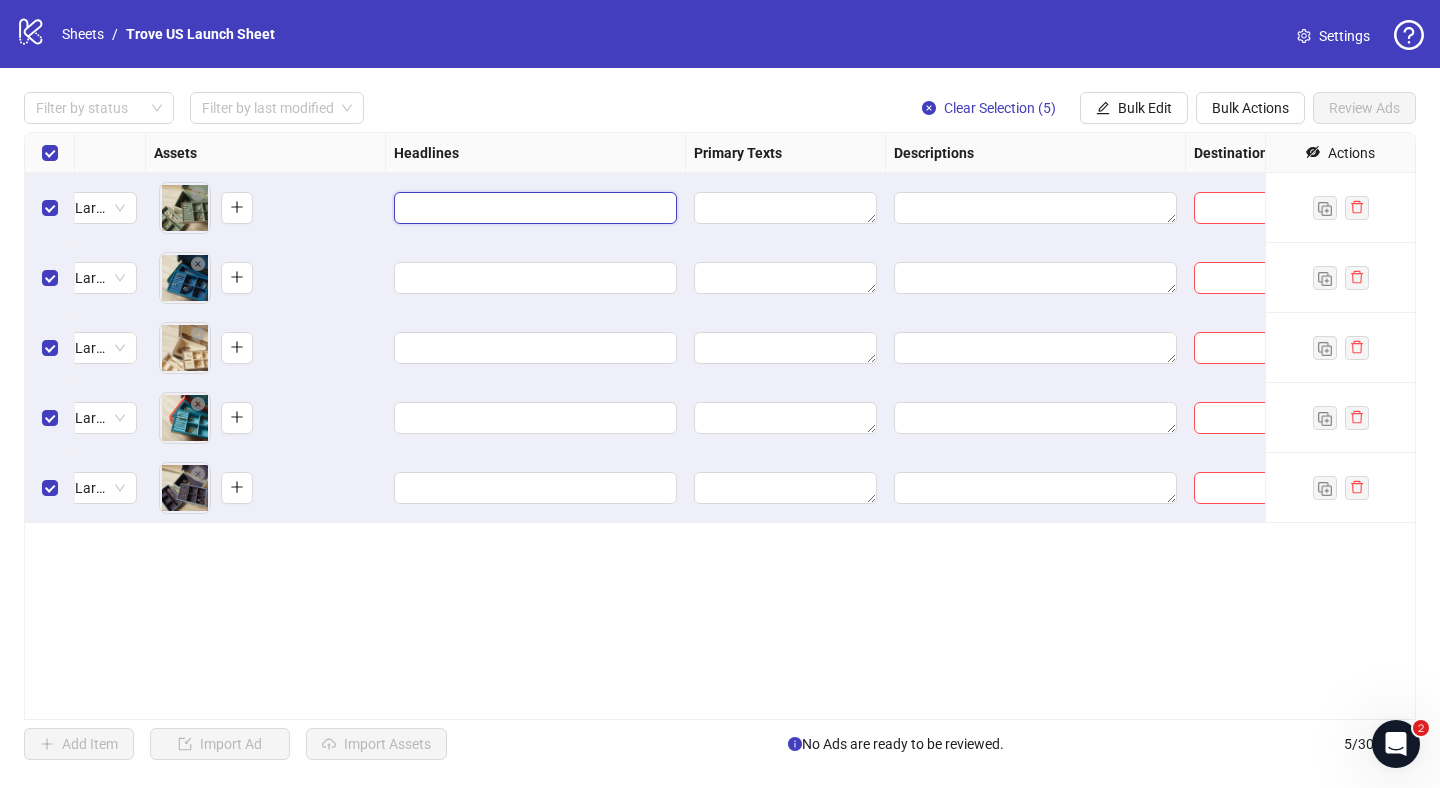 click at bounding box center (533, 208) 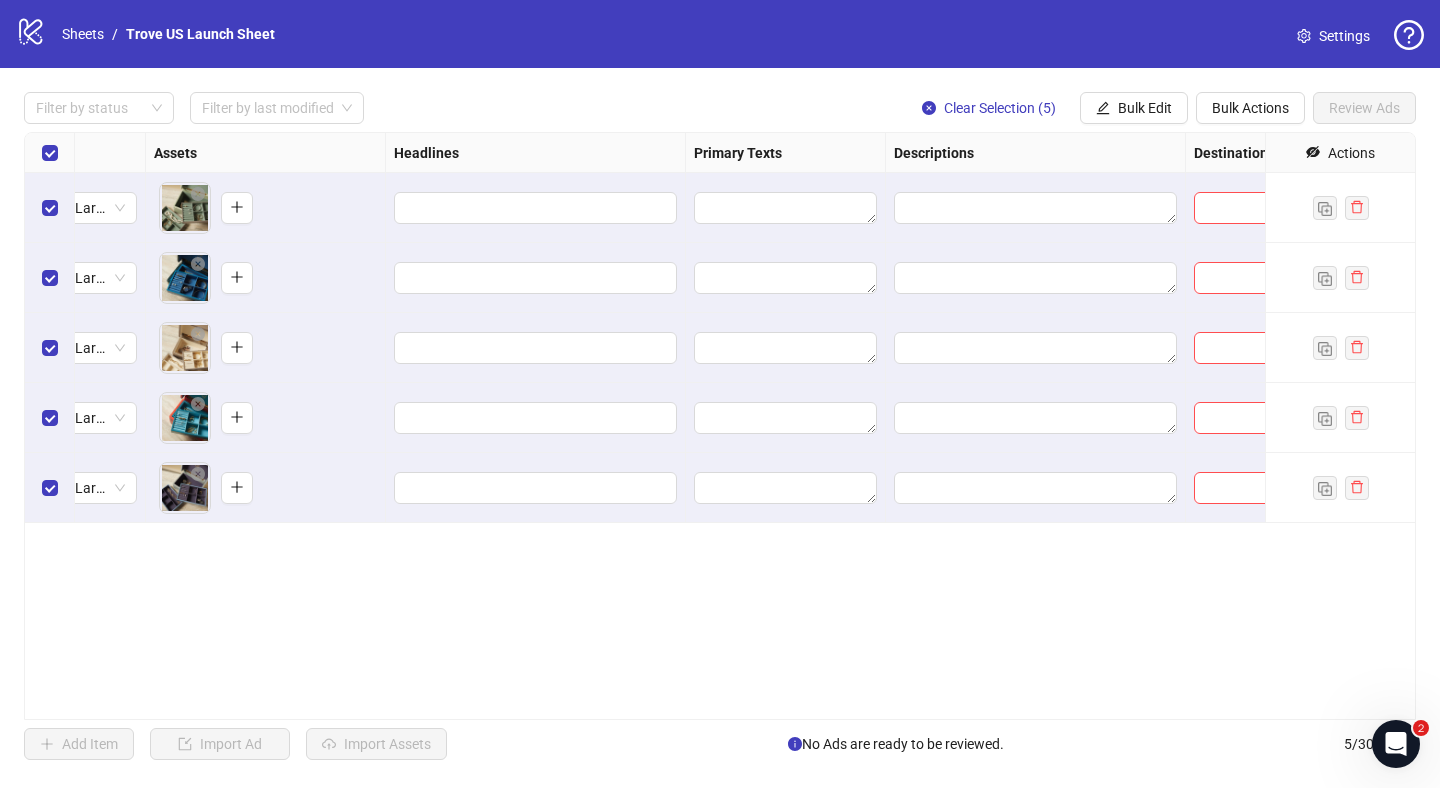 click on "Filter by status Filter by last modified Clear Selection (5) Bulk Edit Bulk Actions Review Ads" at bounding box center [720, 34] 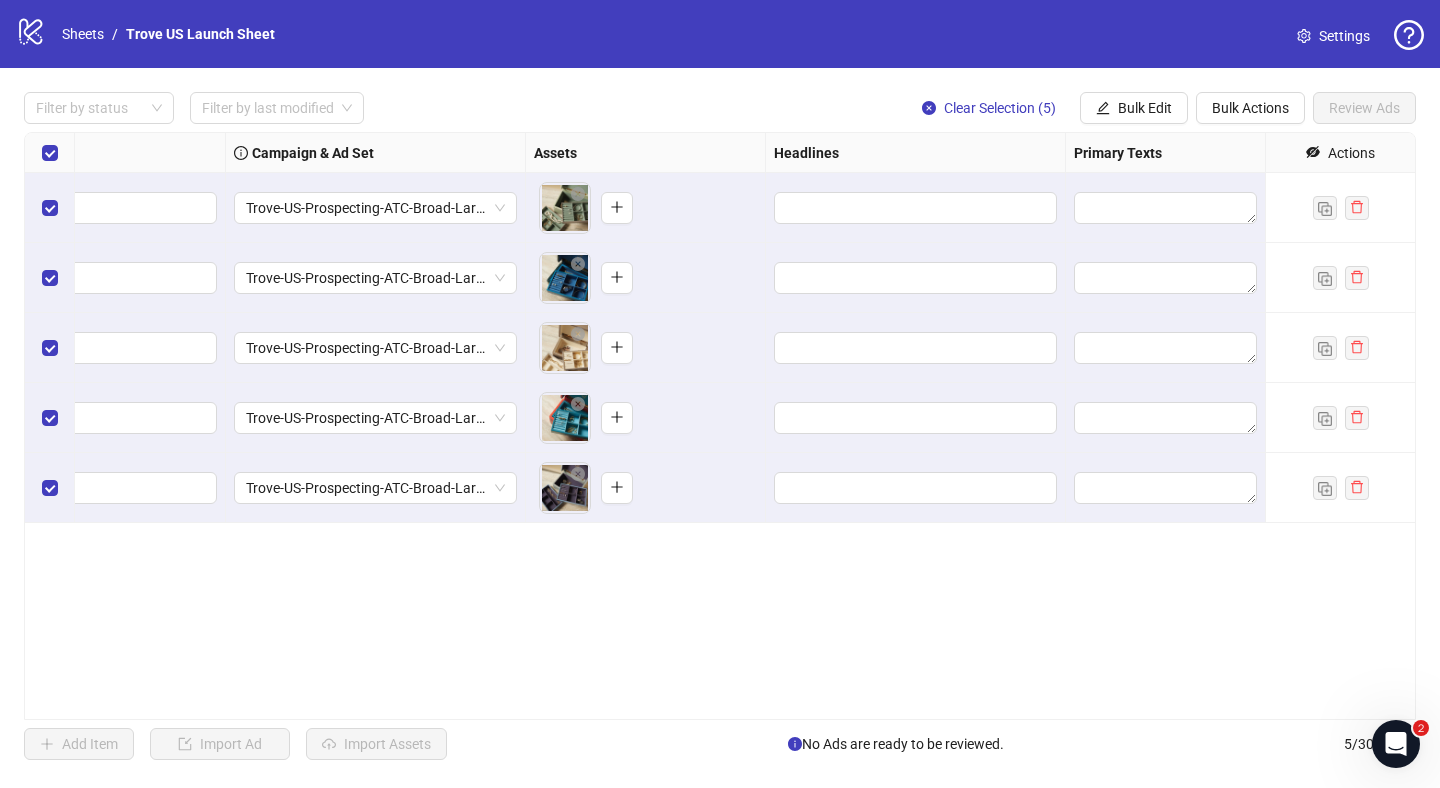 scroll, scrollTop: 0, scrollLeft: 421, axis: horizontal 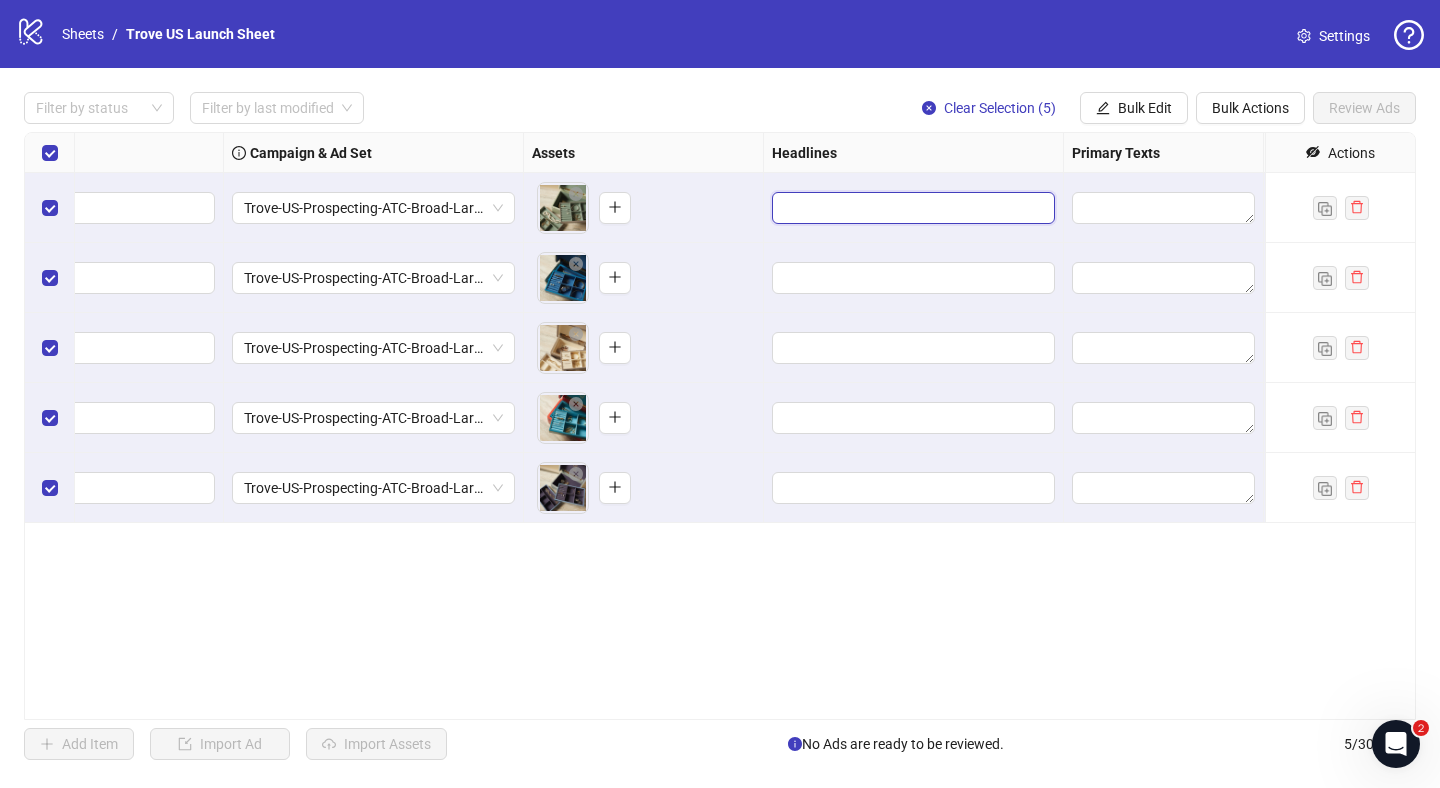 click at bounding box center (911, 208) 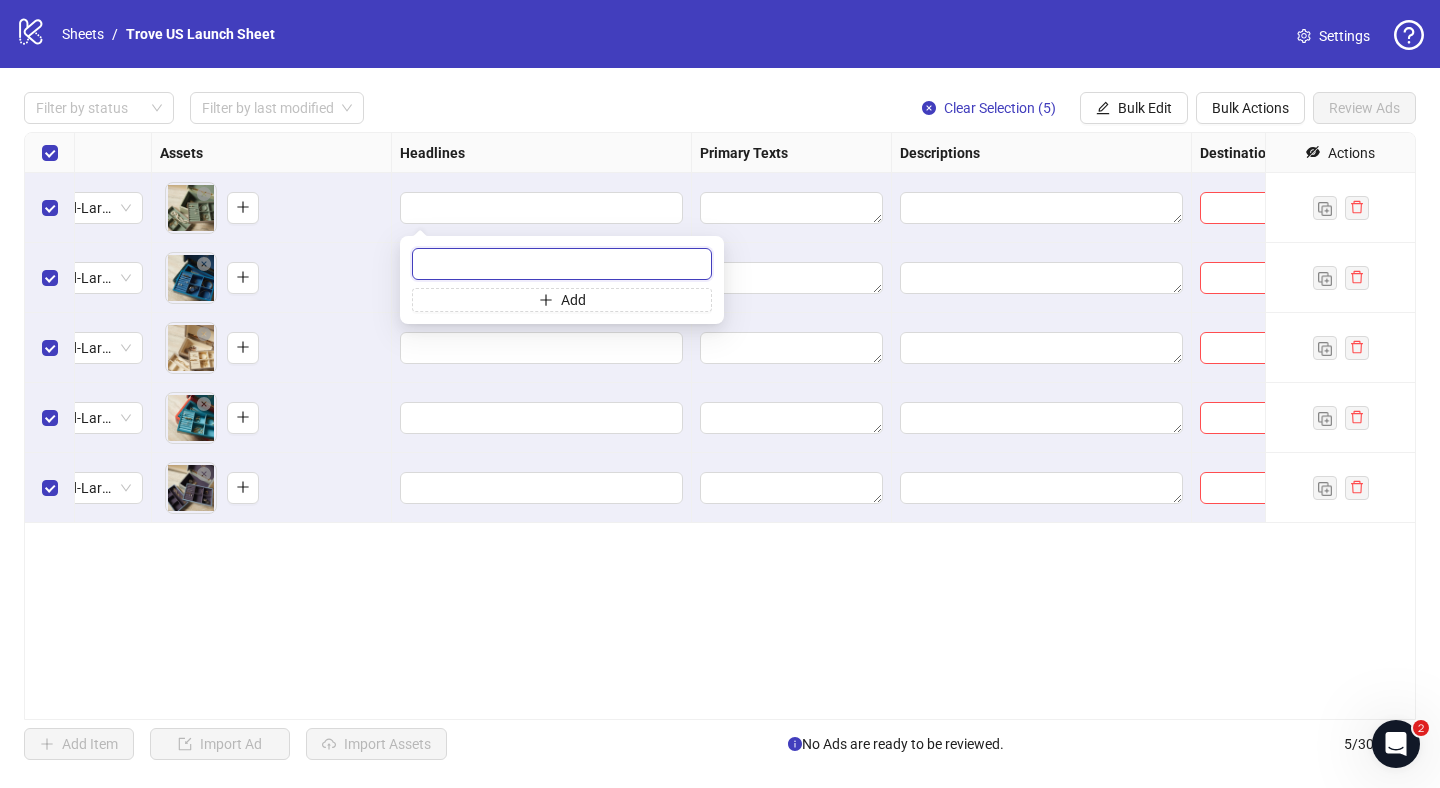 scroll, scrollTop: 0, scrollLeft: 841, axis: horizontal 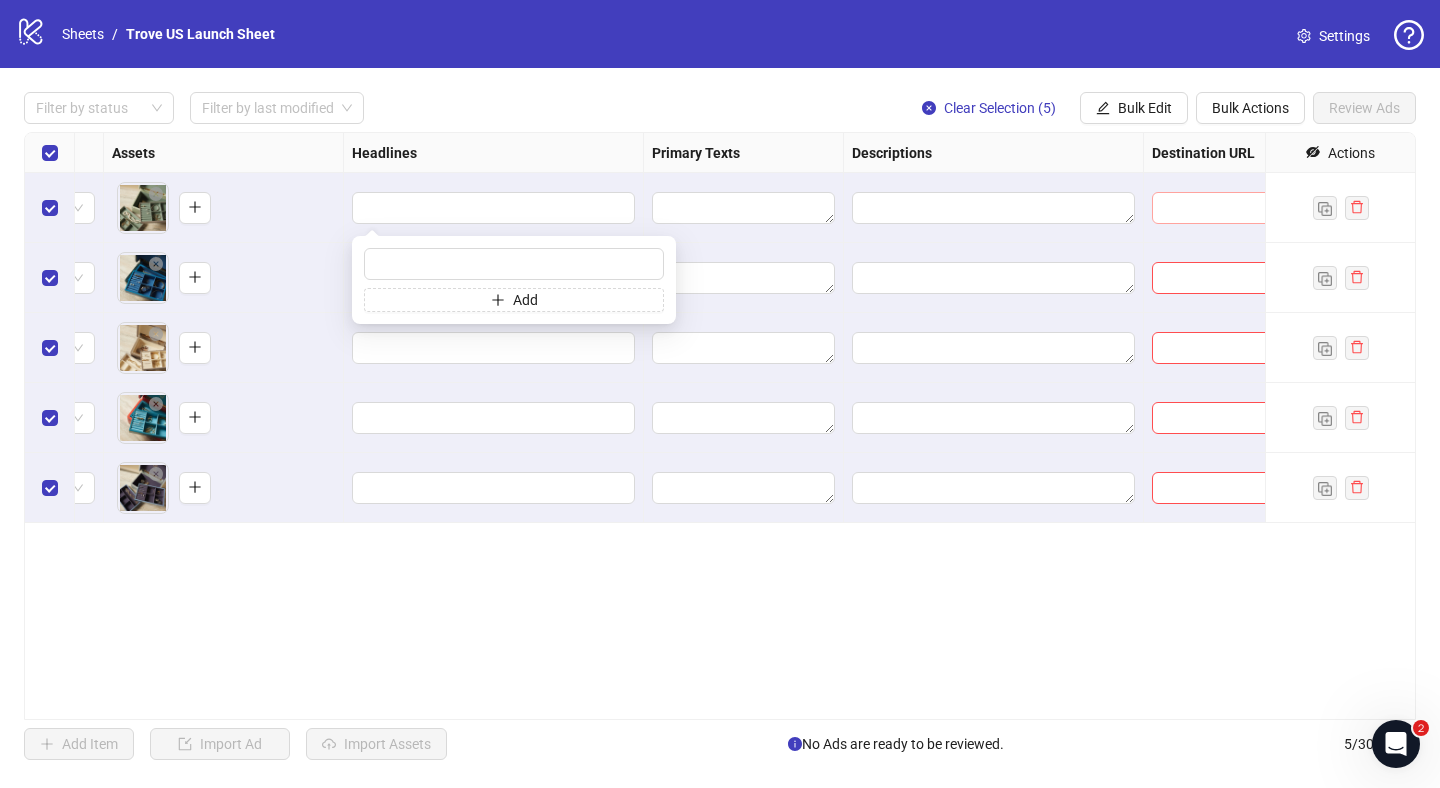 click at bounding box center (1222, 208) 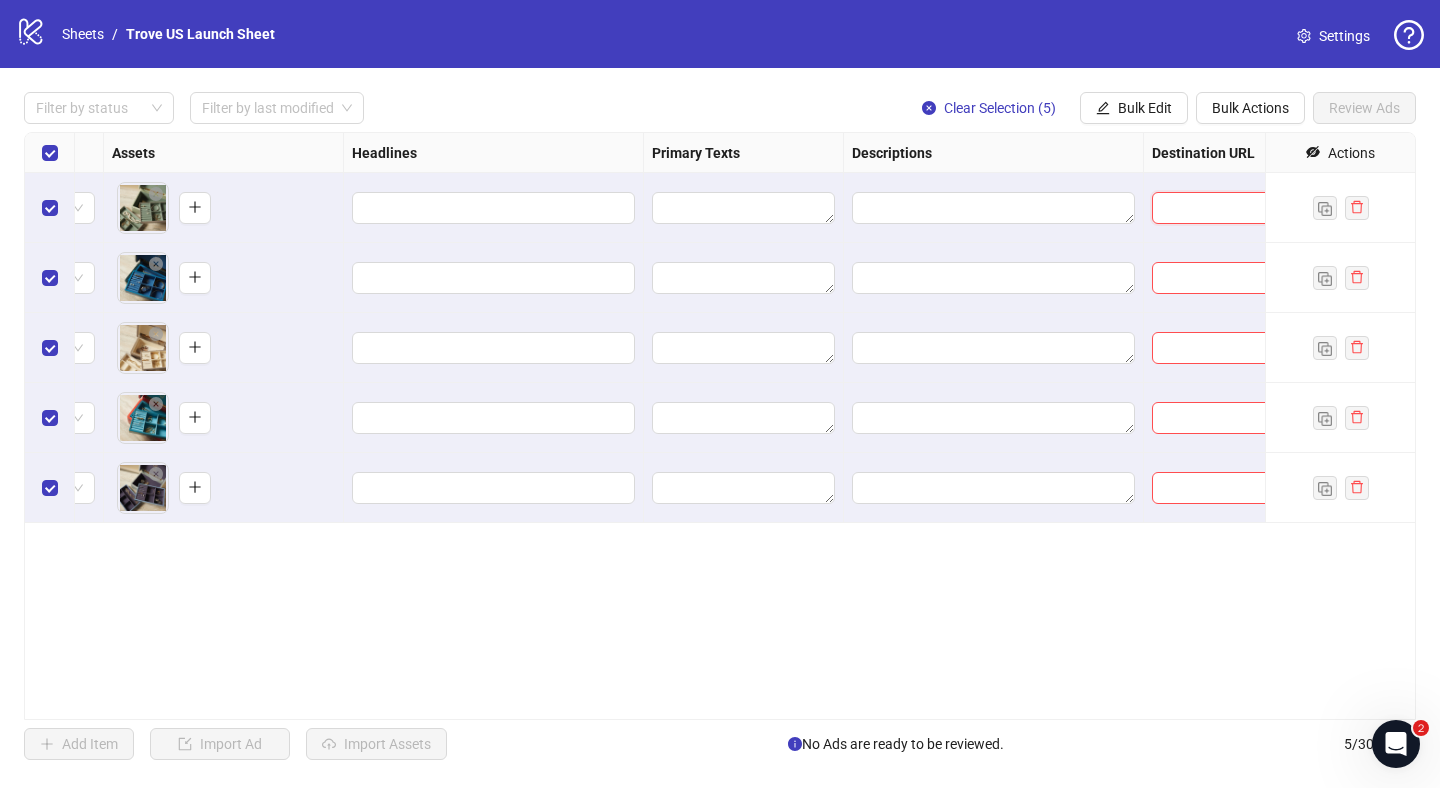 paste on "**********" 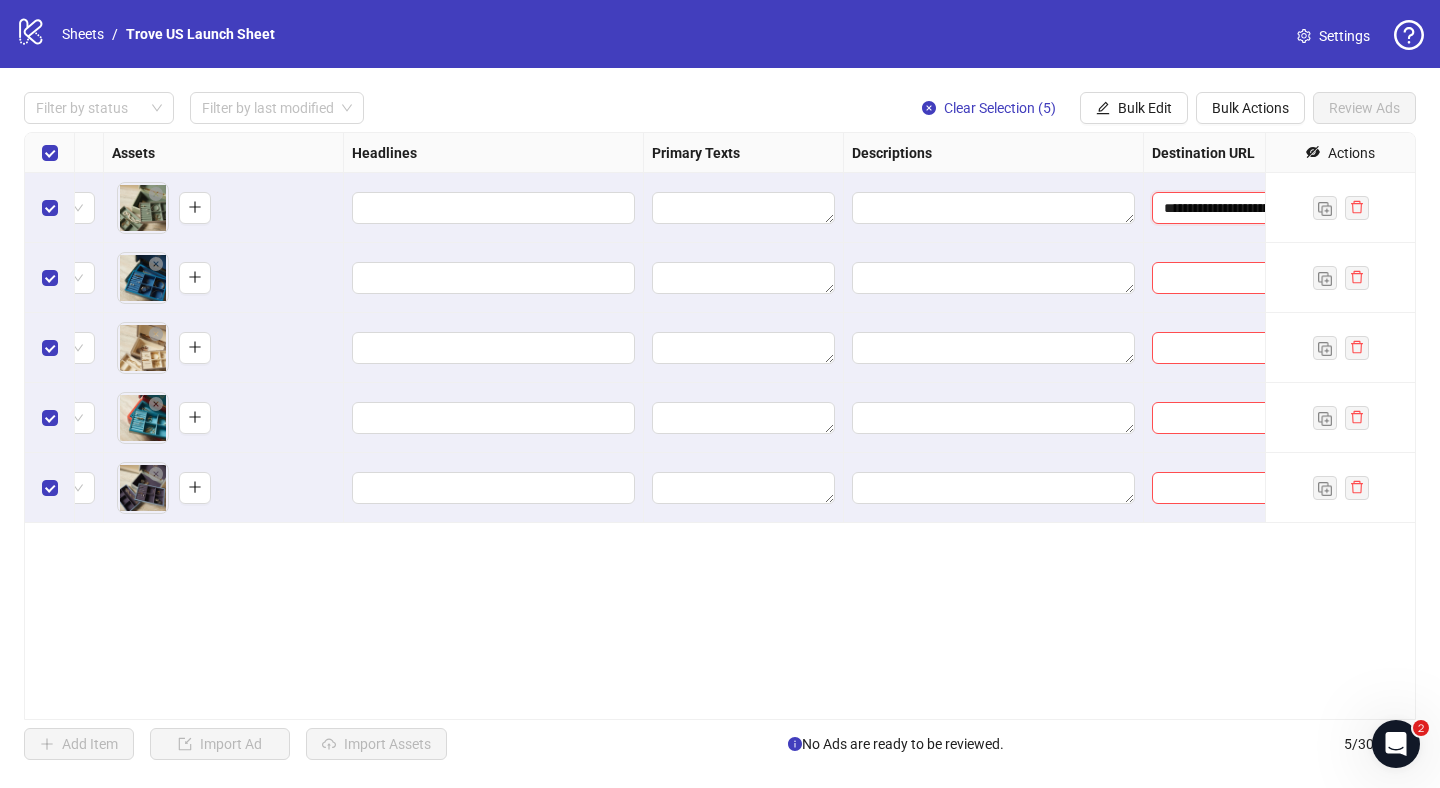 scroll, scrollTop: 0, scrollLeft: 230, axis: horizontal 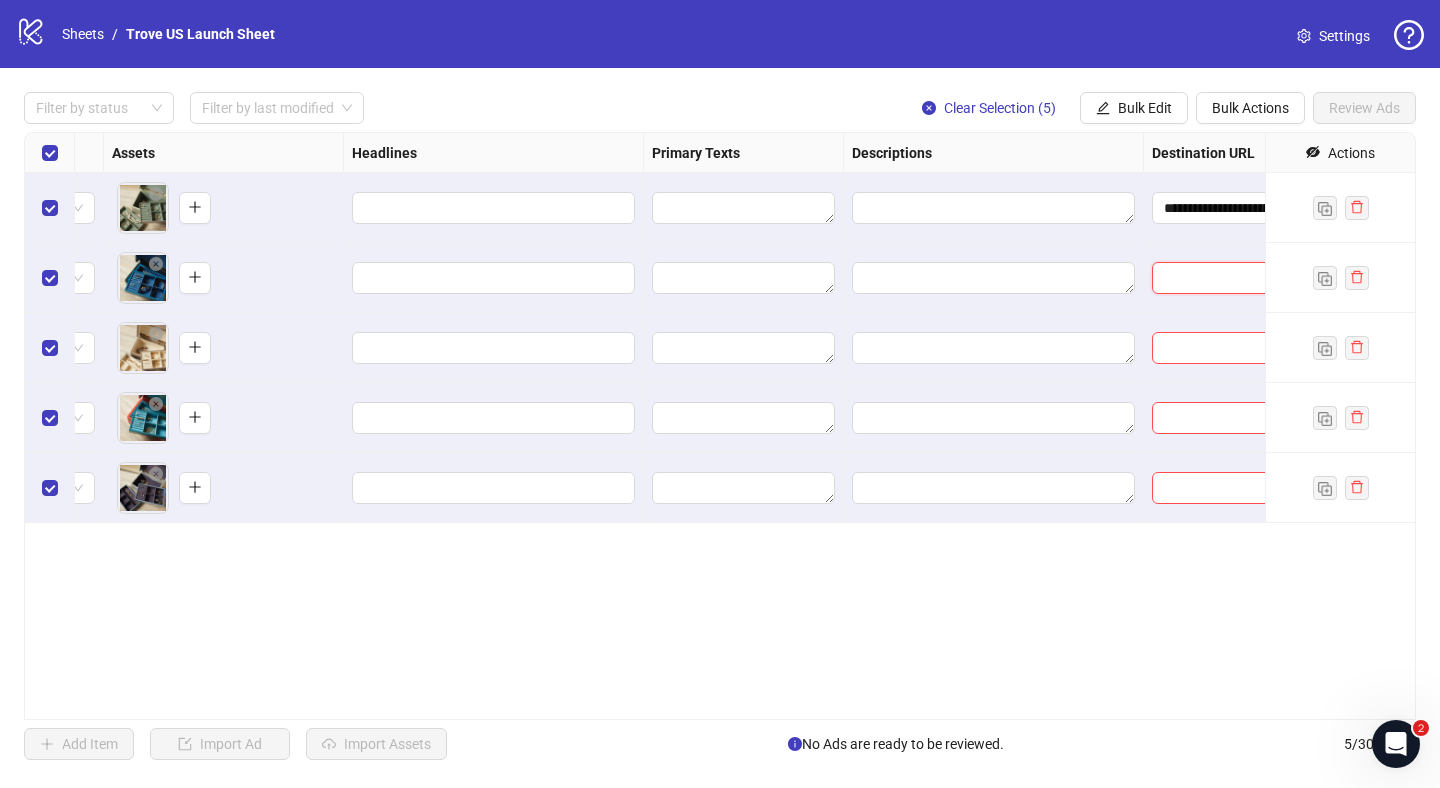 click at bounding box center (1222, 278) 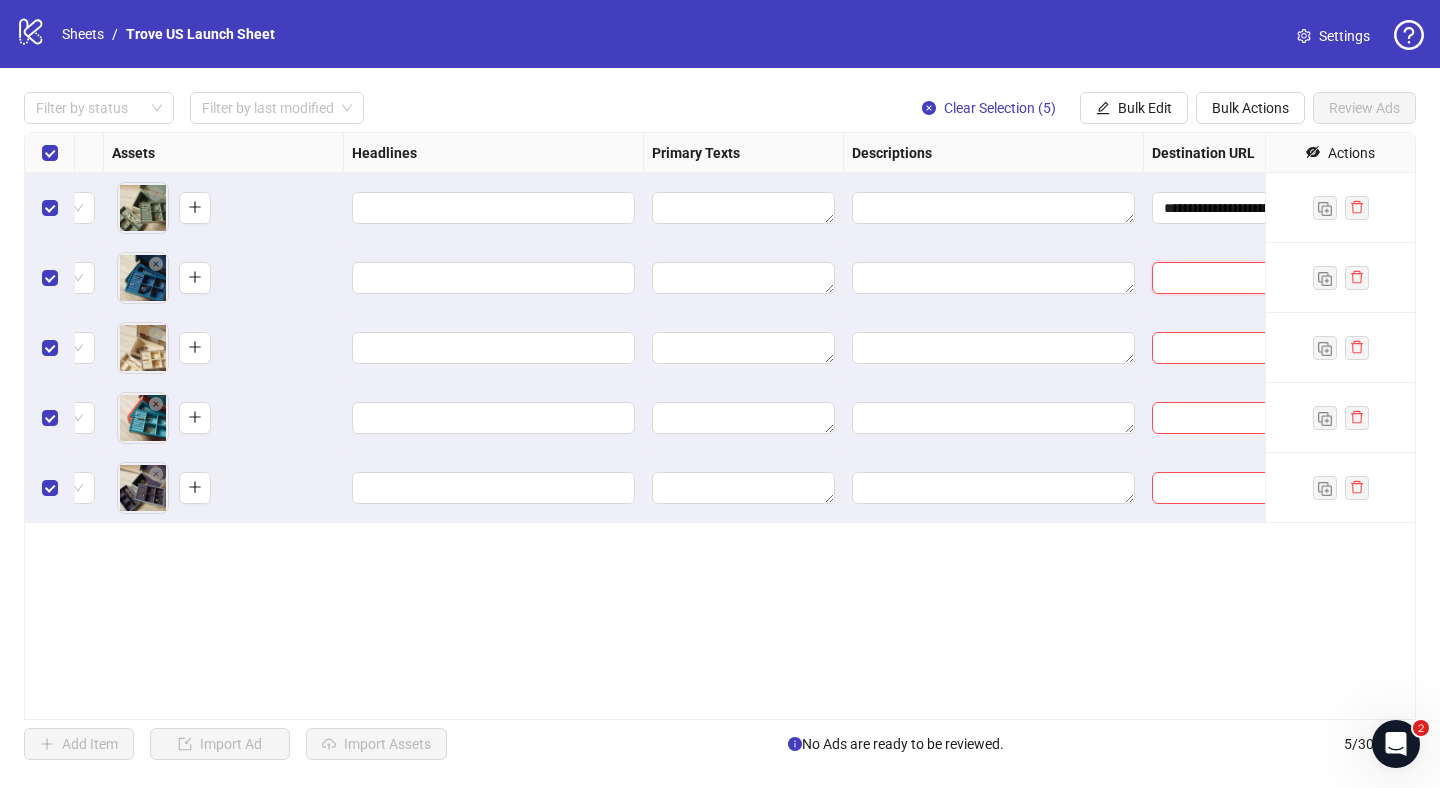 paste on "**********" 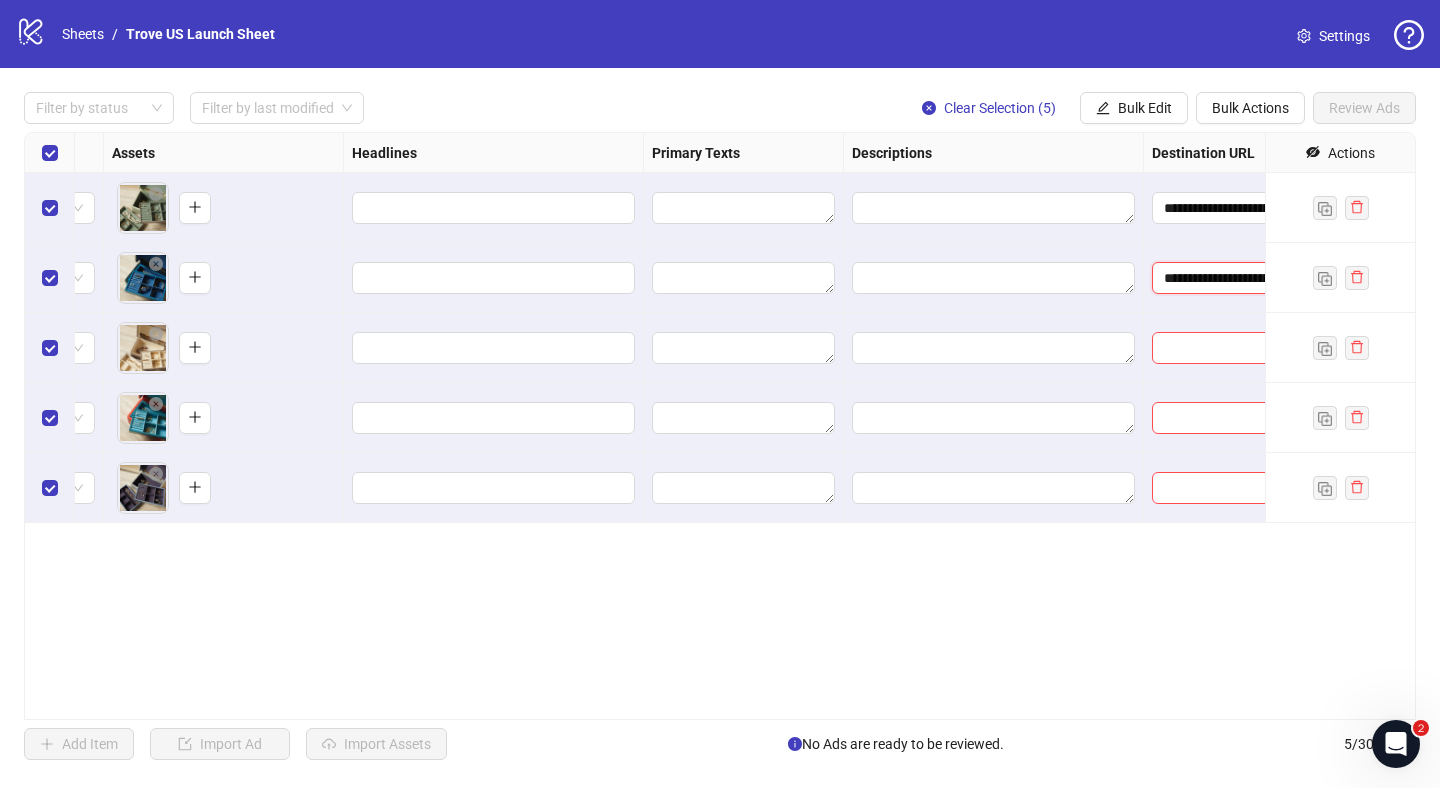 scroll, scrollTop: 0, scrollLeft: 236, axis: horizontal 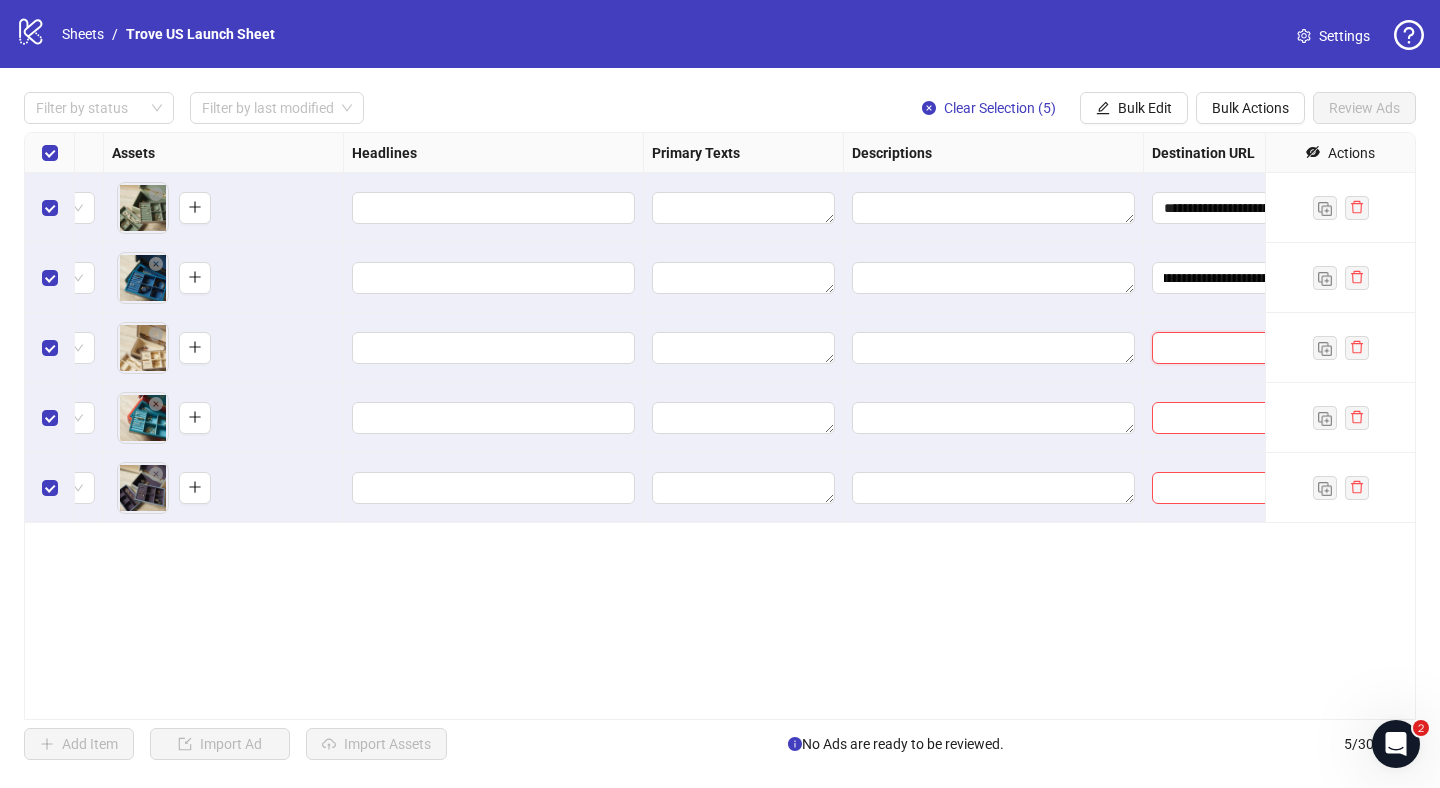 click at bounding box center [1222, 348] 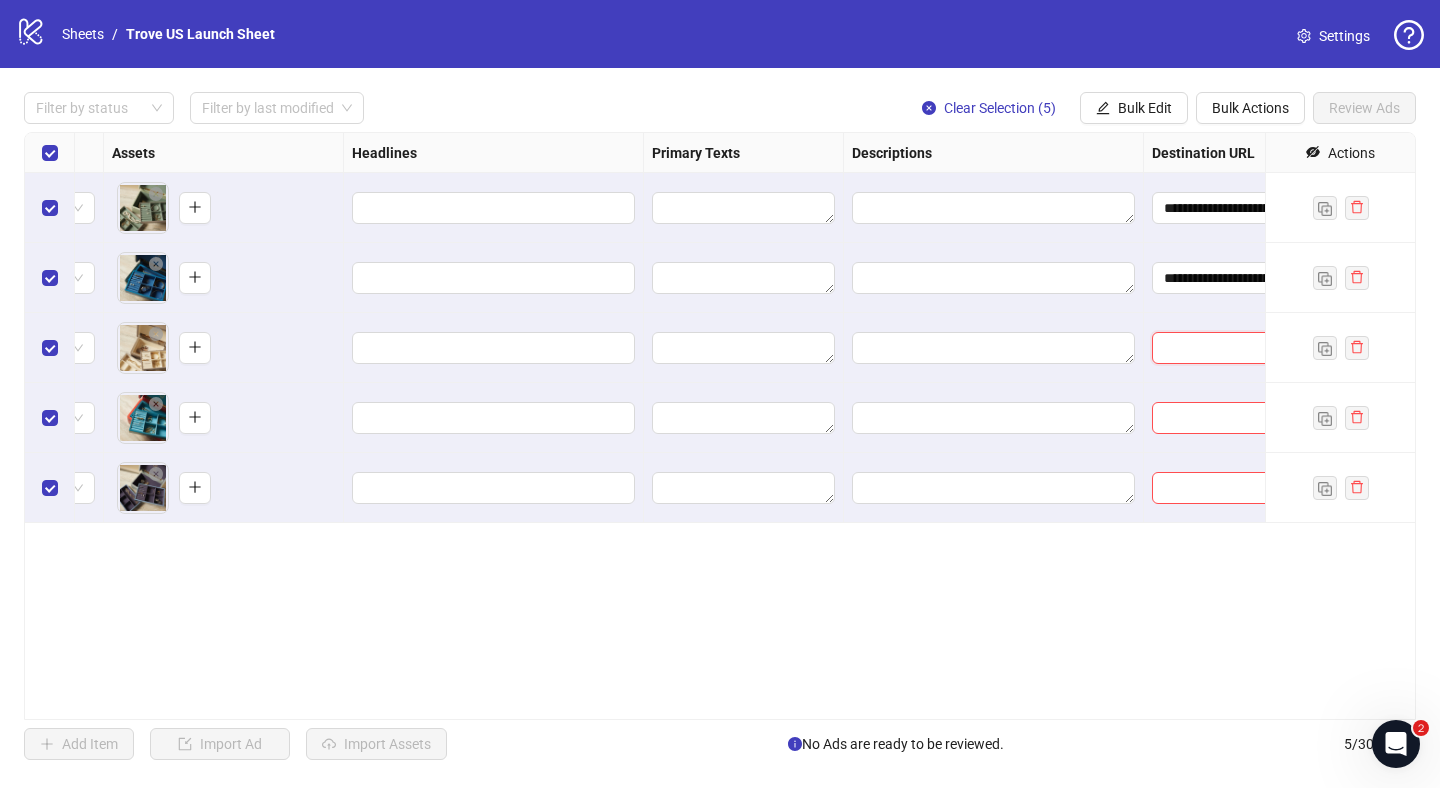 paste on "**********" 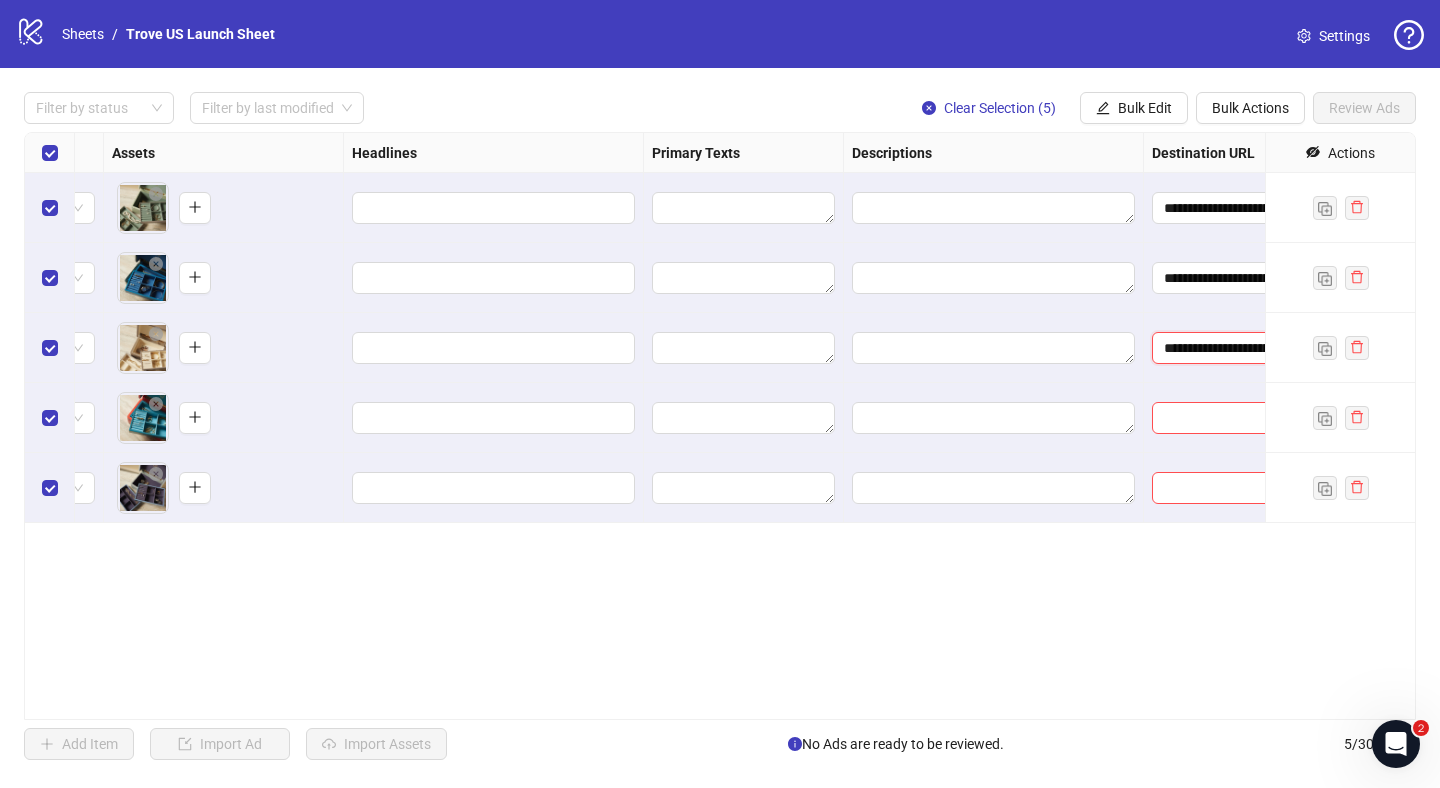 scroll, scrollTop: 0, scrollLeft: 153, axis: horizontal 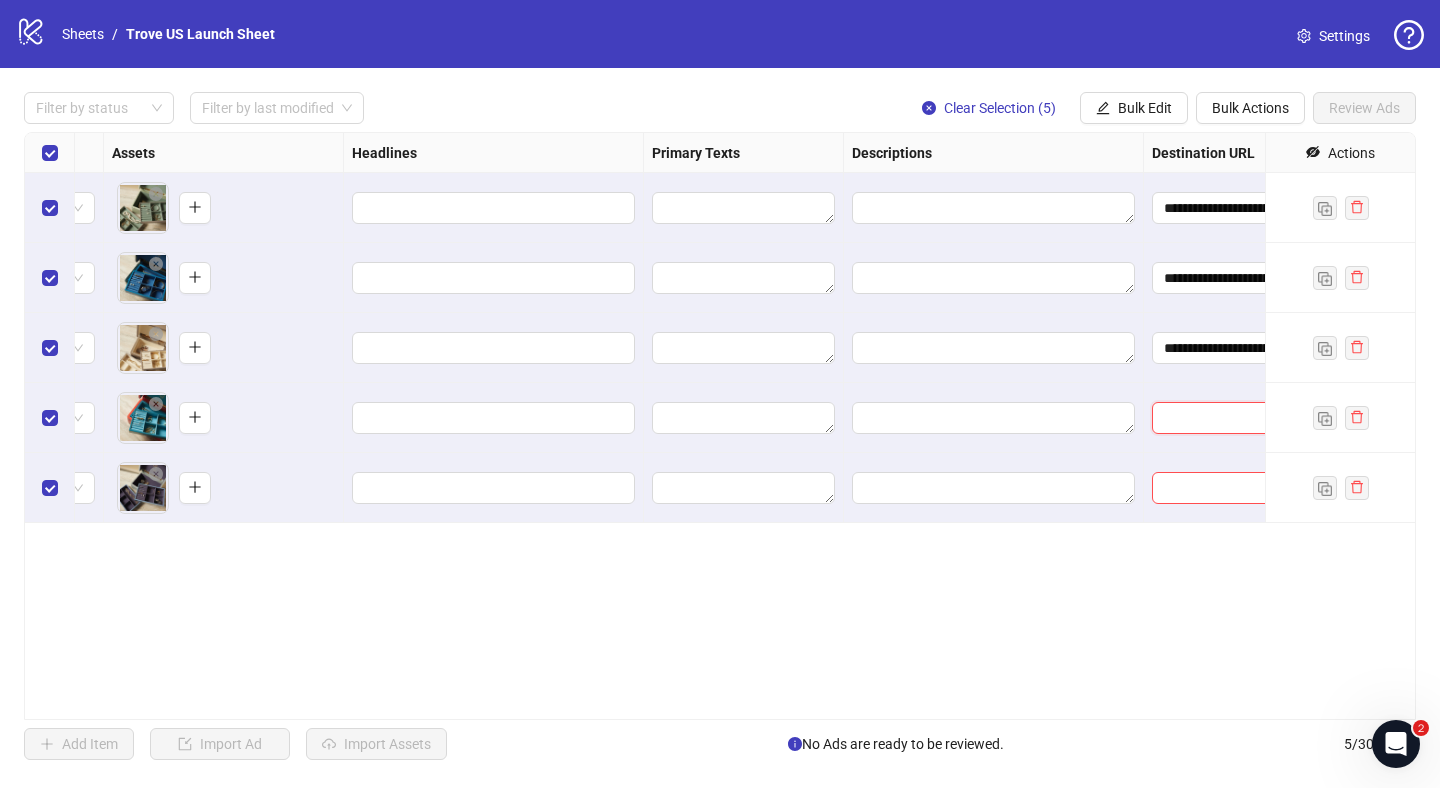 click at bounding box center (1222, 418) 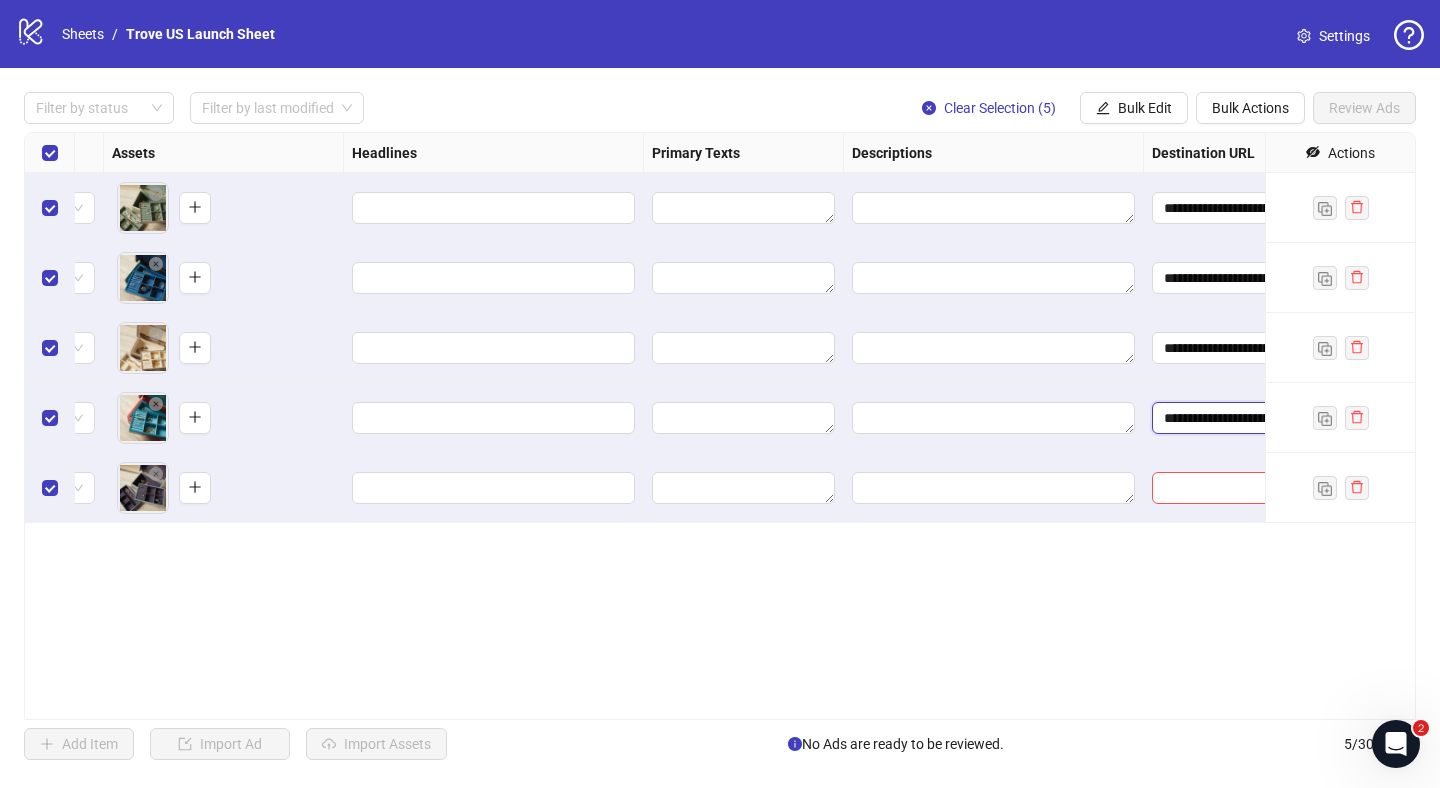 scroll, scrollTop: 0, scrollLeft: 298, axis: horizontal 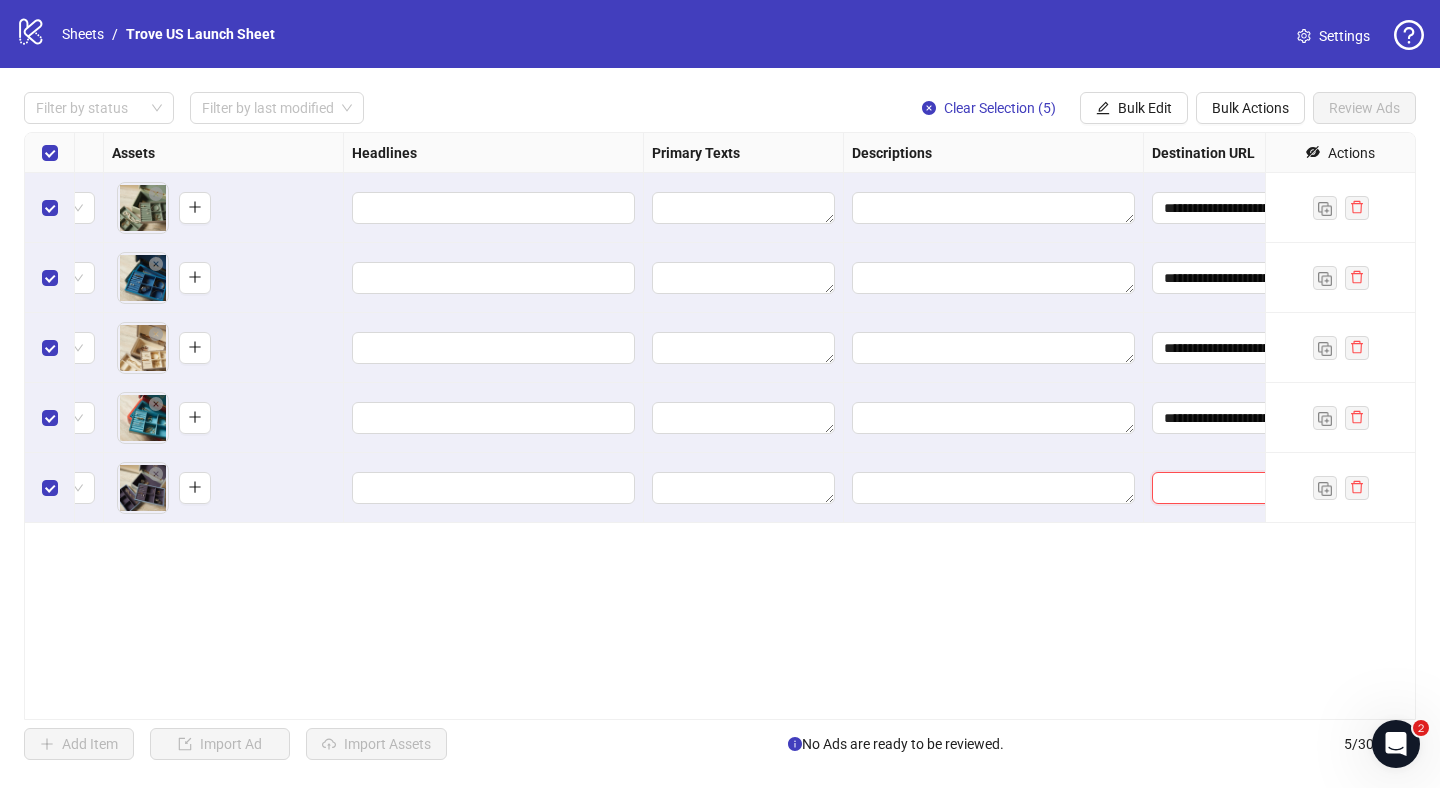 click at bounding box center [1222, 488] 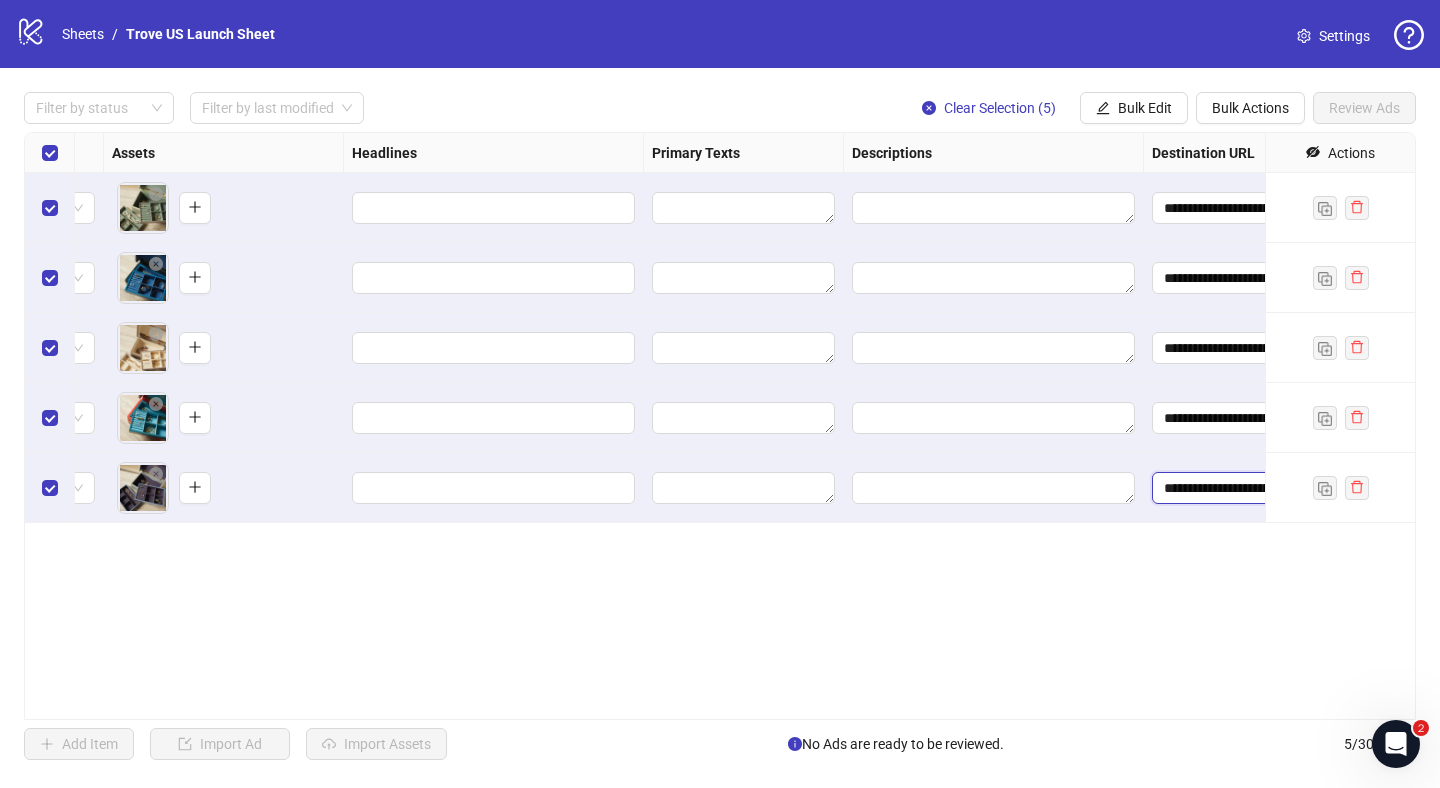 scroll, scrollTop: 0, scrollLeft: 281, axis: horizontal 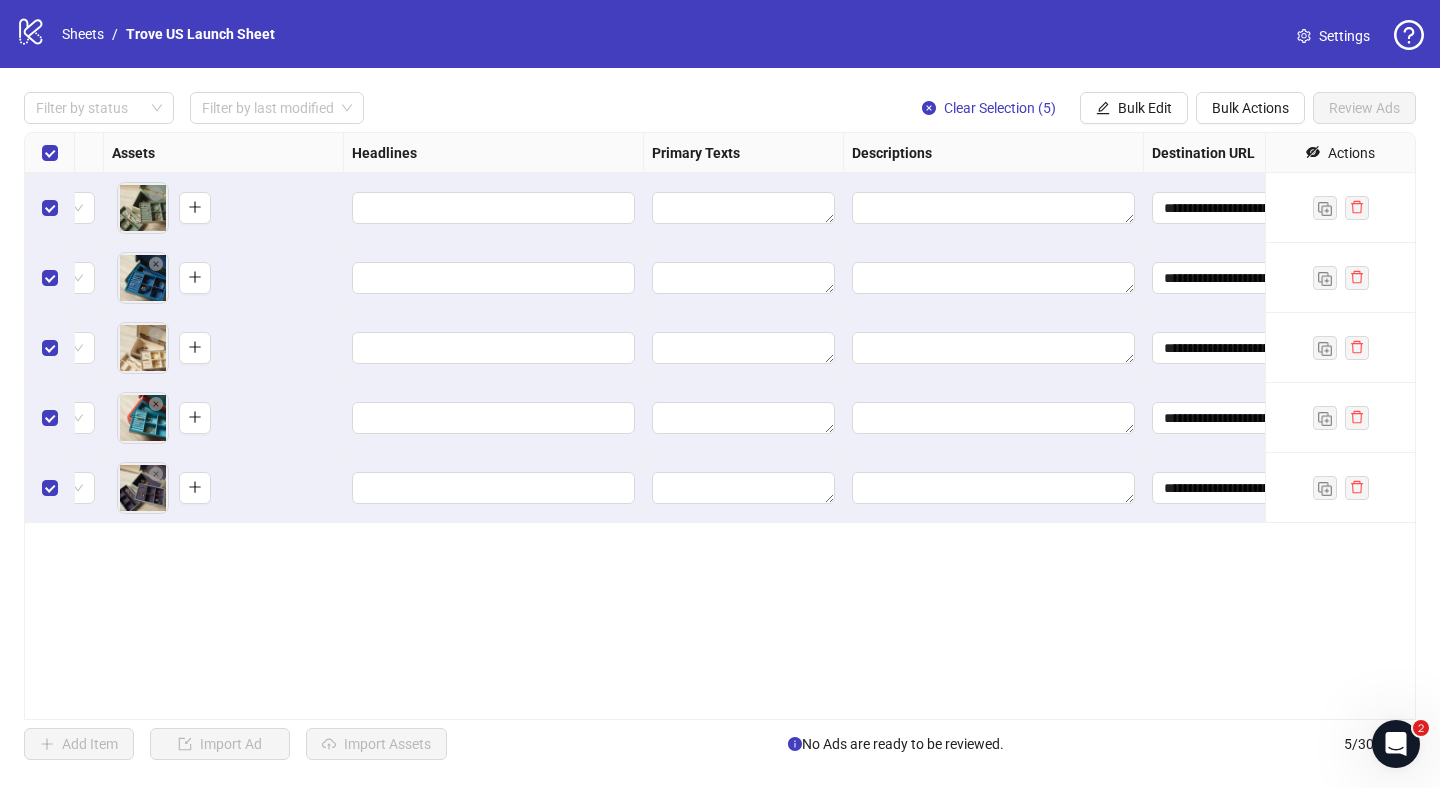 click on "**********" at bounding box center [720, 426] 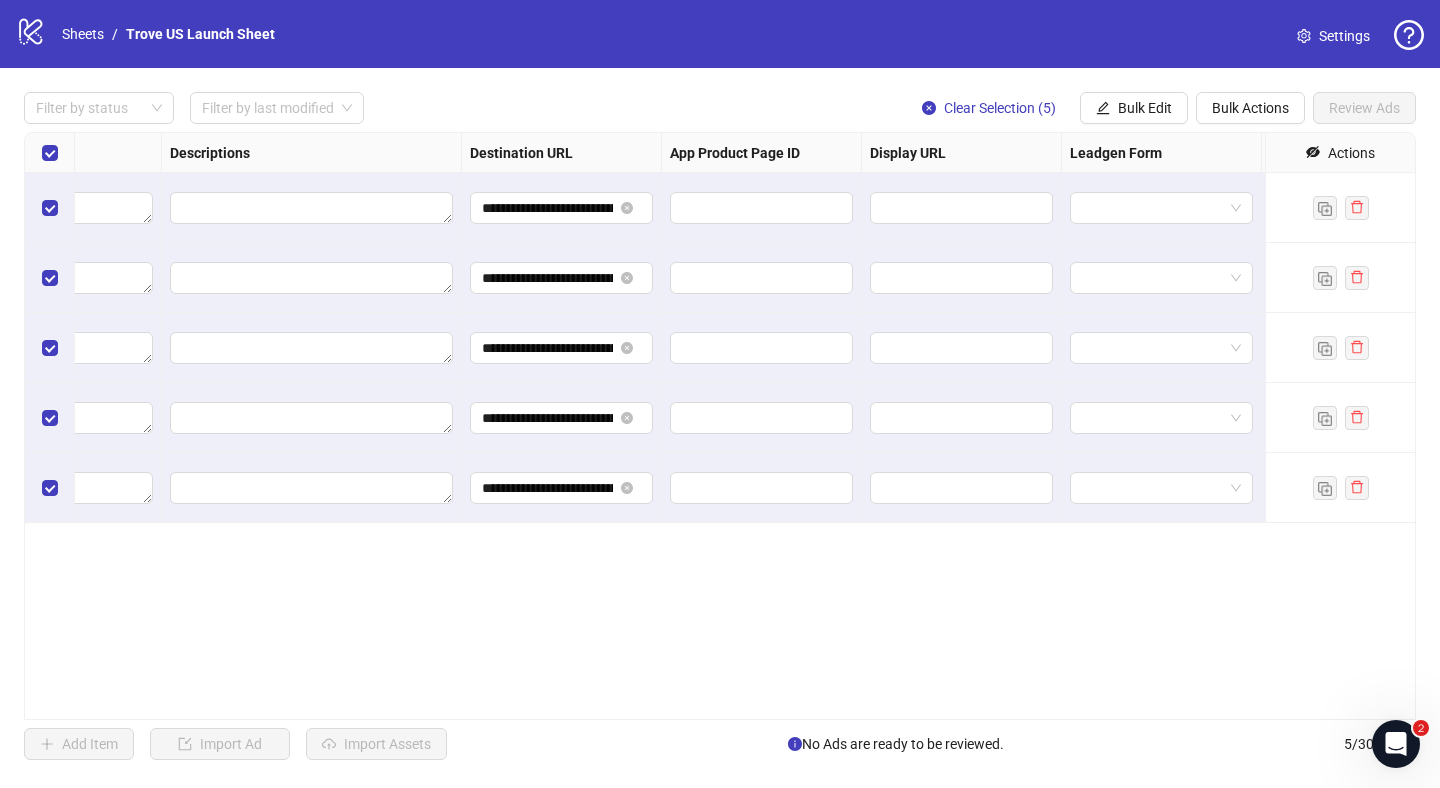 scroll, scrollTop: 0, scrollLeft: 1536, axis: horizontal 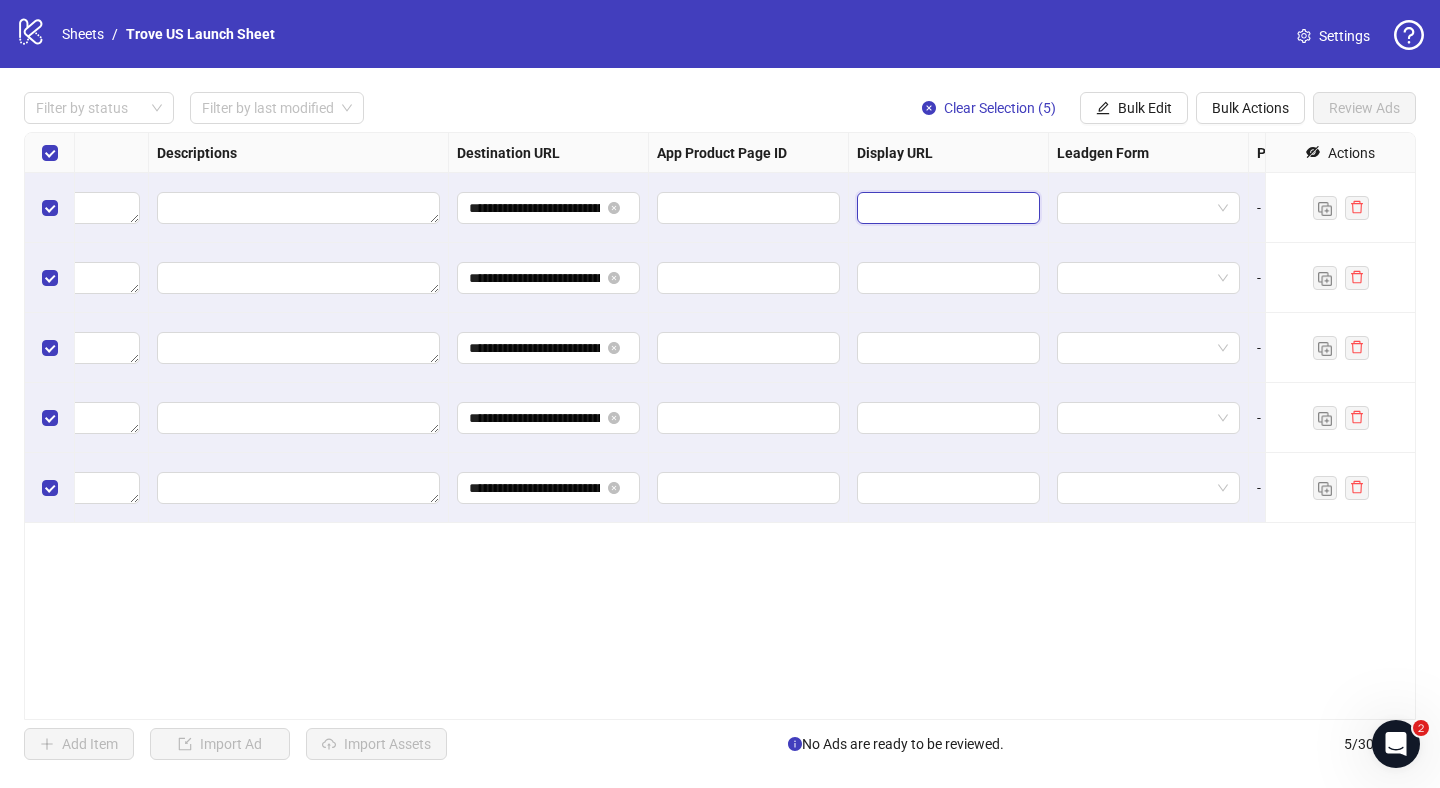 click at bounding box center [946, 208] 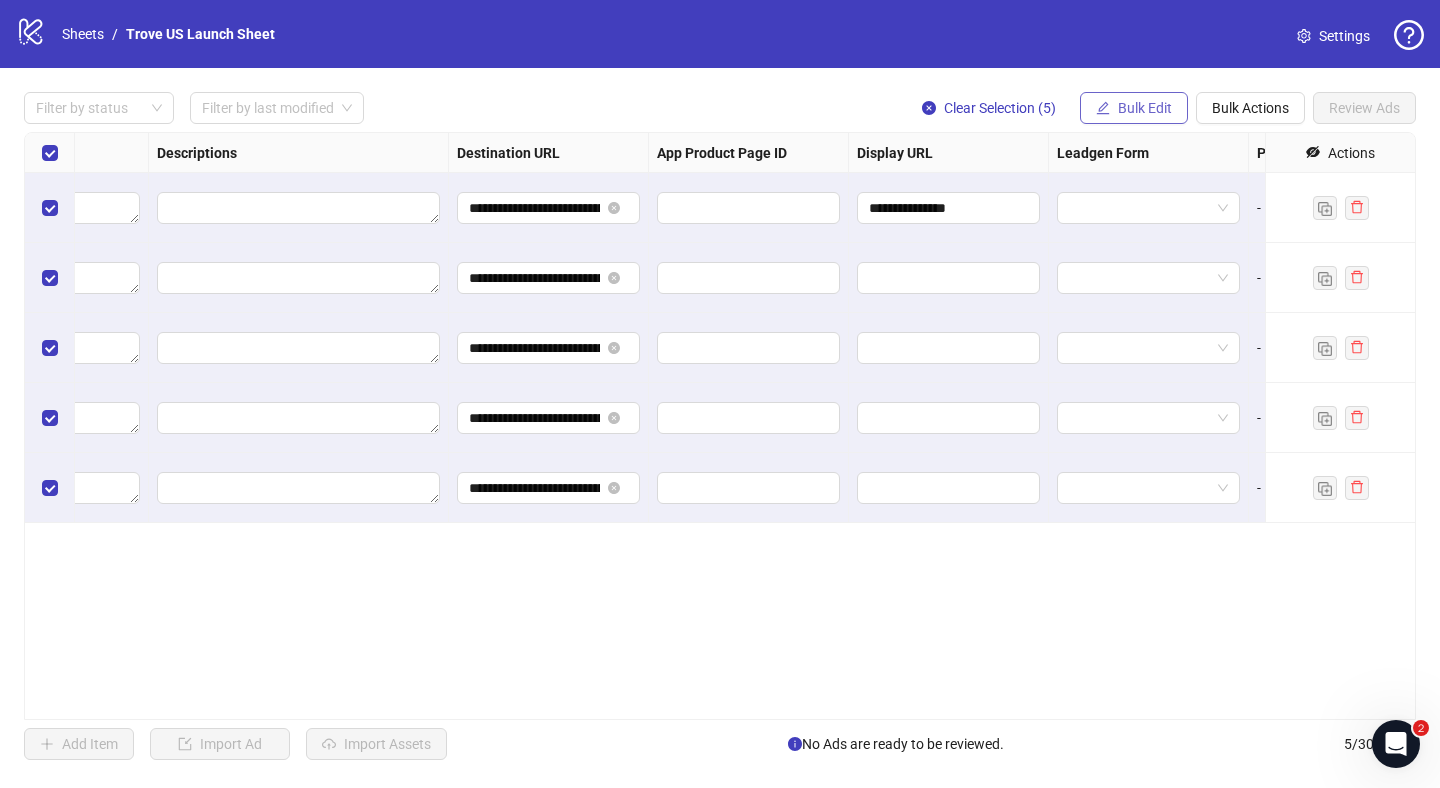 click on "Bulk Edit" at bounding box center [1134, 108] 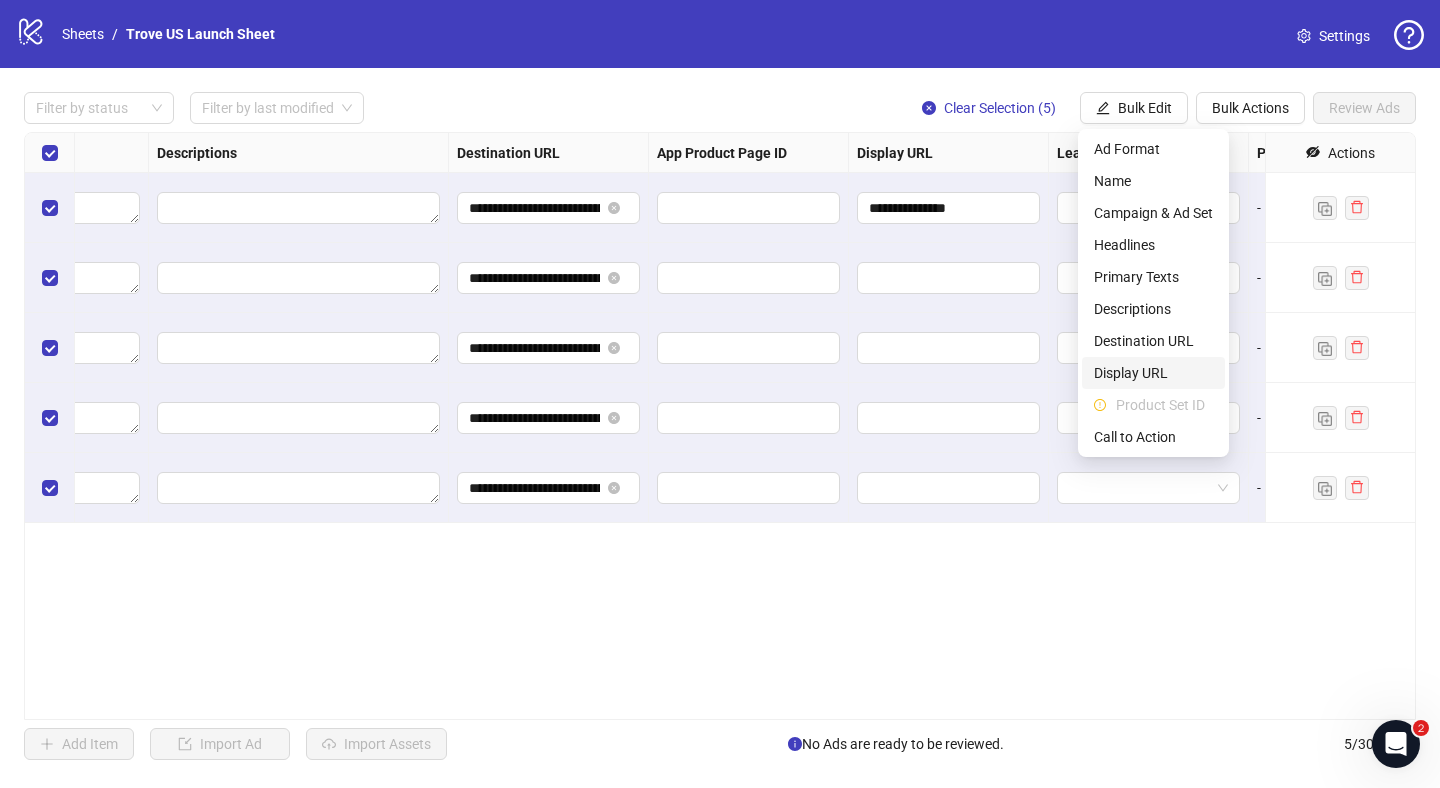 click on "Display URL" at bounding box center [1153, 373] 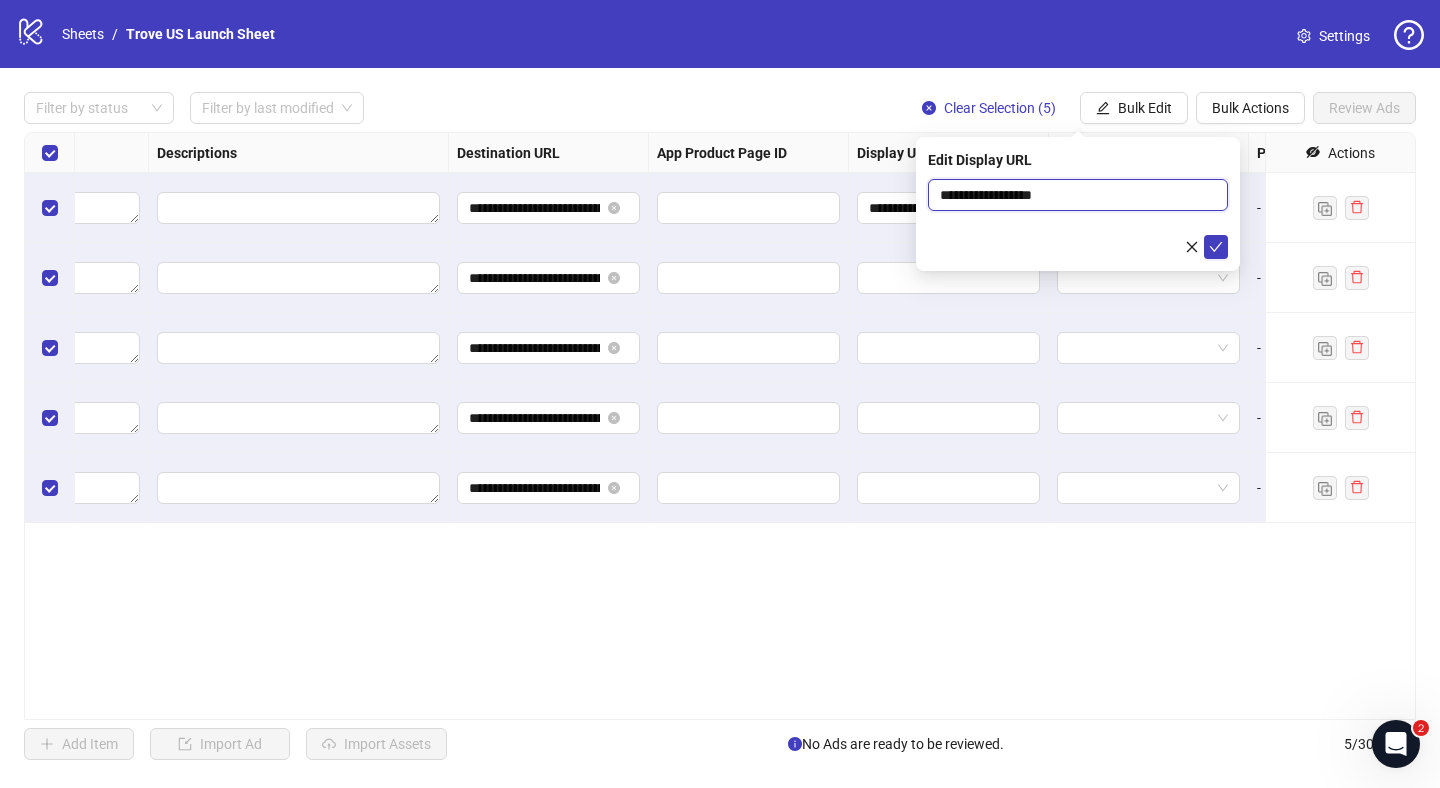 click on "**********" at bounding box center (1078, 195) 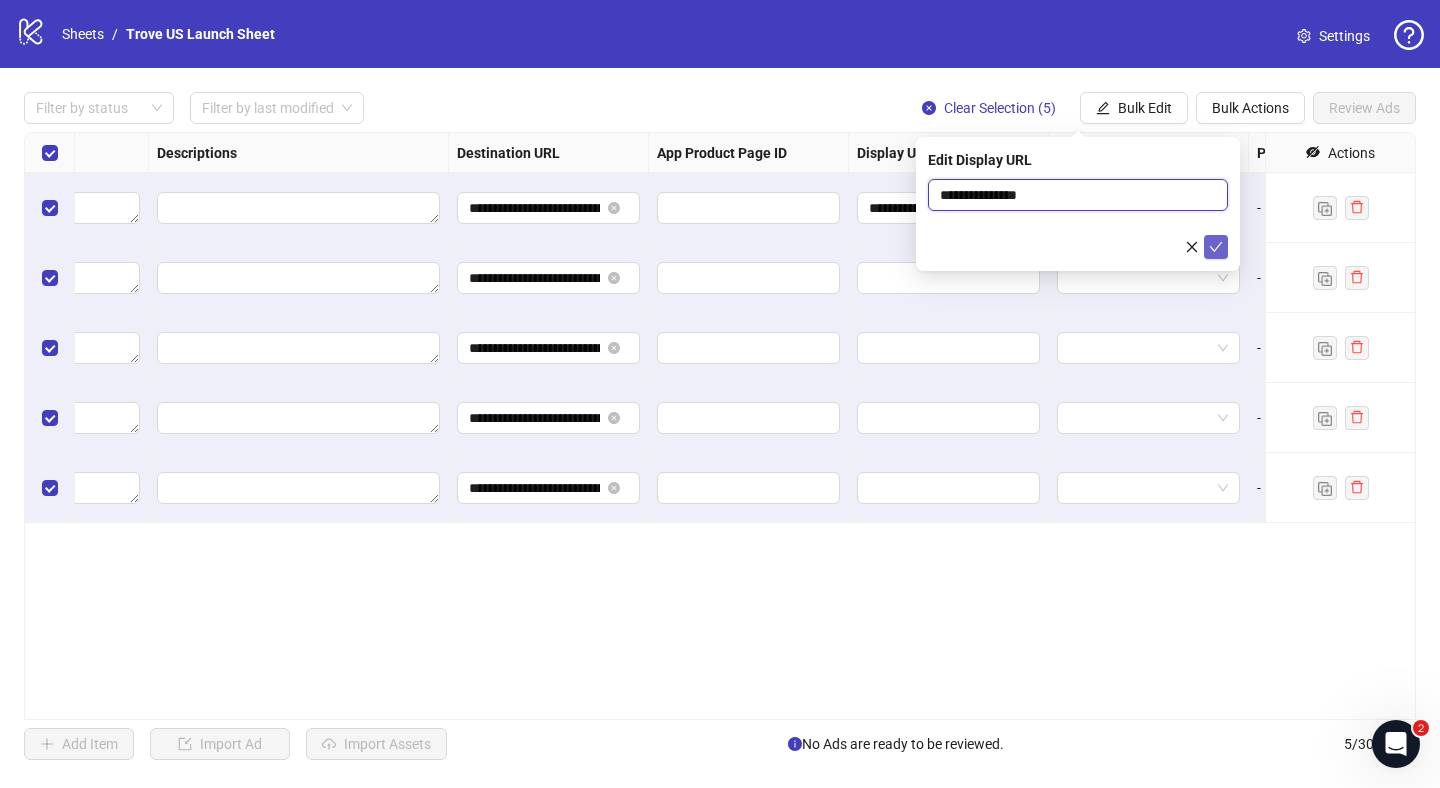 type on "**********" 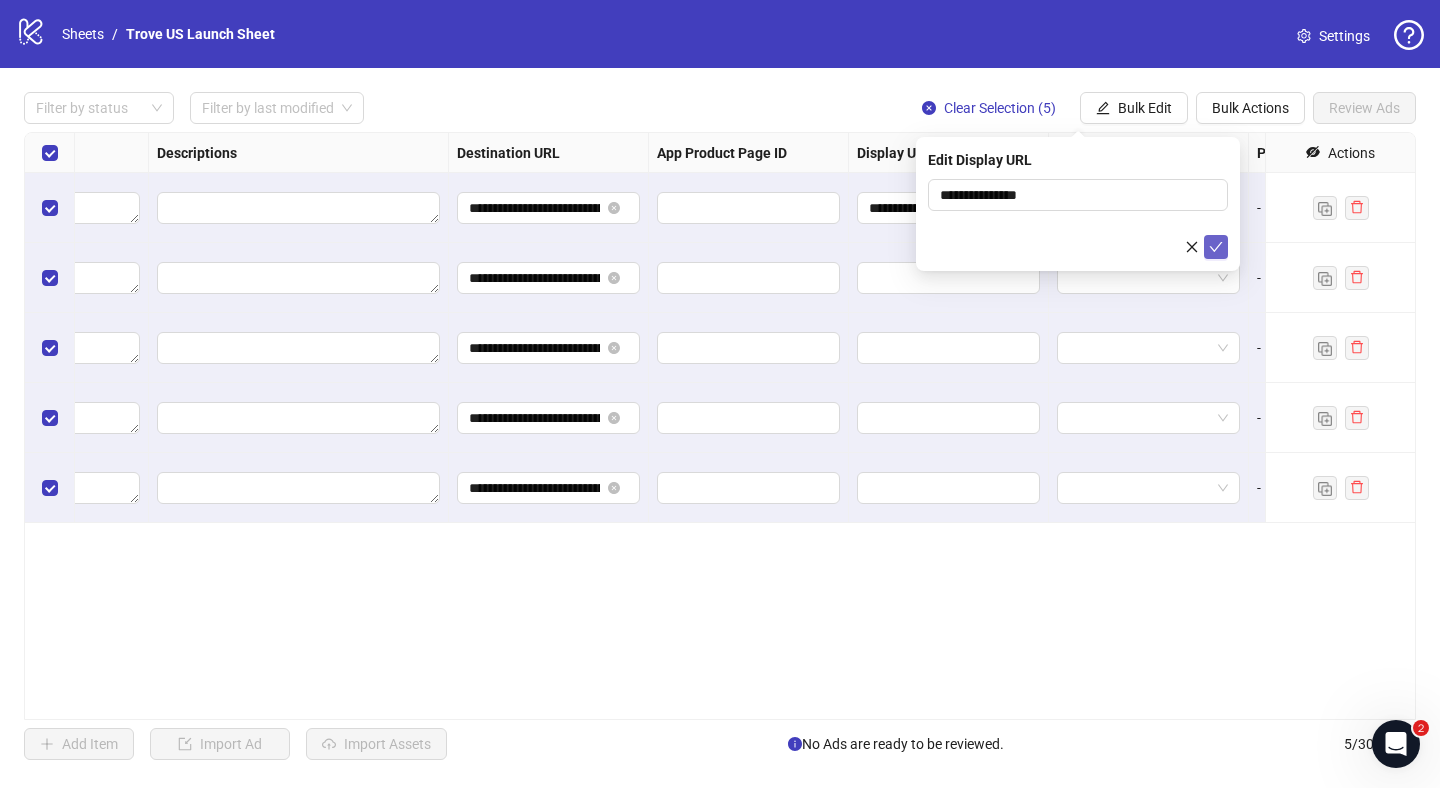 click at bounding box center [1216, 247] 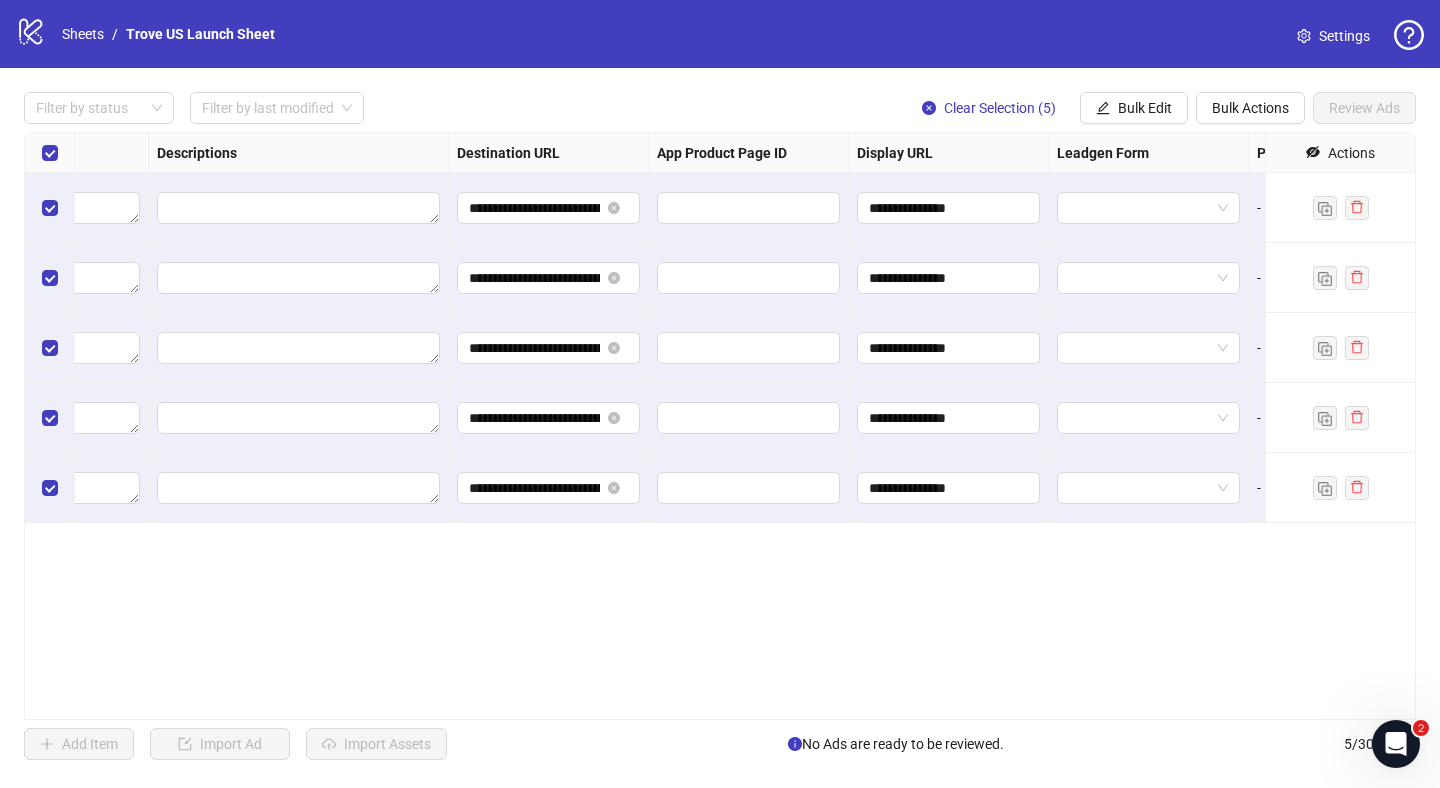click on "**********" at bounding box center [720, 426] 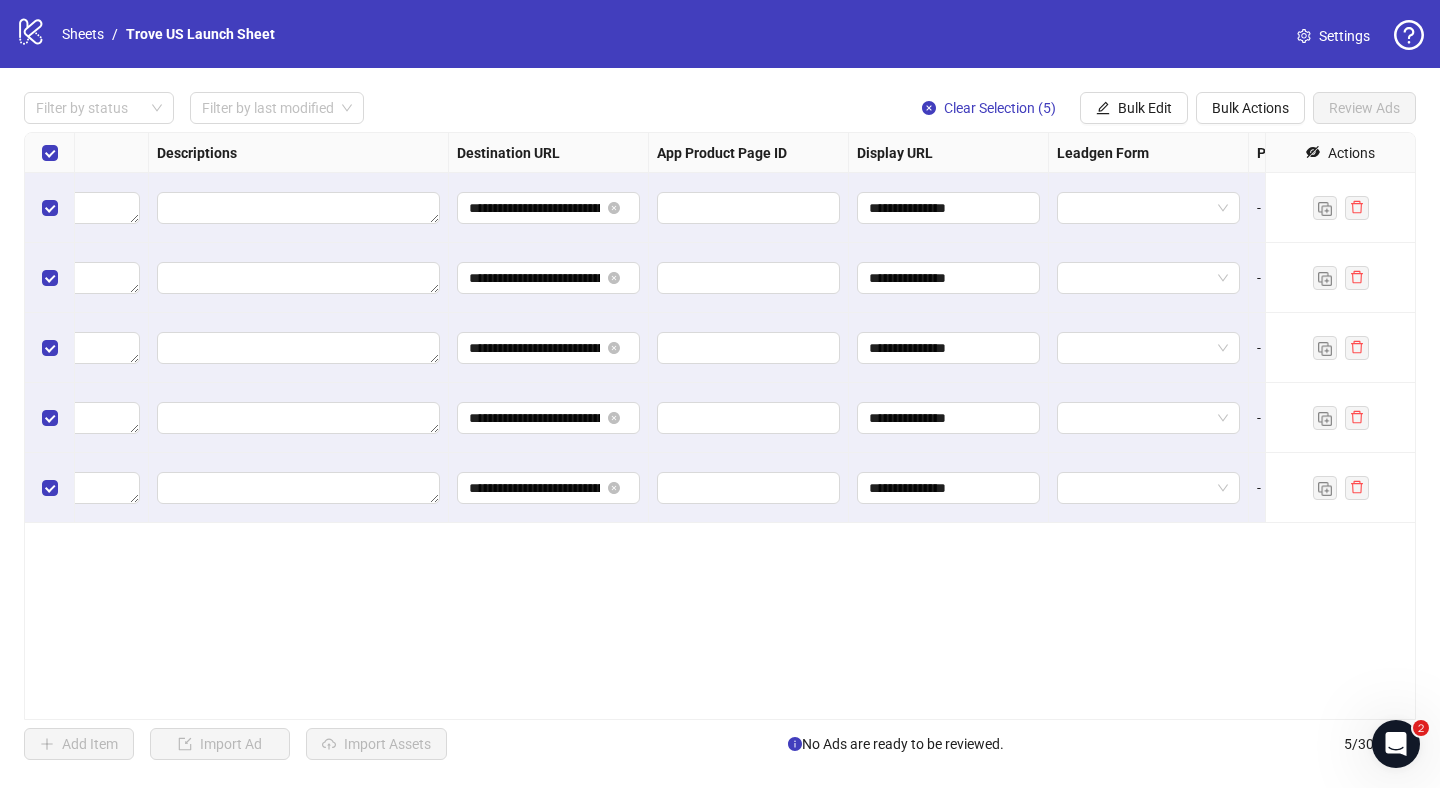 scroll, scrollTop: 0, scrollLeft: 1880, axis: horizontal 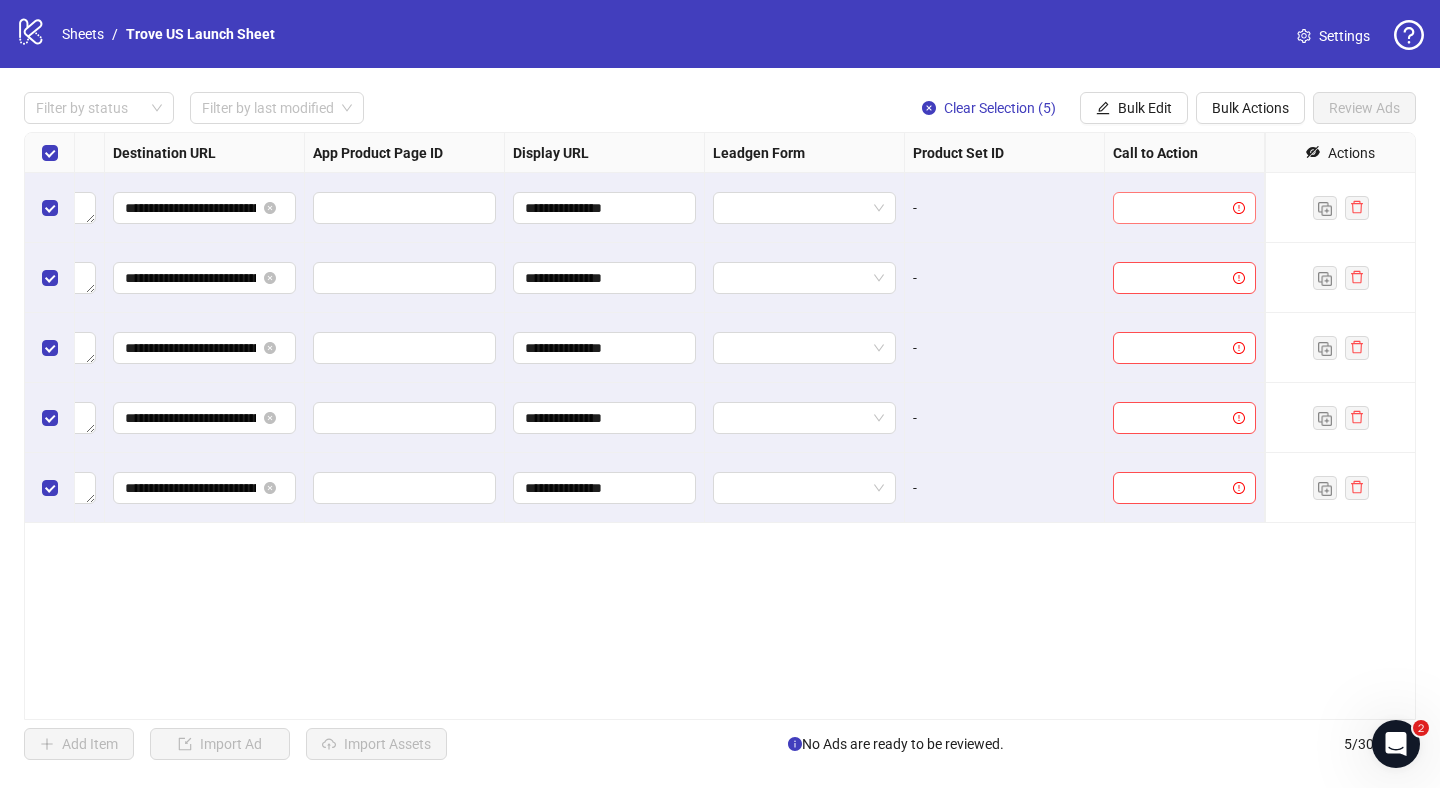 click at bounding box center [1175, 208] 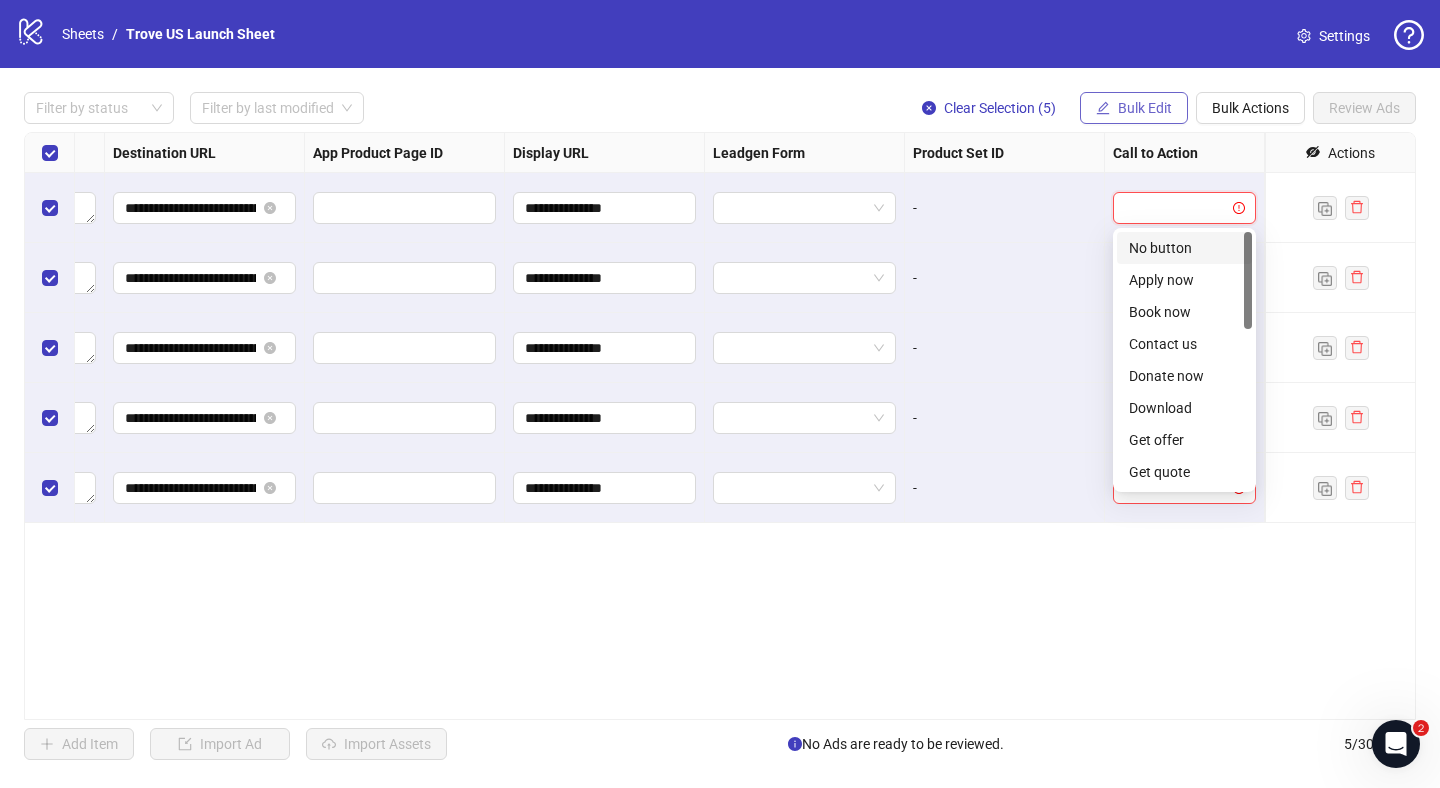 click on "Bulk Edit" at bounding box center [1145, 108] 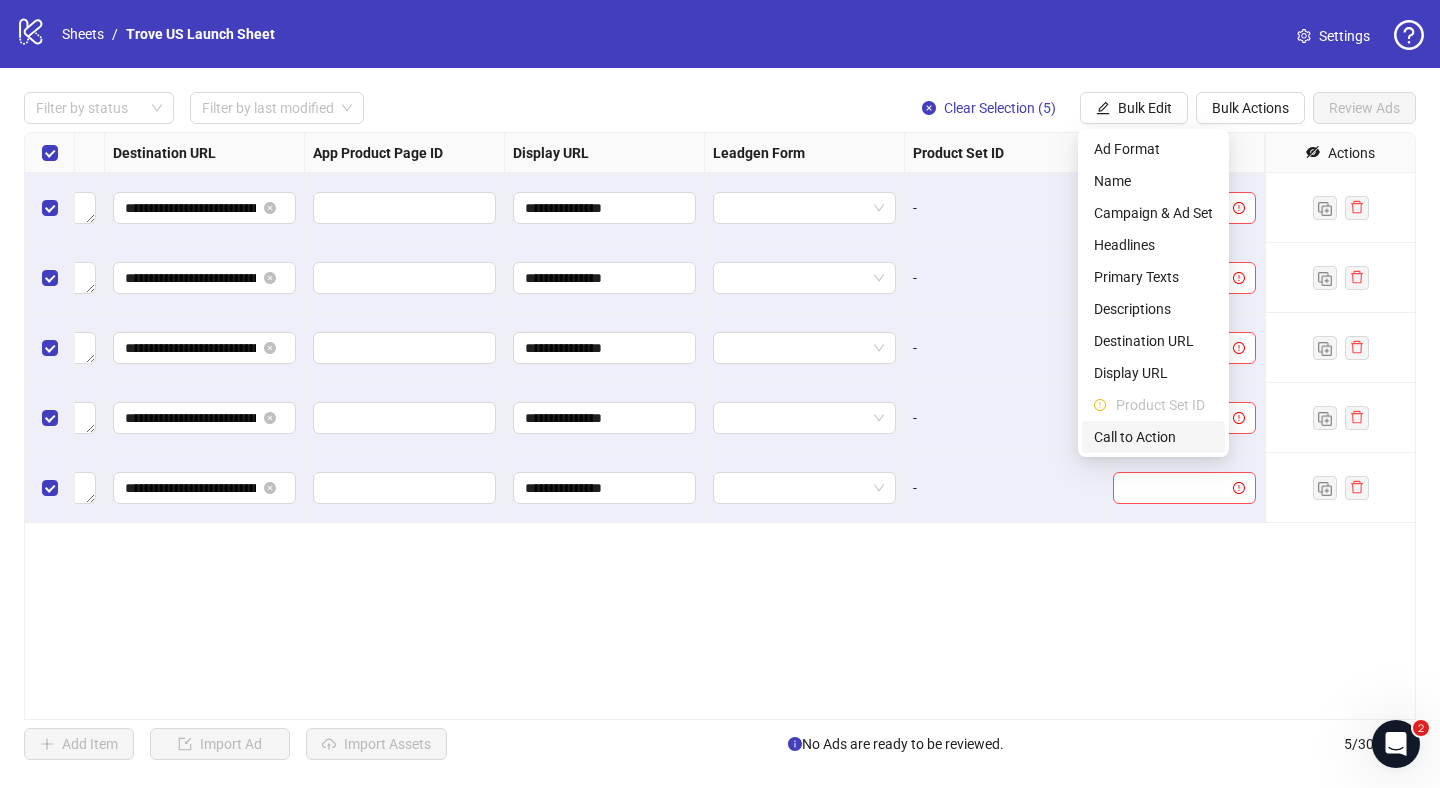 click on "Call to Action" at bounding box center (1153, 437) 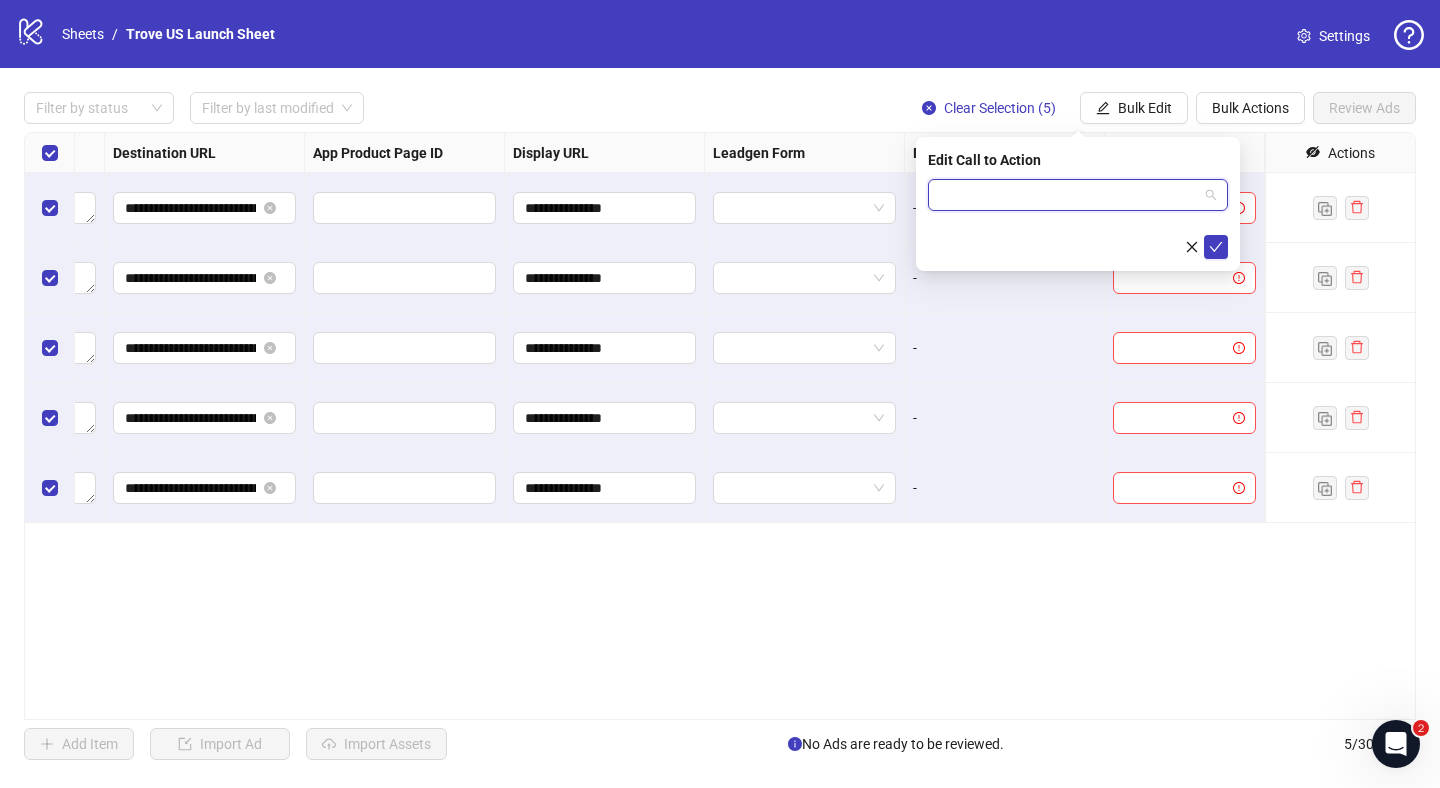 click at bounding box center [1069, 195] 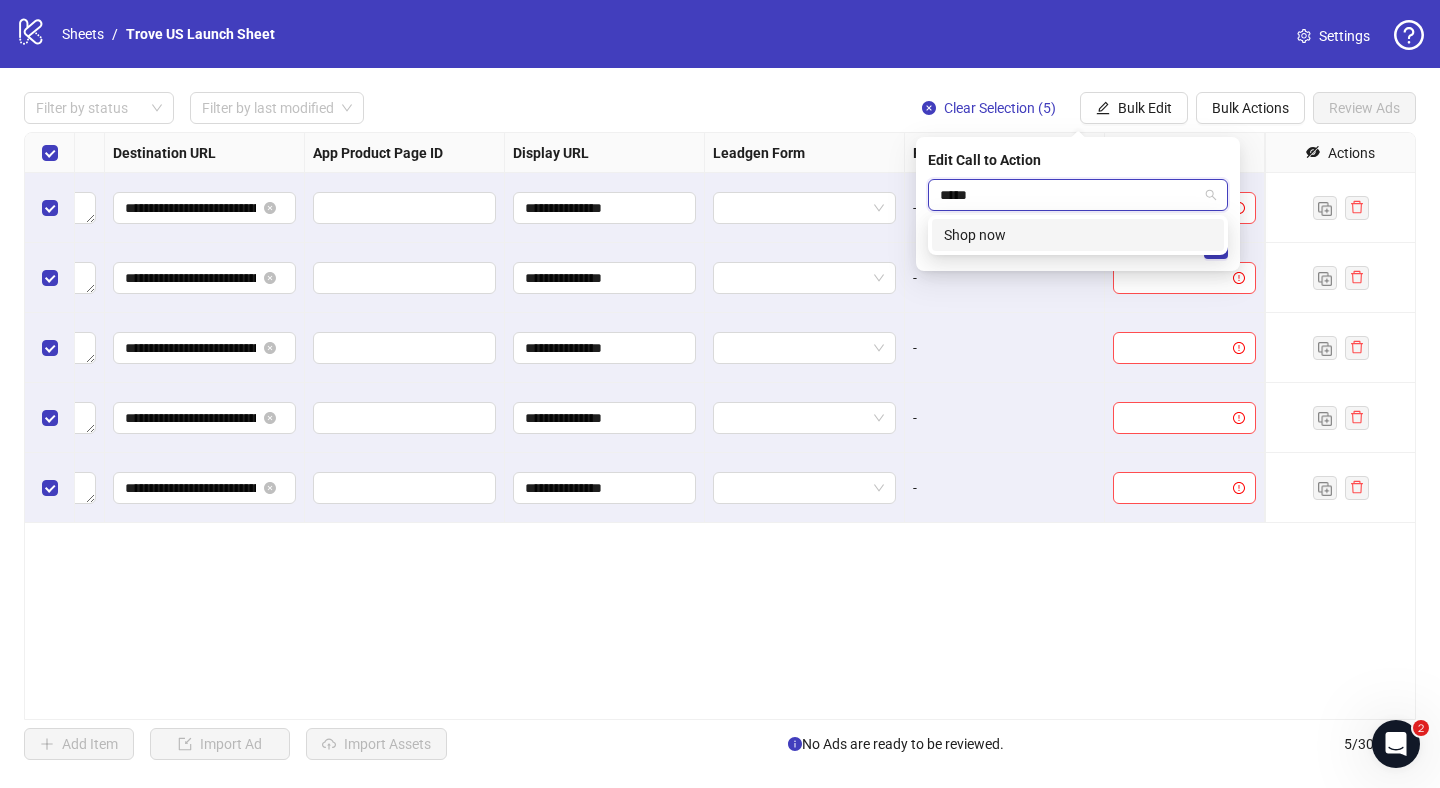 type on "******" 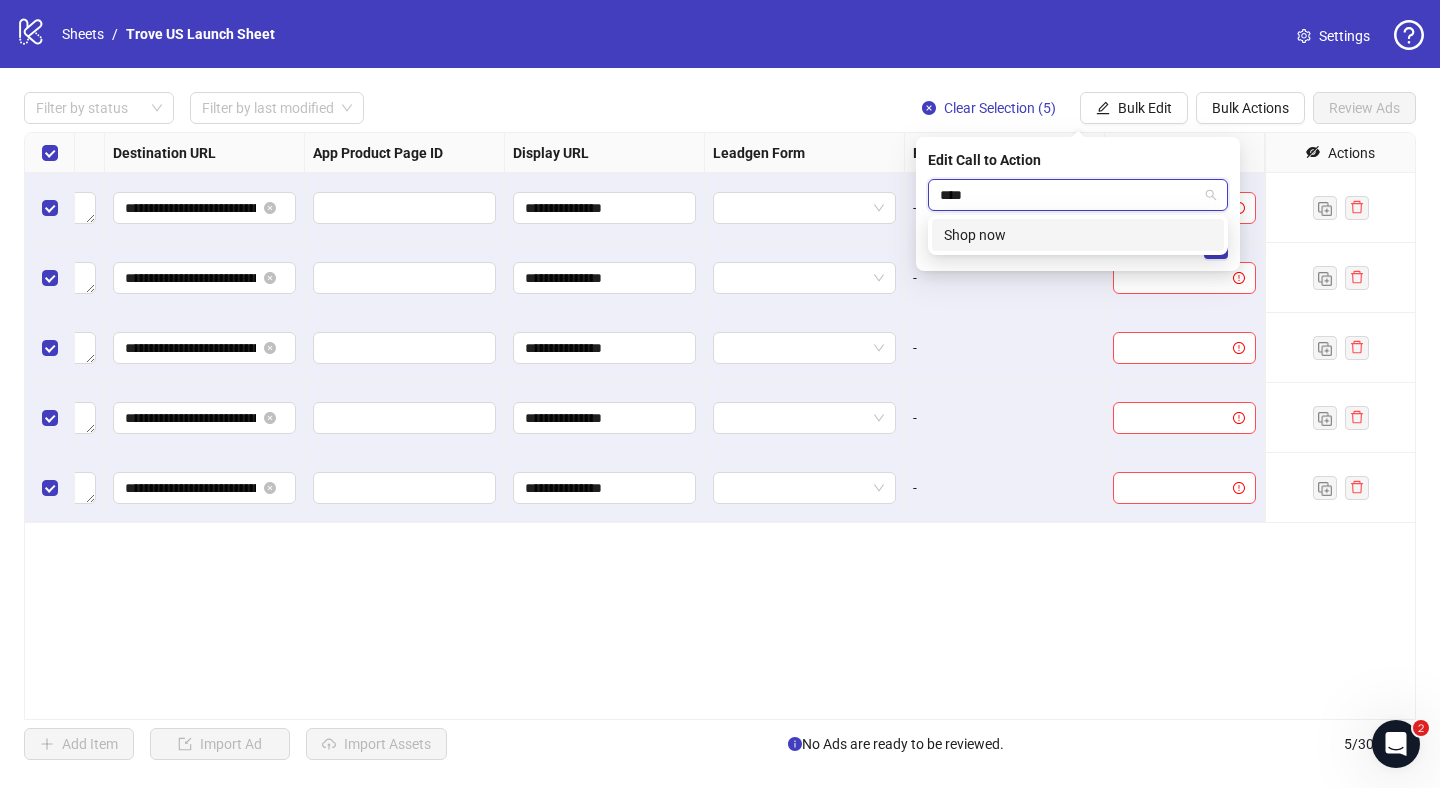 click on "Shop now" at bounding box center (0, 0) 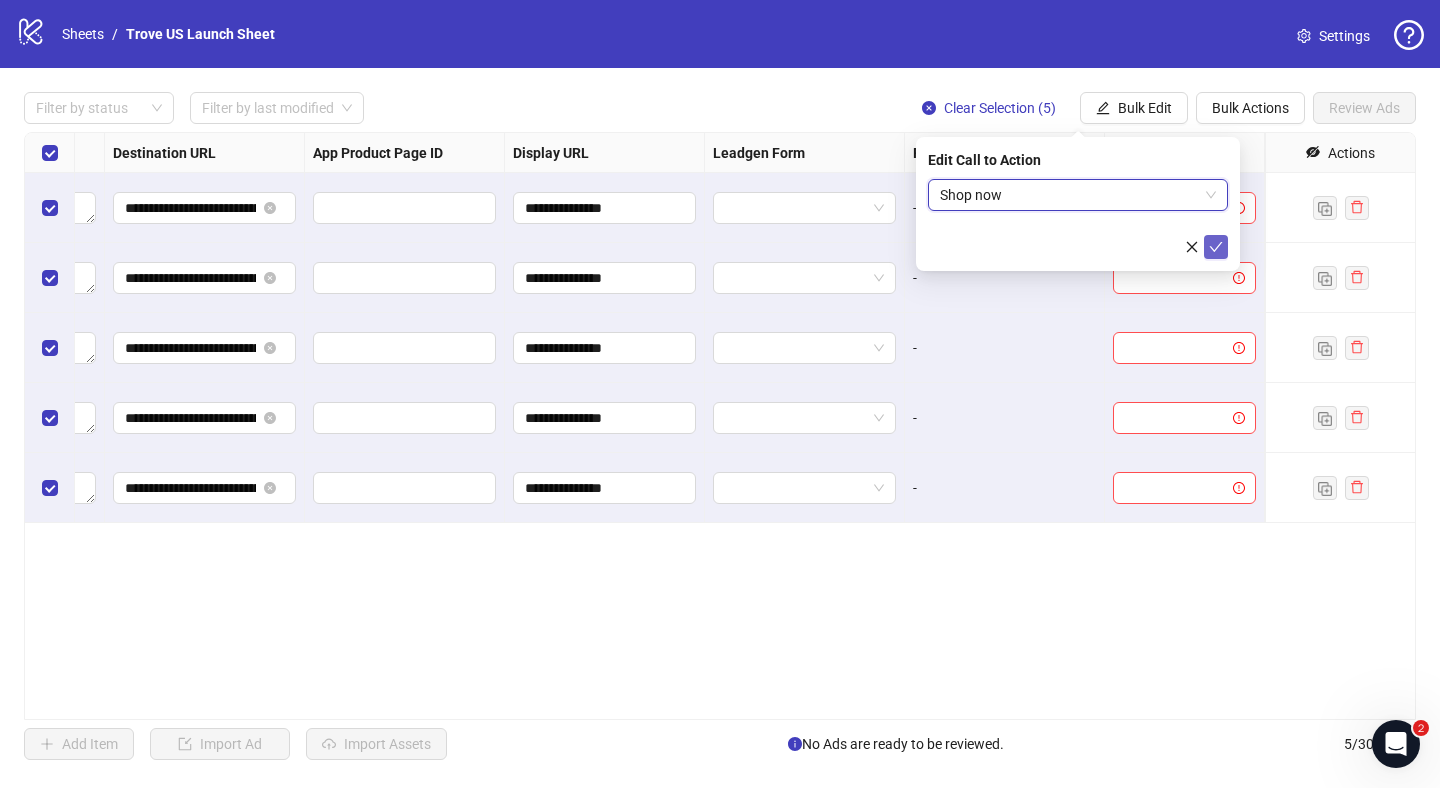 click at bounding box center (1216, 247) 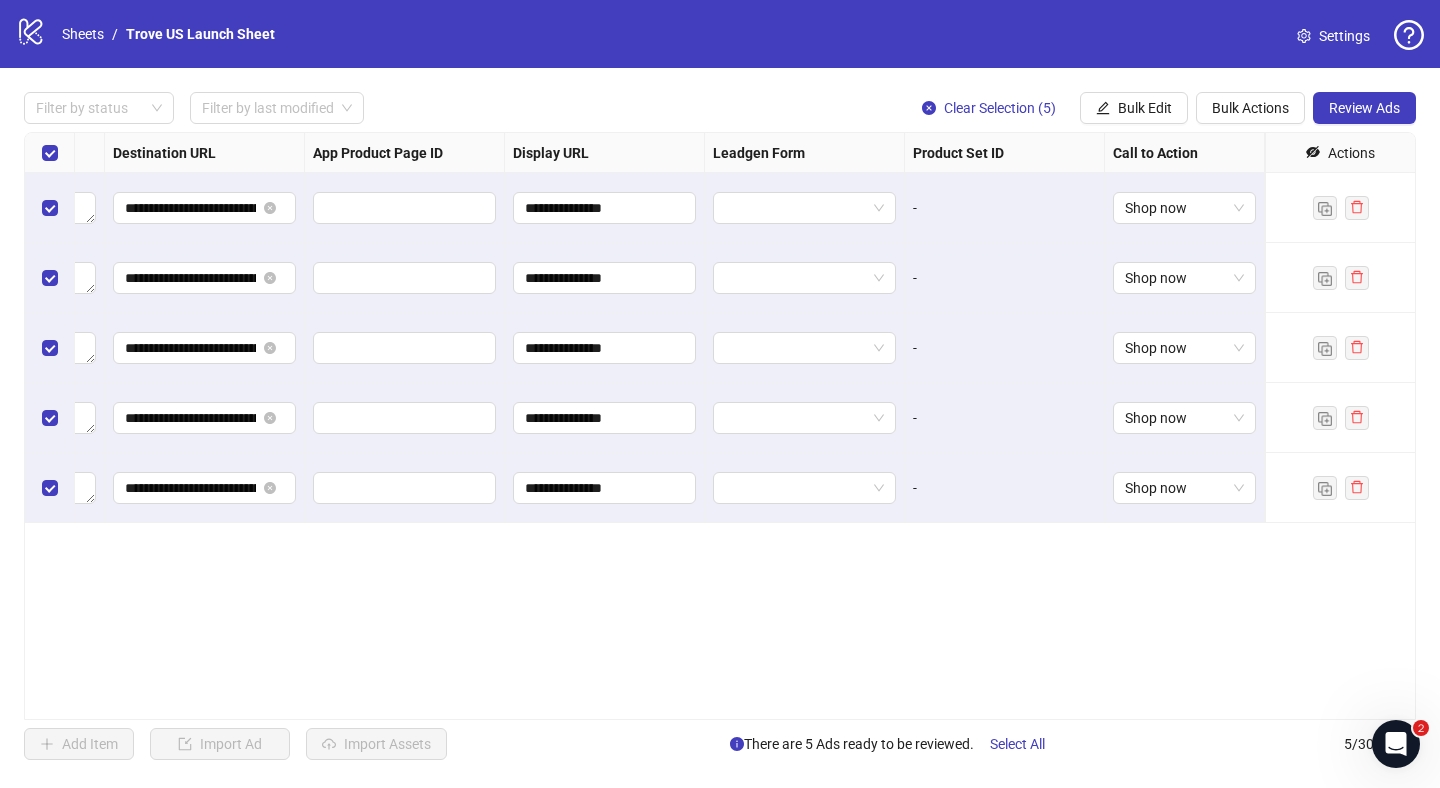 click on "**********" at bounding box center [720, 426] 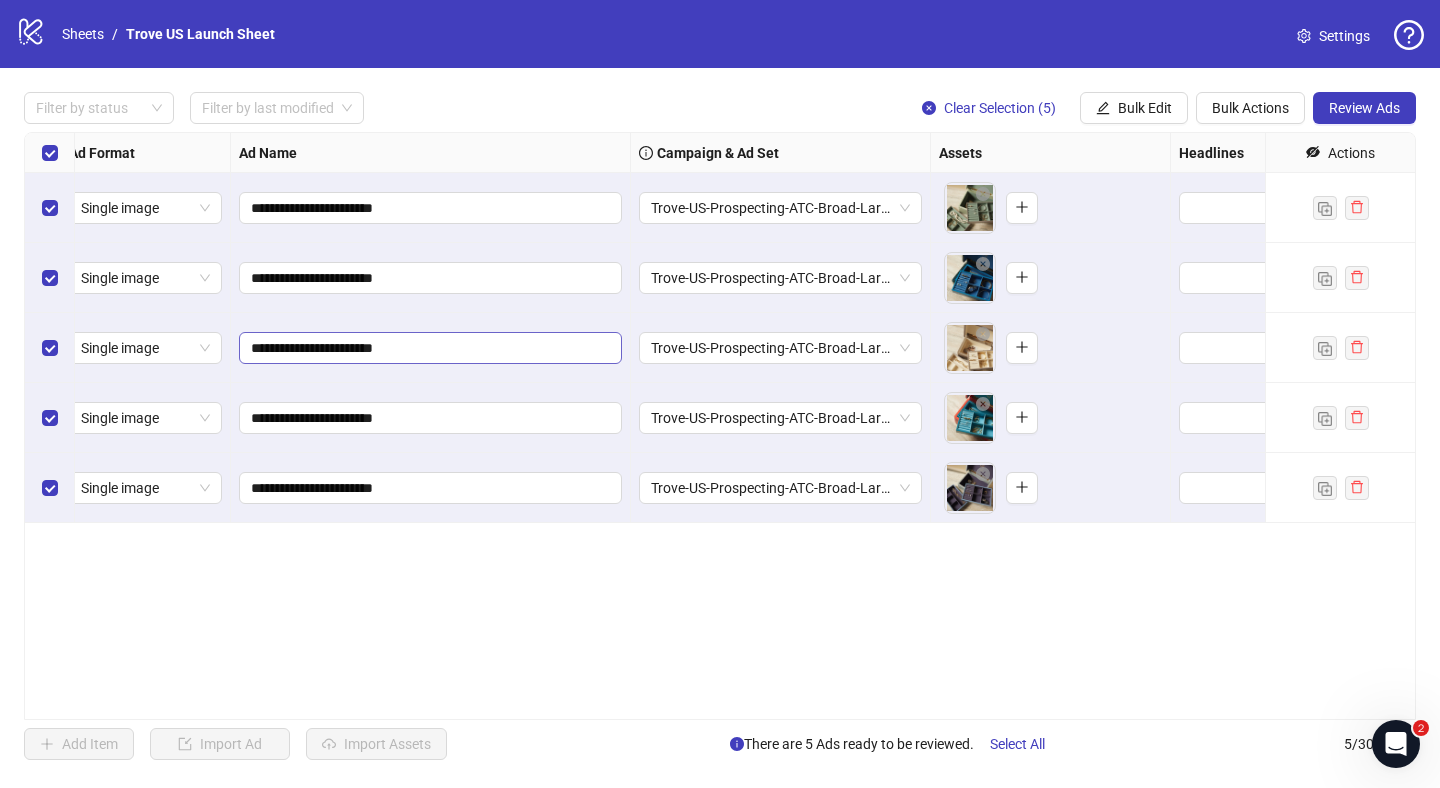 scroll, scrollTop: 0, scrollLeft: 0, axis: both 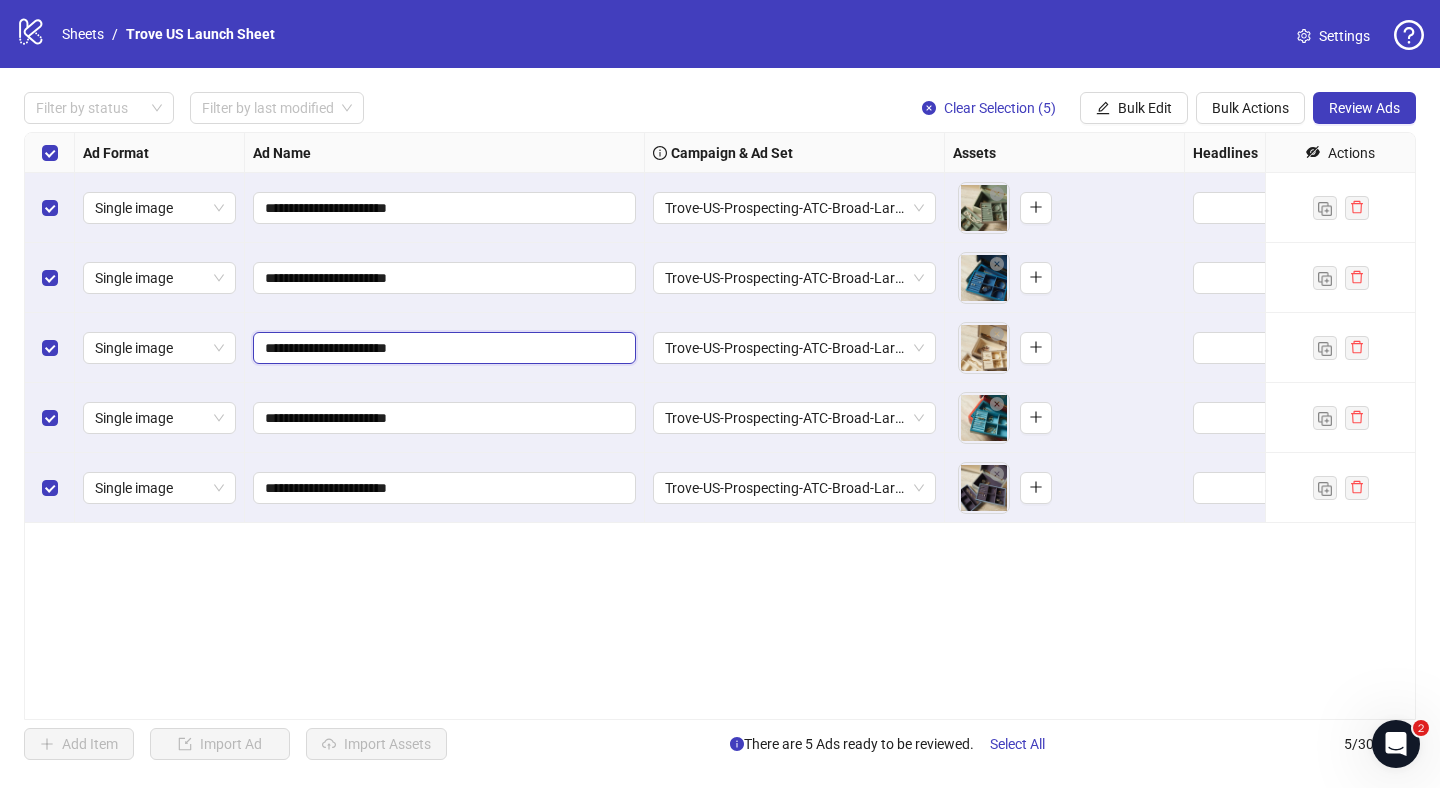 click on "**********" at bounding box center [442, 348] 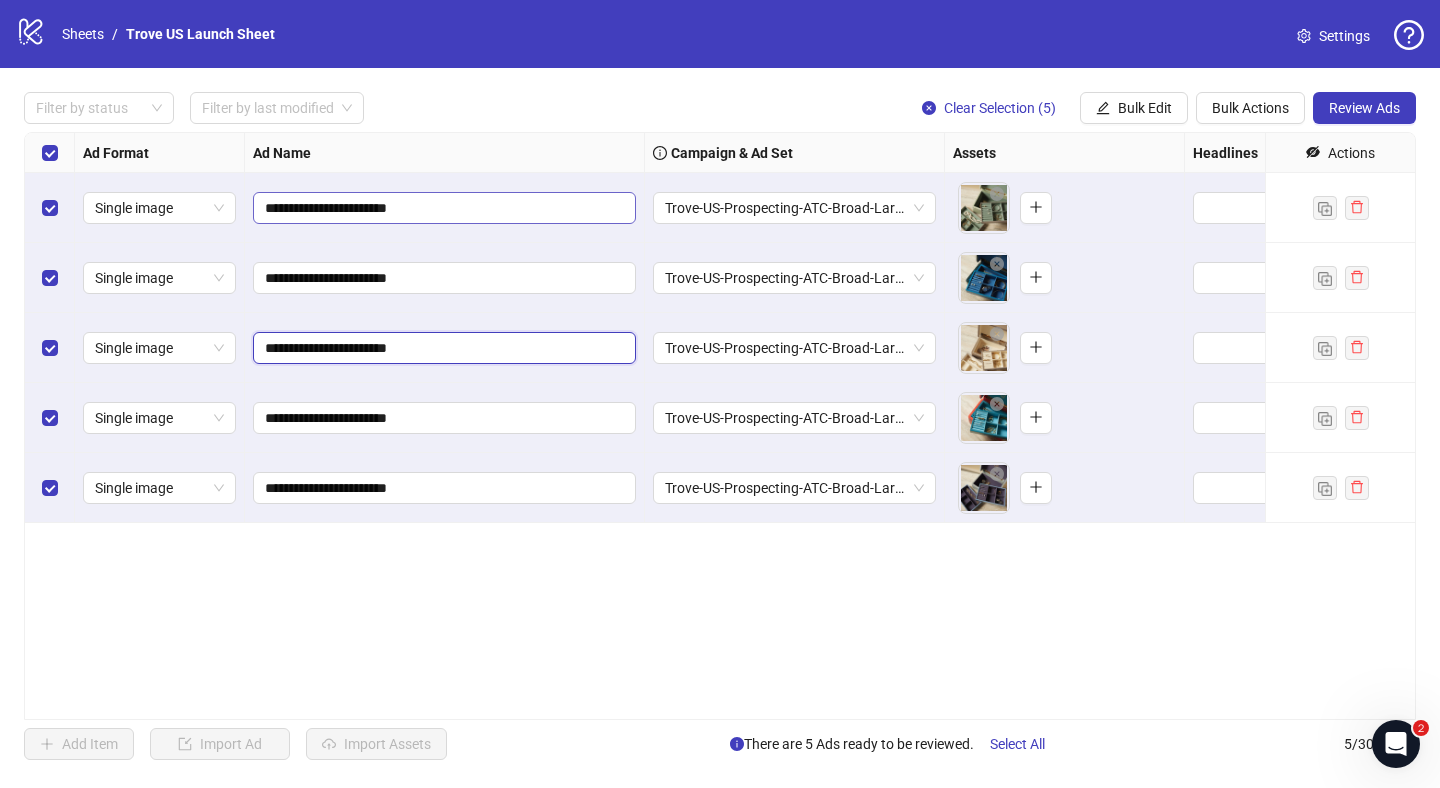 paste on "**********" 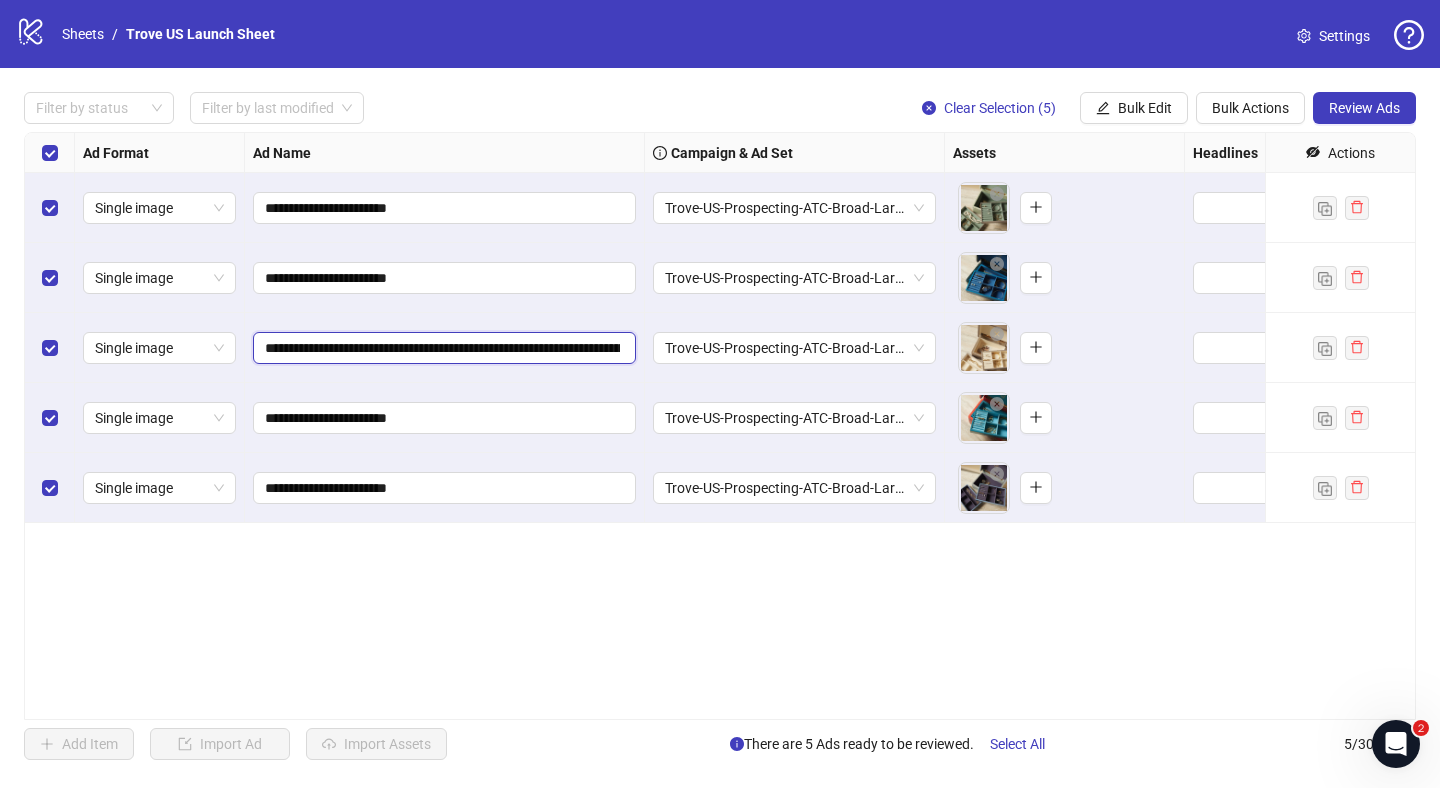 scroll, scrollTop: 0, scrollLeft: 304, axis: horizontal 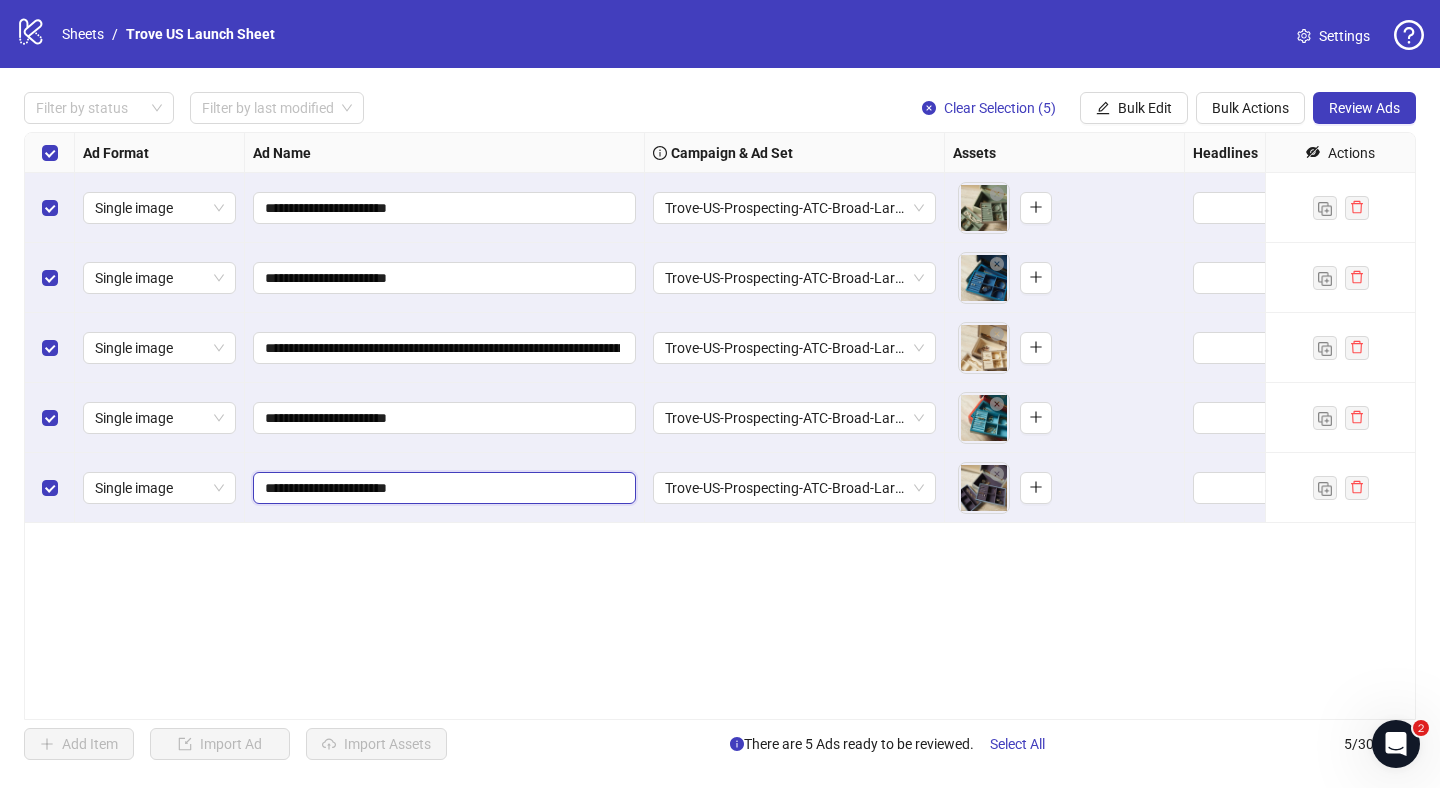 click on "**********" at bounding box center (442, 488) 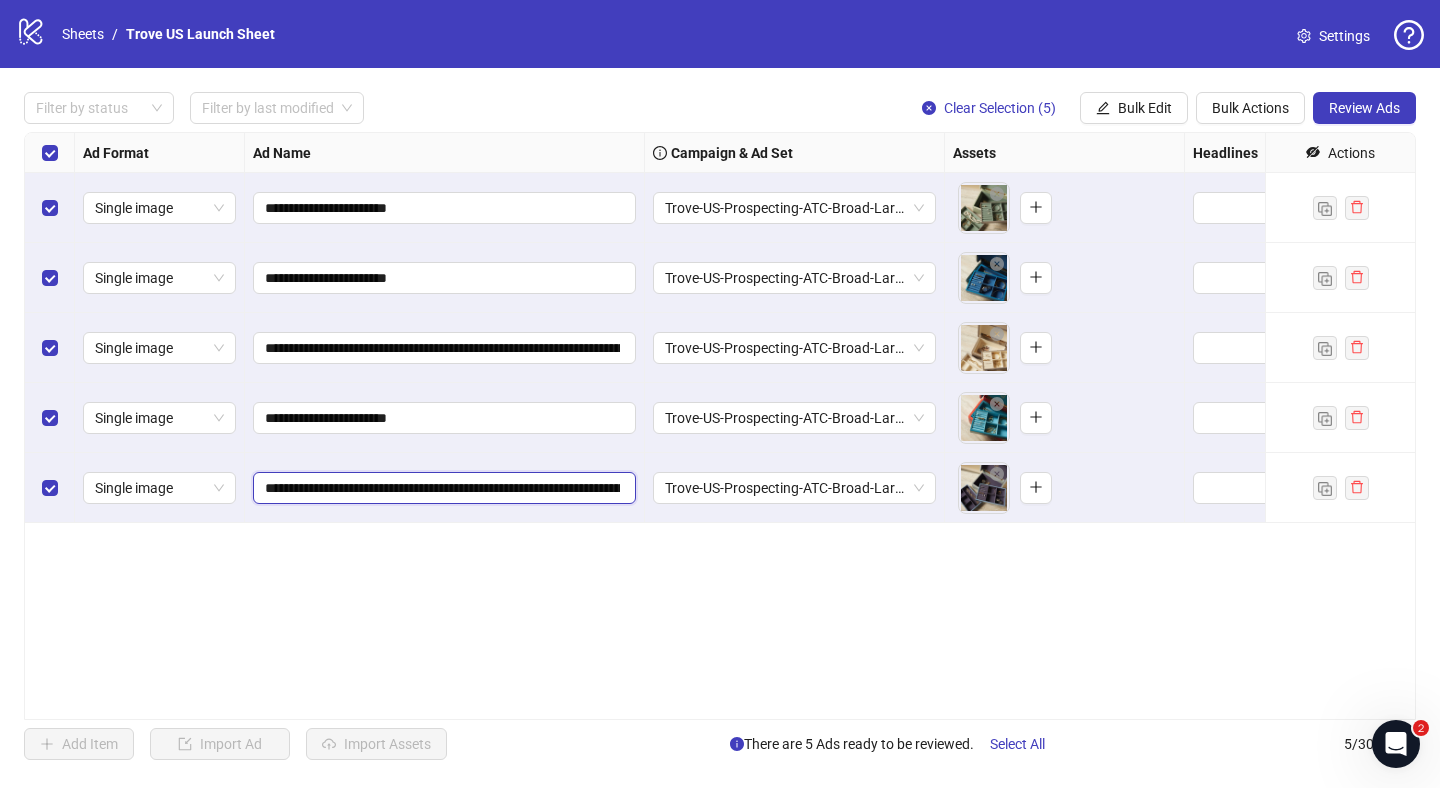 scroll, scrollTop: 0, scrollLeft: 387, axis: horizontal 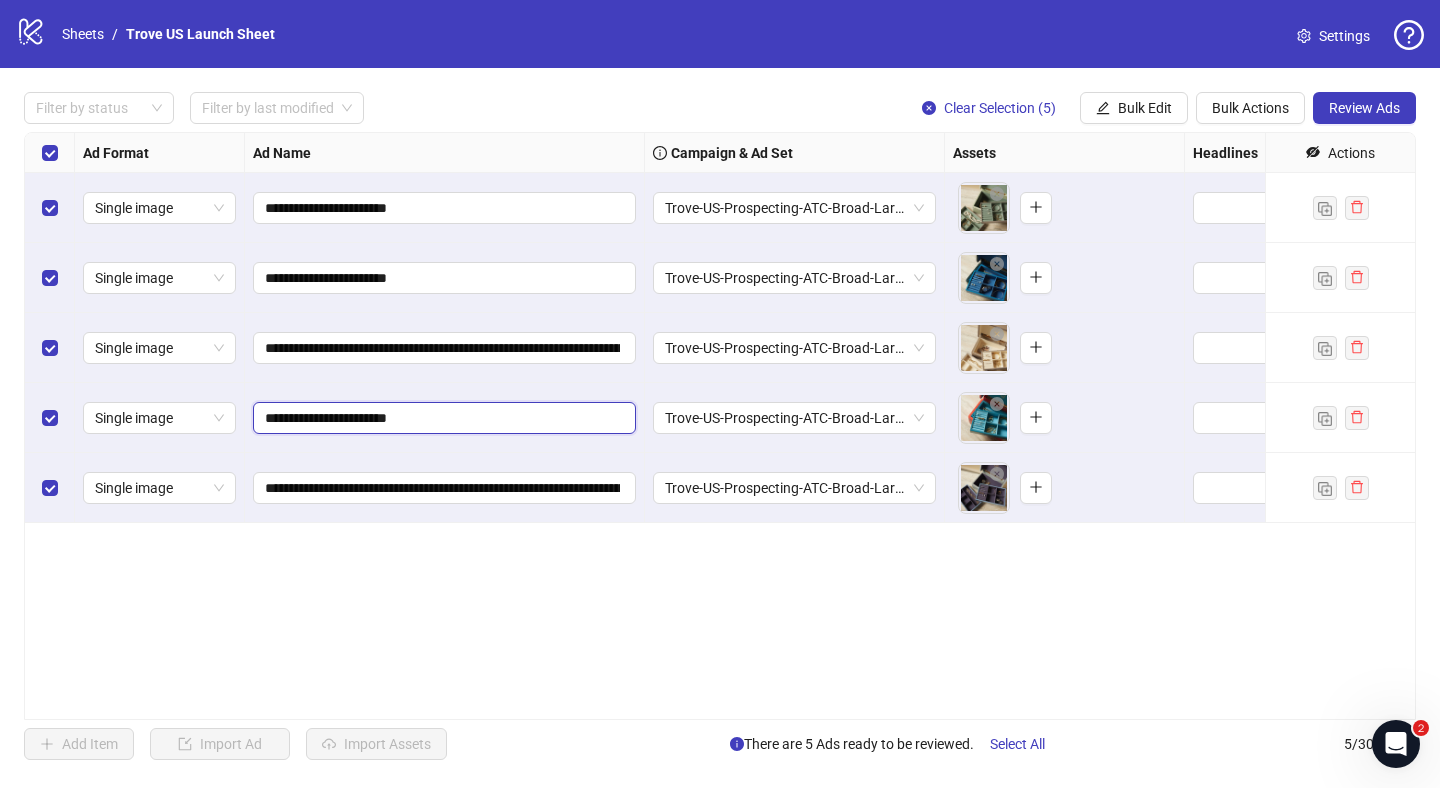 click on "**********" at bounding box center [442, 418] 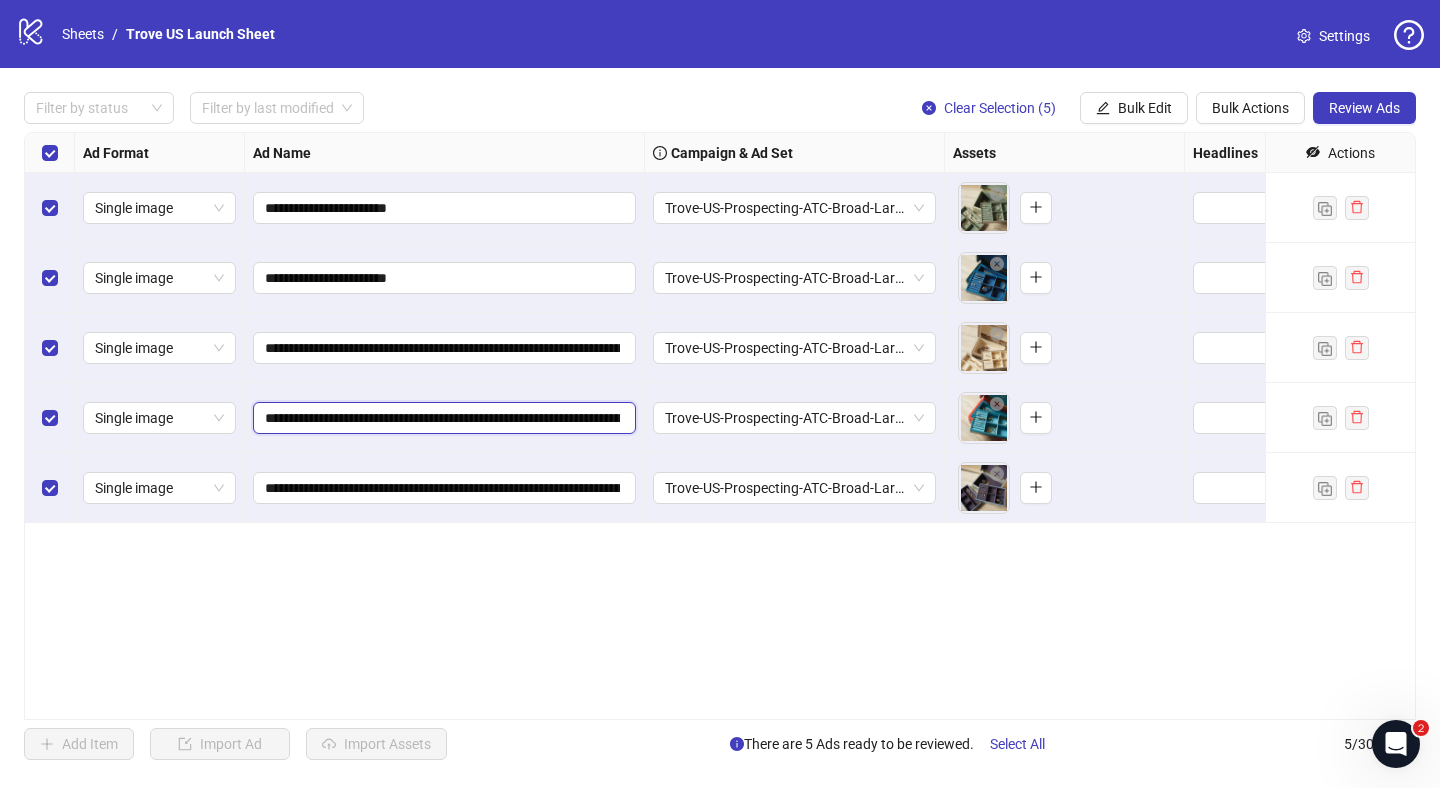 scroll, scrollTop: 0, scrollLeft: 387, axis: horizontal 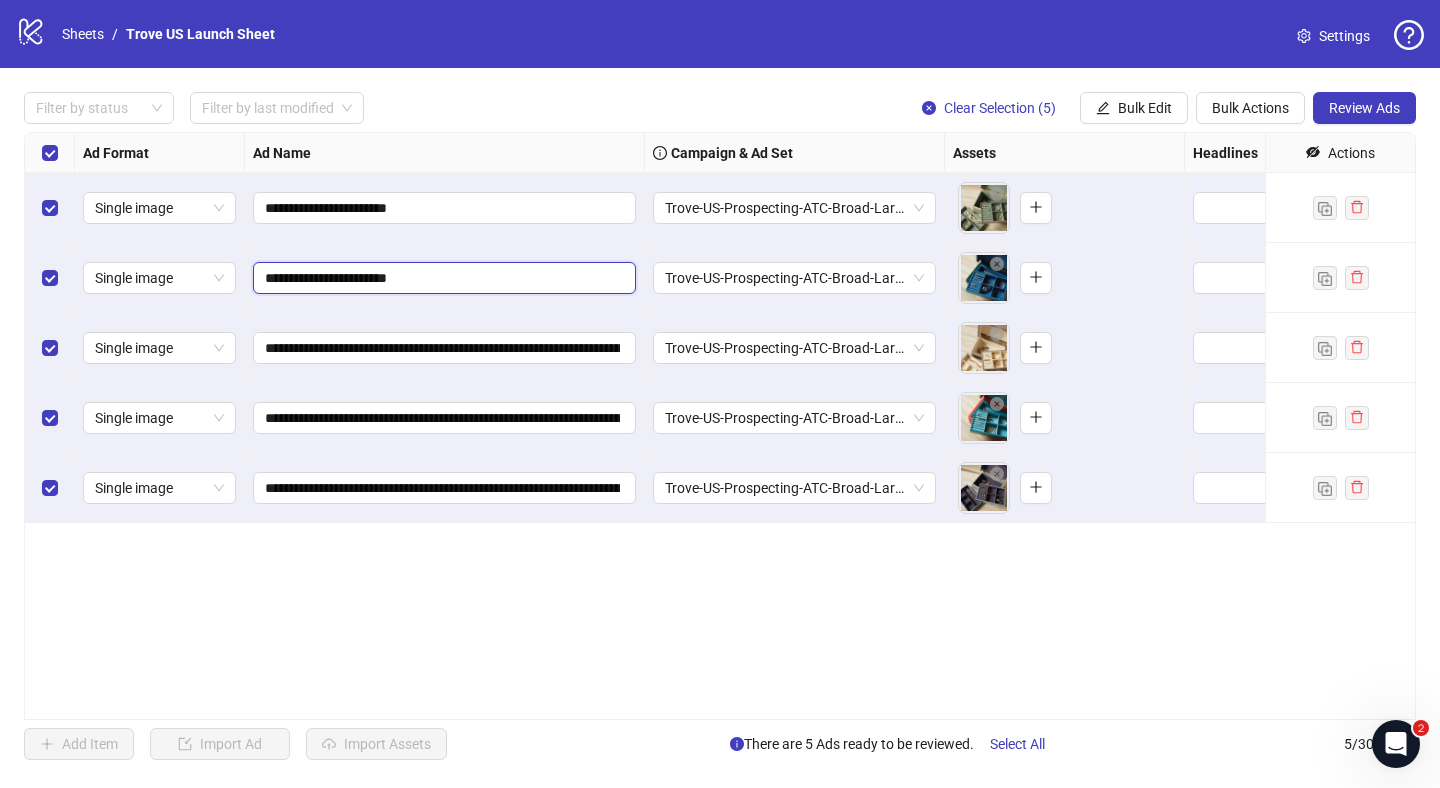click on "**********" at bounding box center (442, 278) 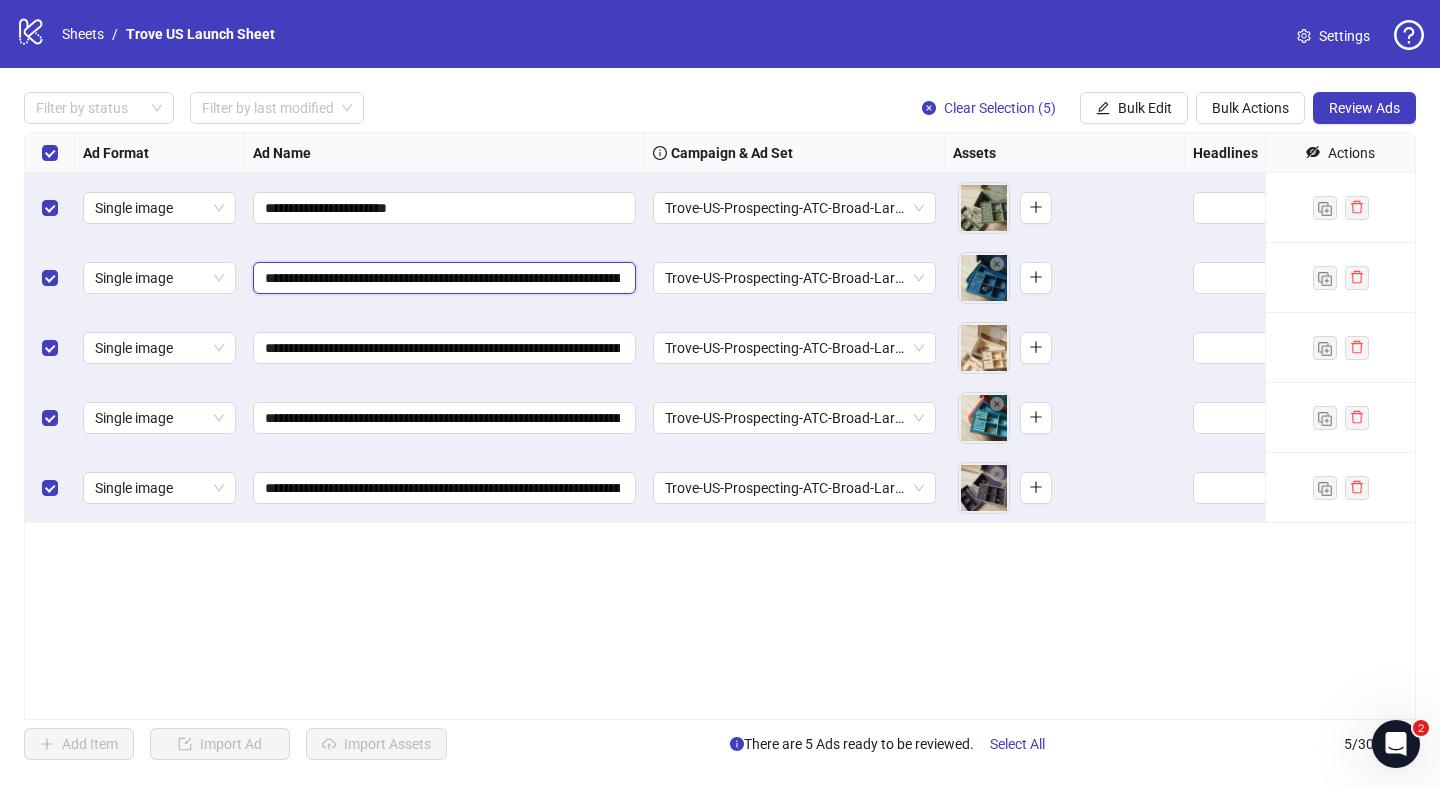 scroll, scrollTop: 0, scrollLeft: 355, axis: horizontal 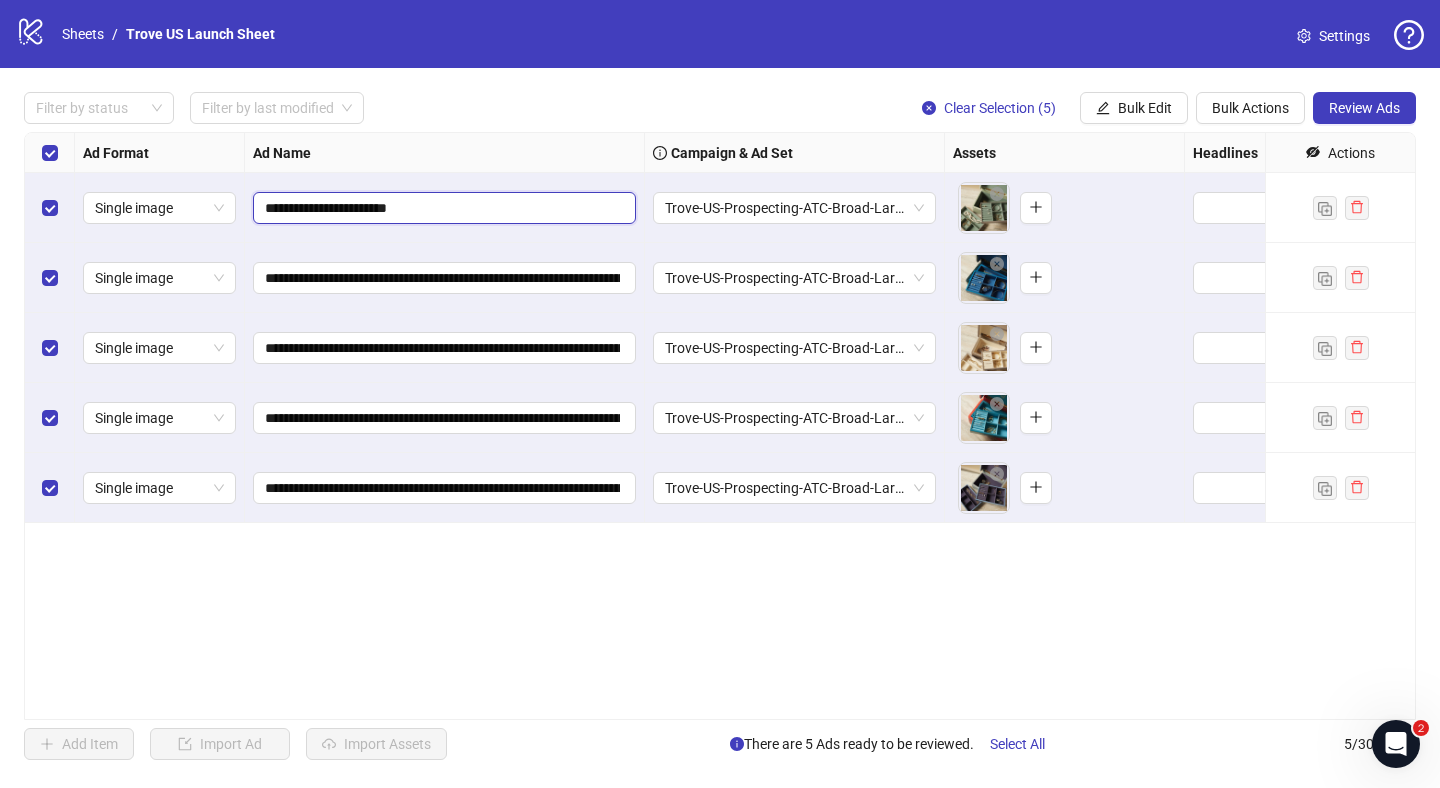 click on "**********" at bounding box center (442, 208) 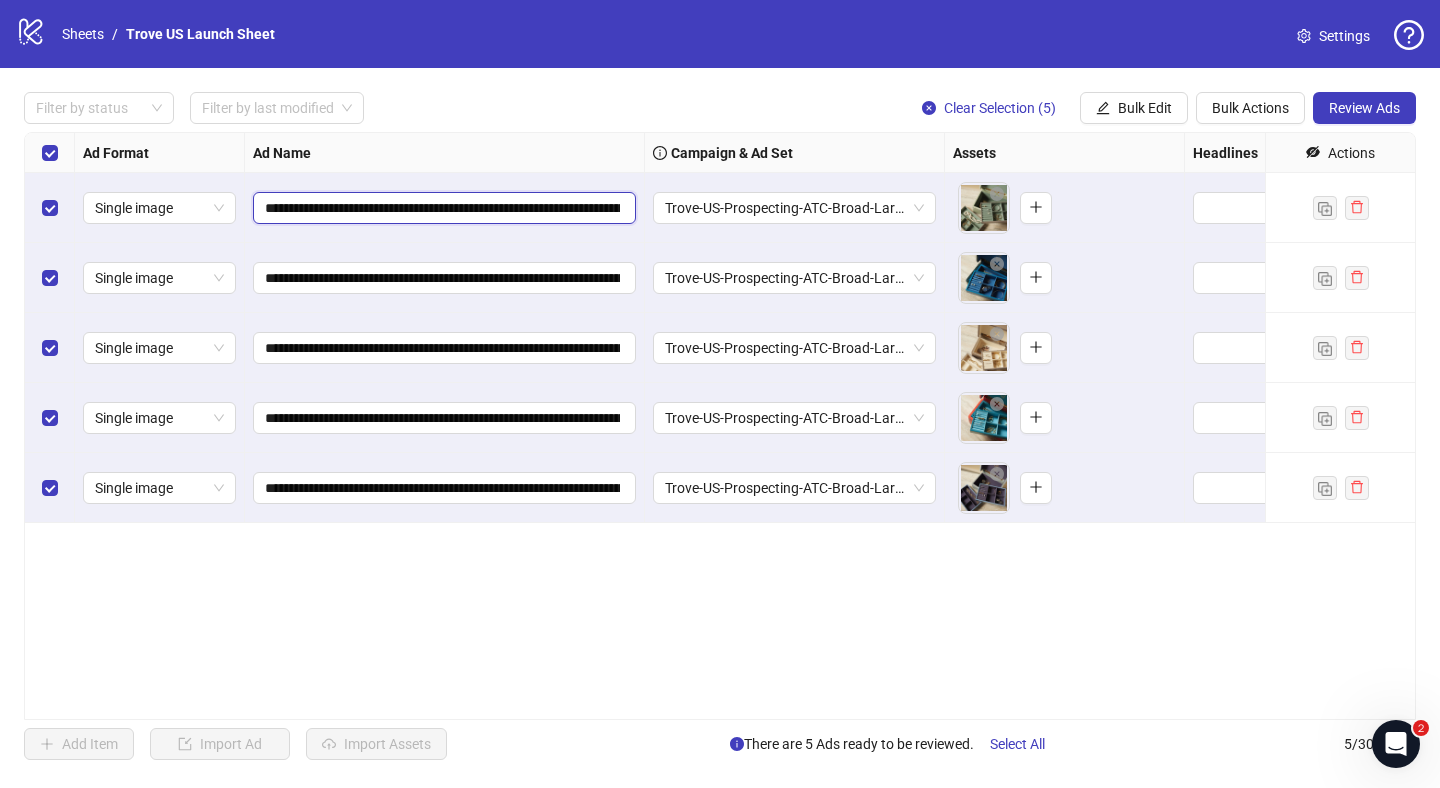 scroll, scrollTop: 0, scrollLeft: 289, axis: horizontal 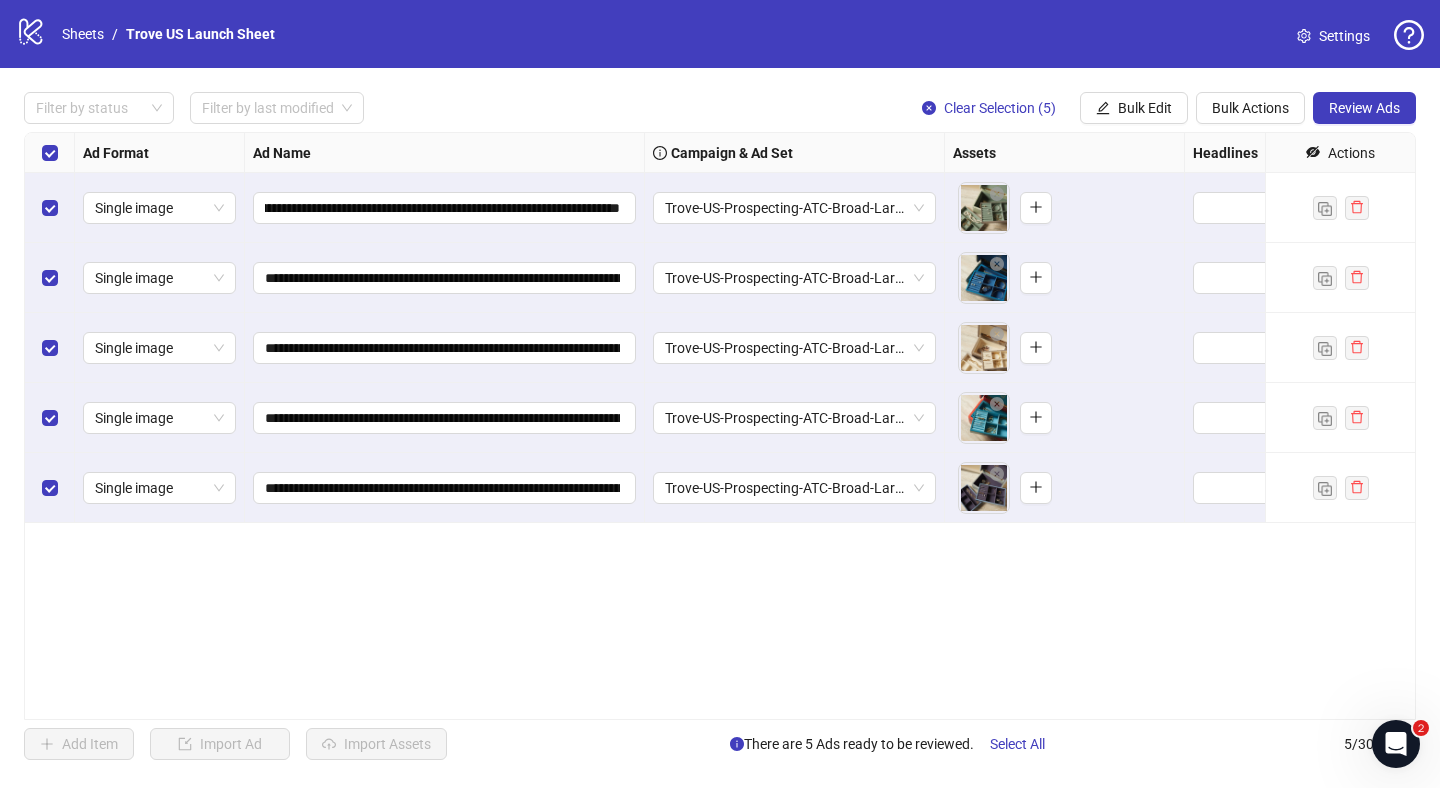 click on "**********" at bounding box center (720, 426) 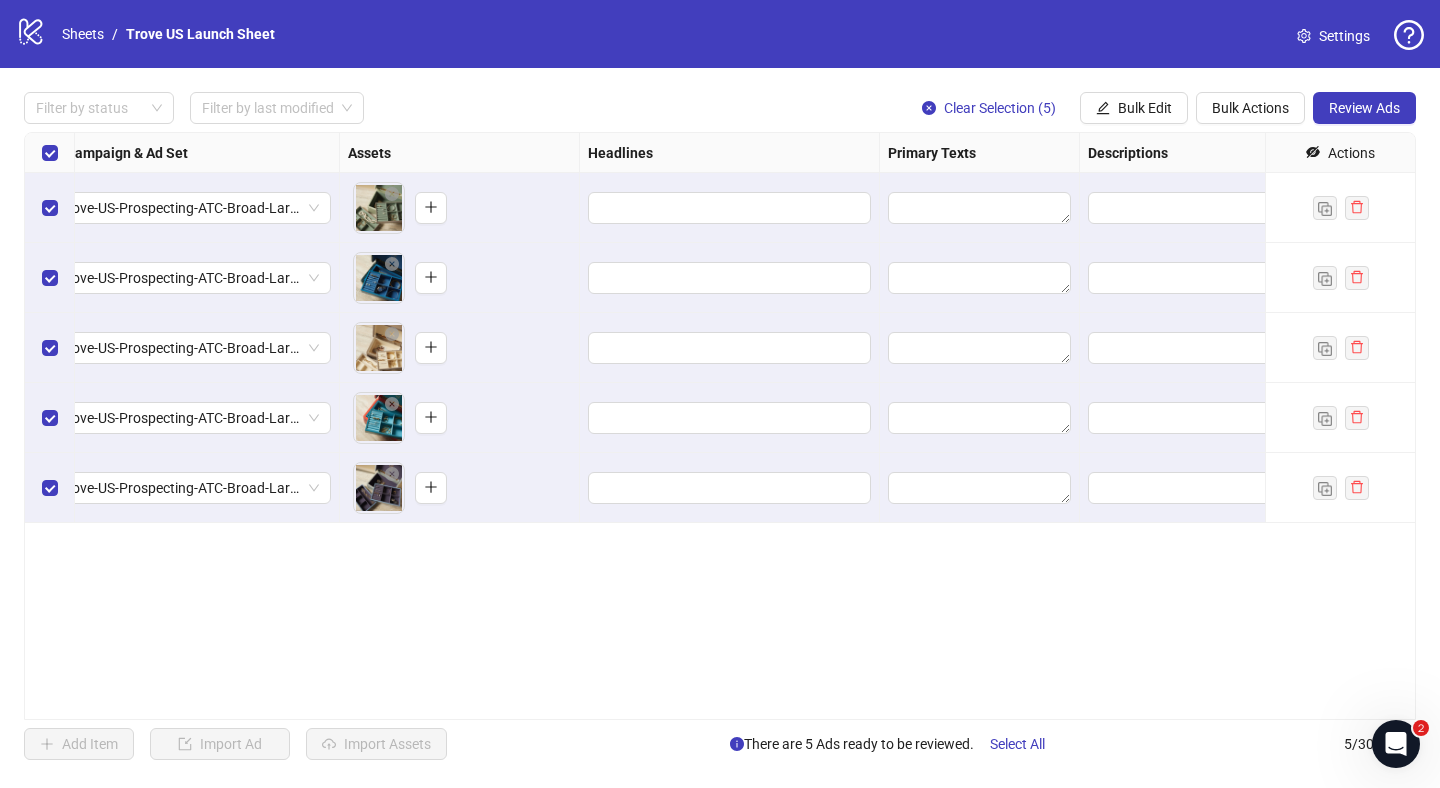 scroll, scrollTop: 0, scrollLeft: 0, axis: both 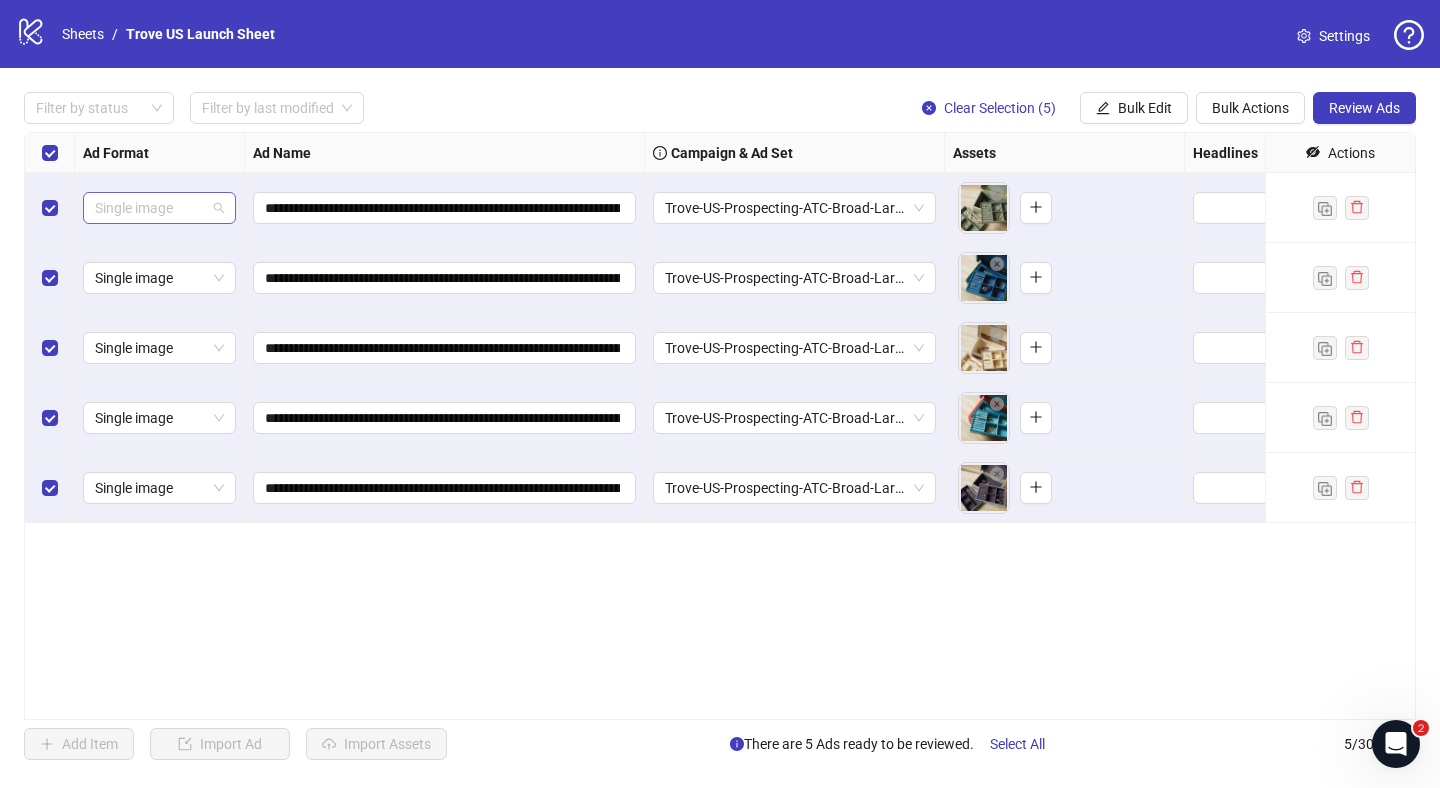 click on "Single image" at bounding box center (159, 208) 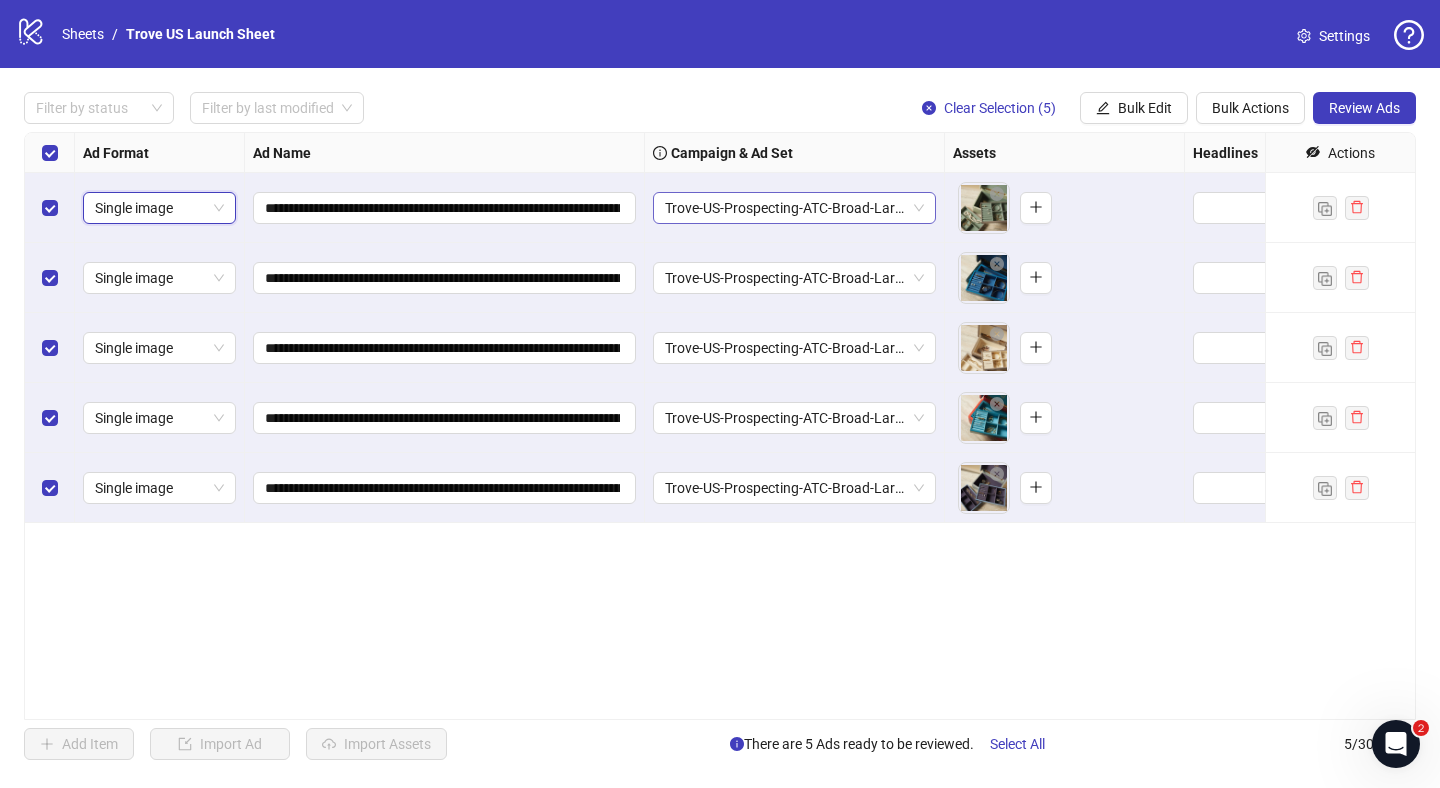 click on "Trove-US-Prospecting-ATC-Broad-Large_Boxes" at bounding box center (159, 208) 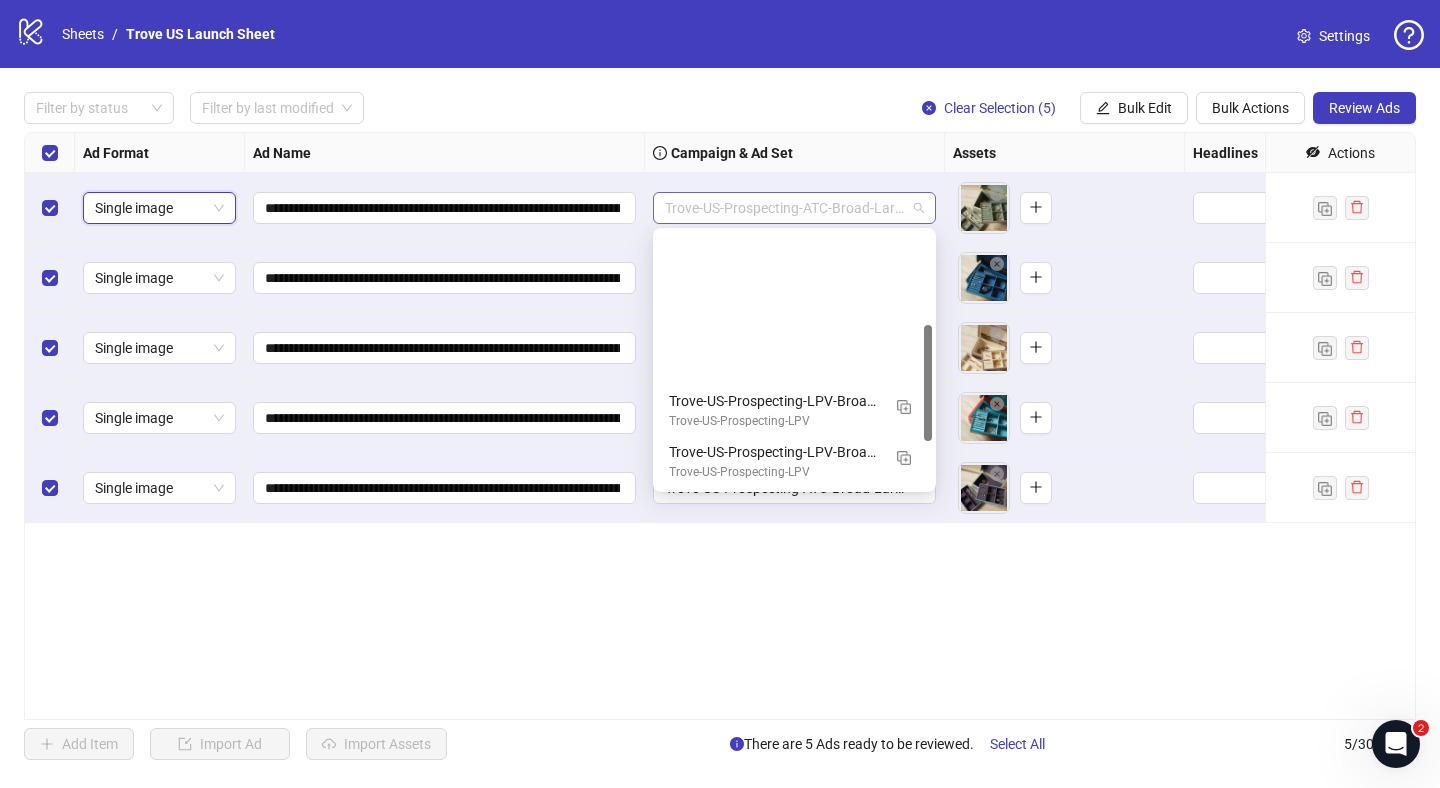 scroll, scrollTop: 203, scrollLeft: 0, axis: vertical 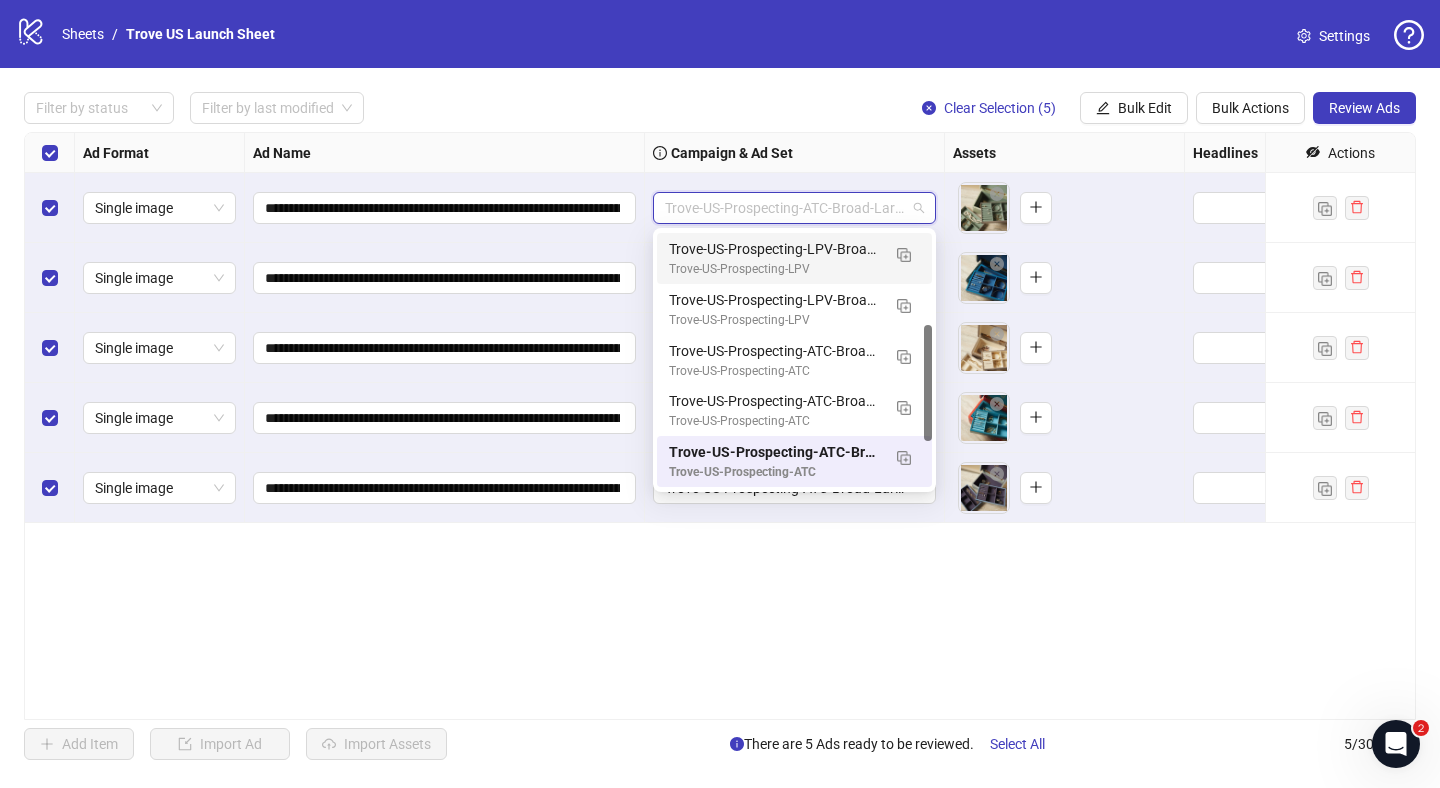 click on "Filter by status Filter by last modified Clear Selection (5) Bulk Edit Bulk Actions Review Ads" at bounding box center [720, 34] 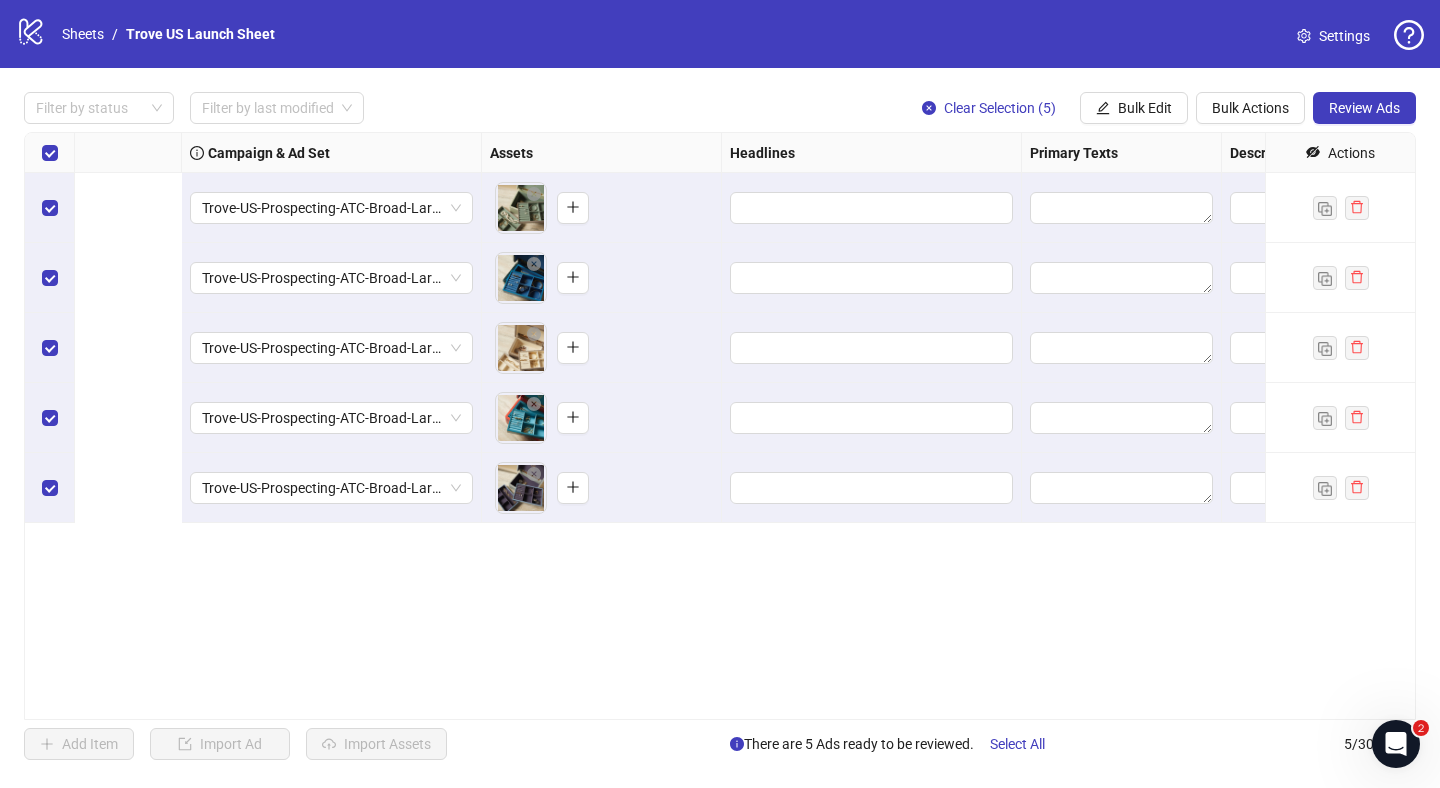 scroll, scrollTop: 0, scrollLeft: 416, axis: horizontal 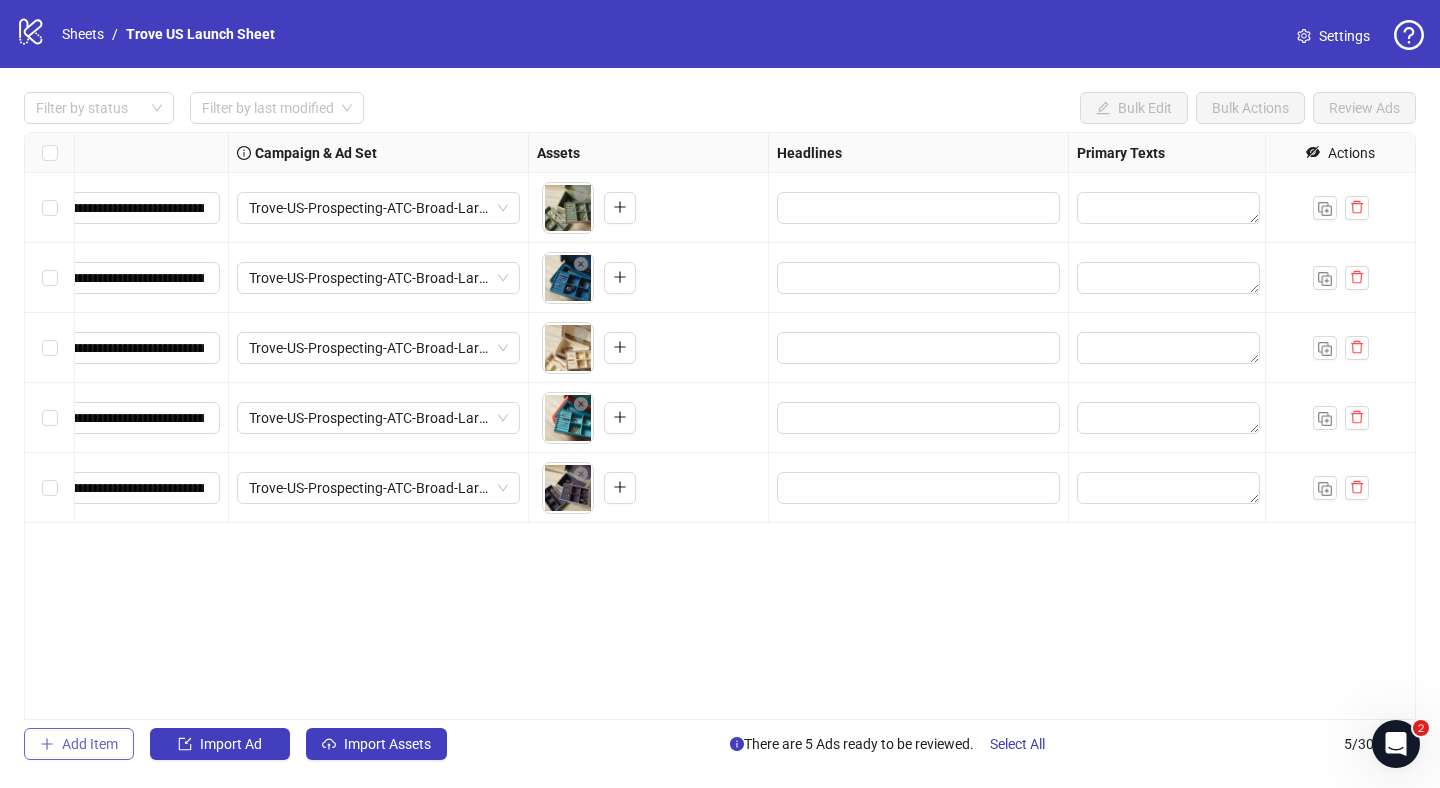 click on "Add Item" at bounding box center (1145, 108) 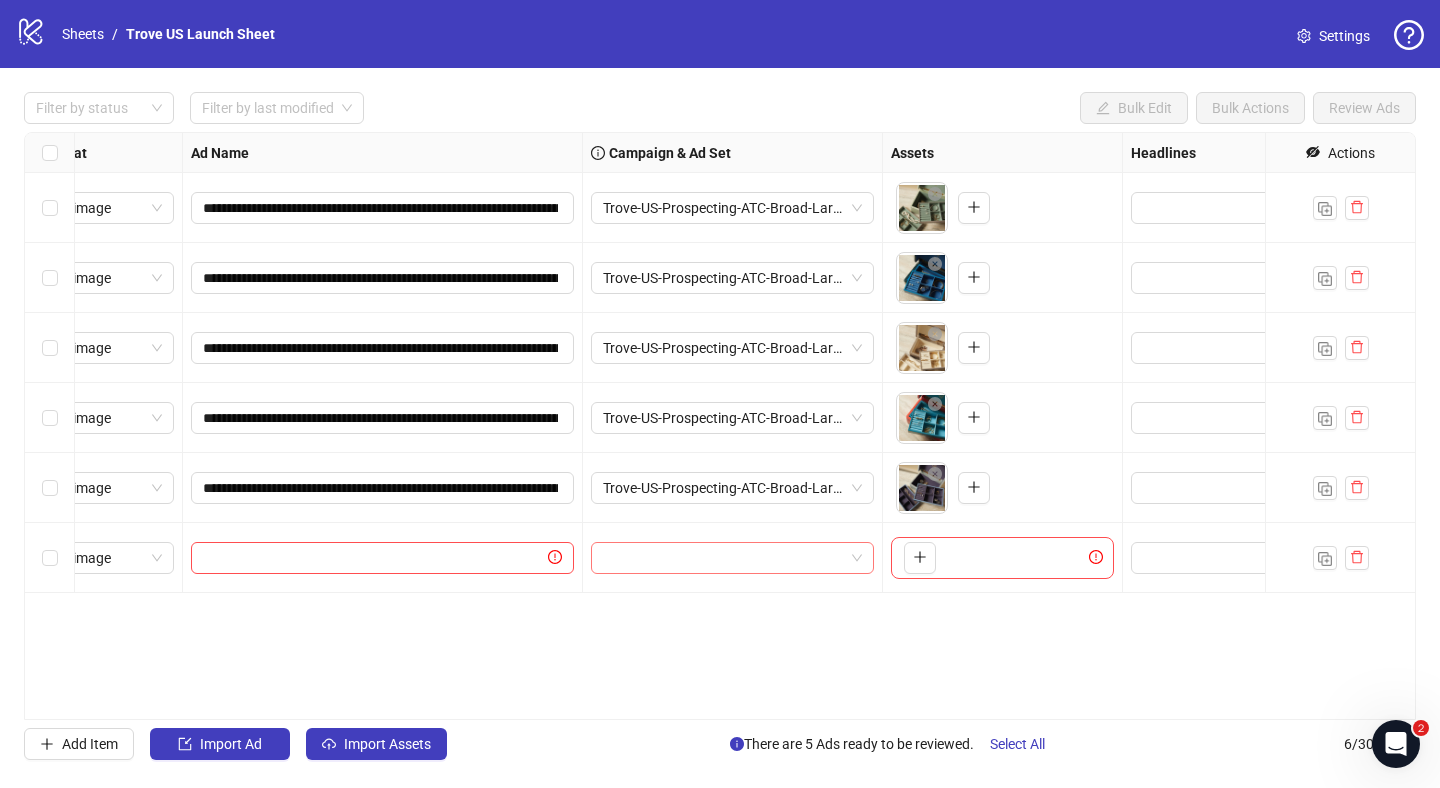 scroll, scrollTop: 0, scrollLeft: 0, axis: both 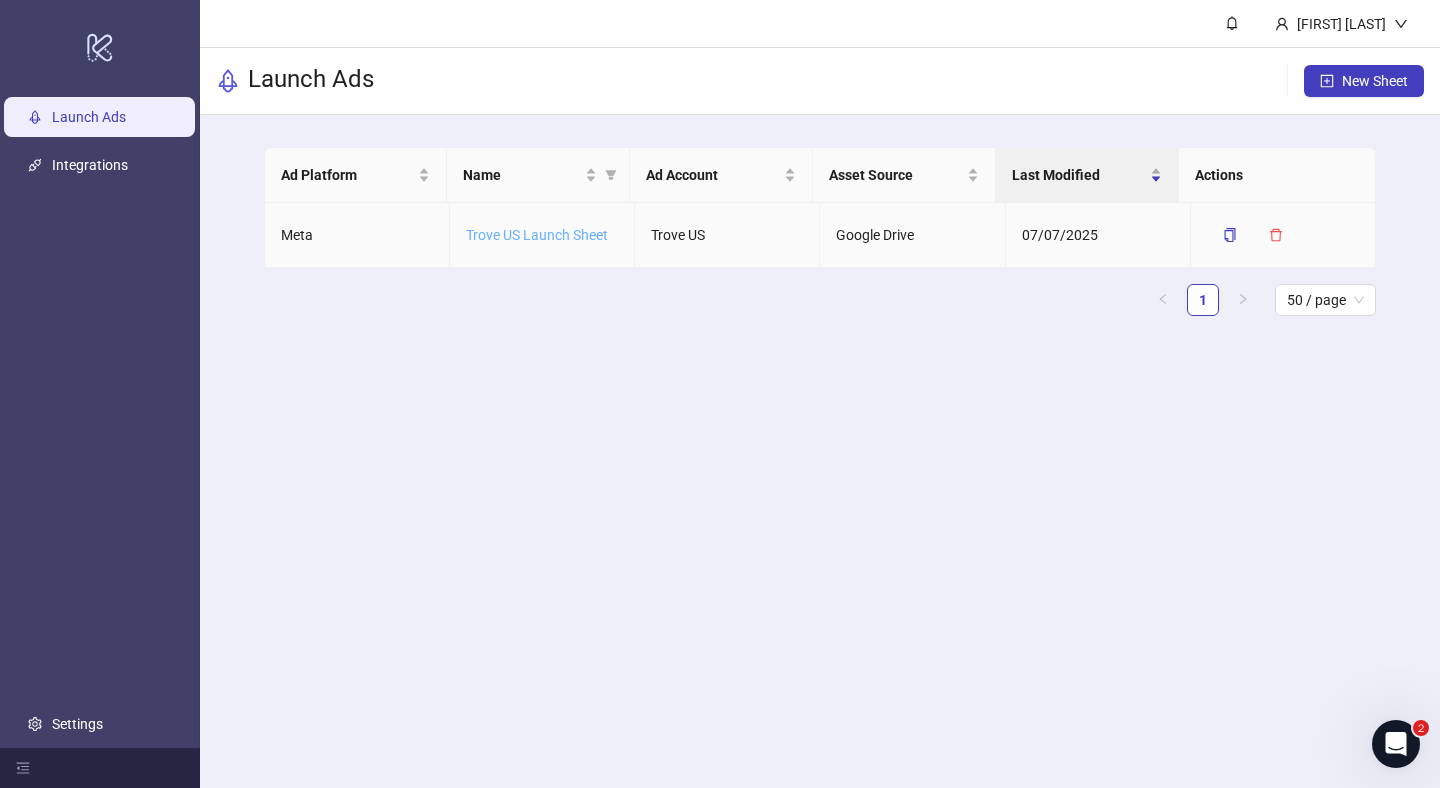 click on "Trove US Launch Sheet" at bounding box center (537, 235) 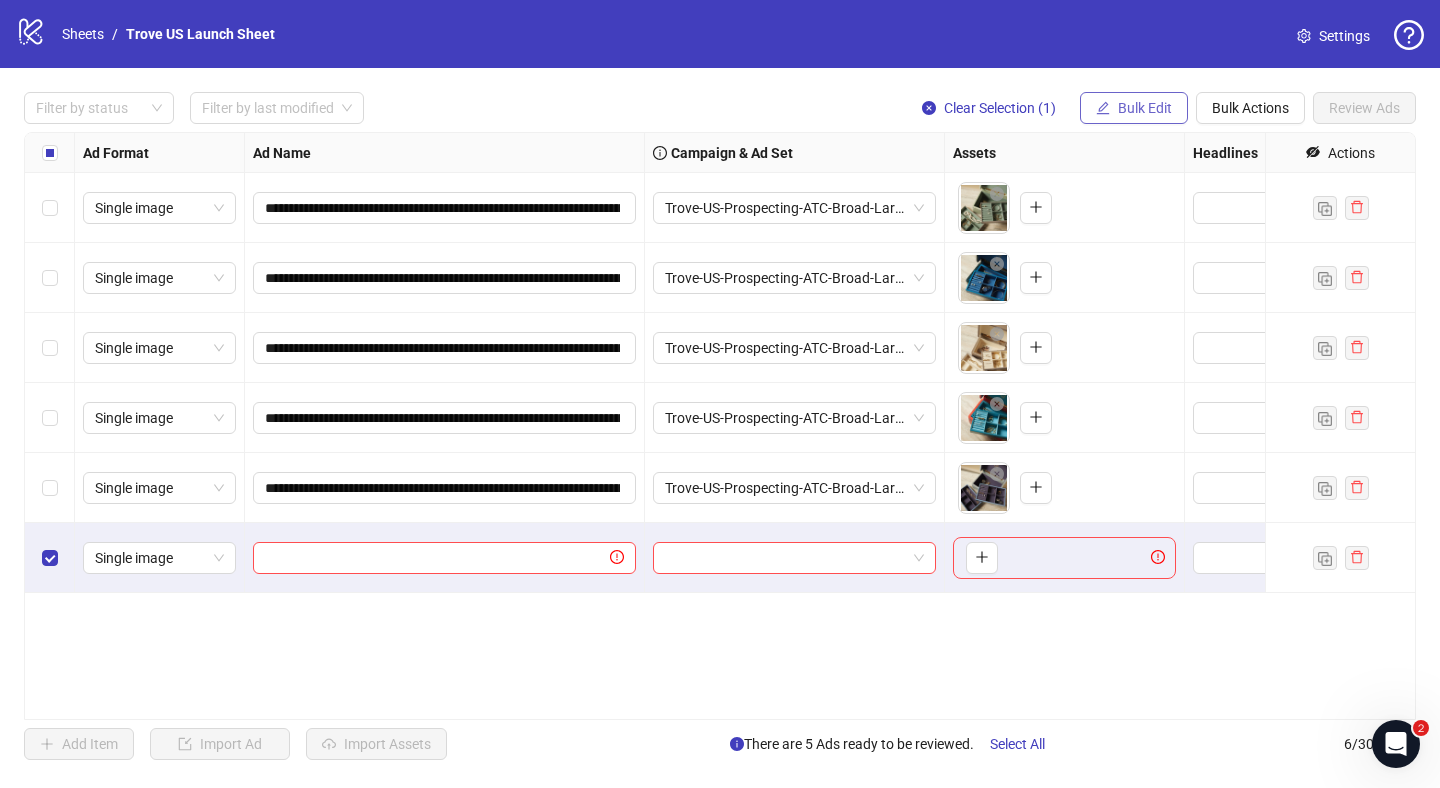 click on "Bulk Edit" at bounding box center (1145, 108) 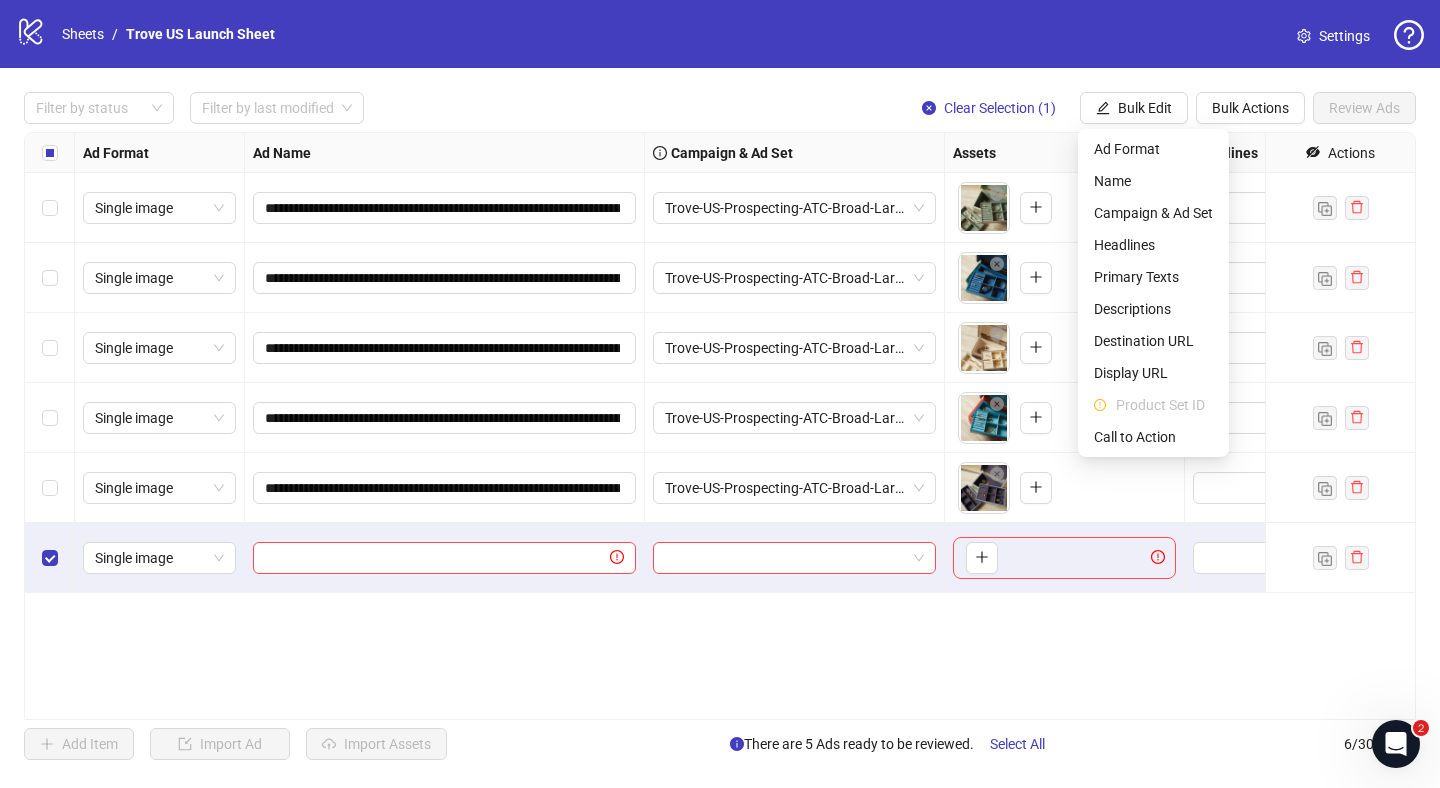 click on "**********" at bounding box center [720, 426] 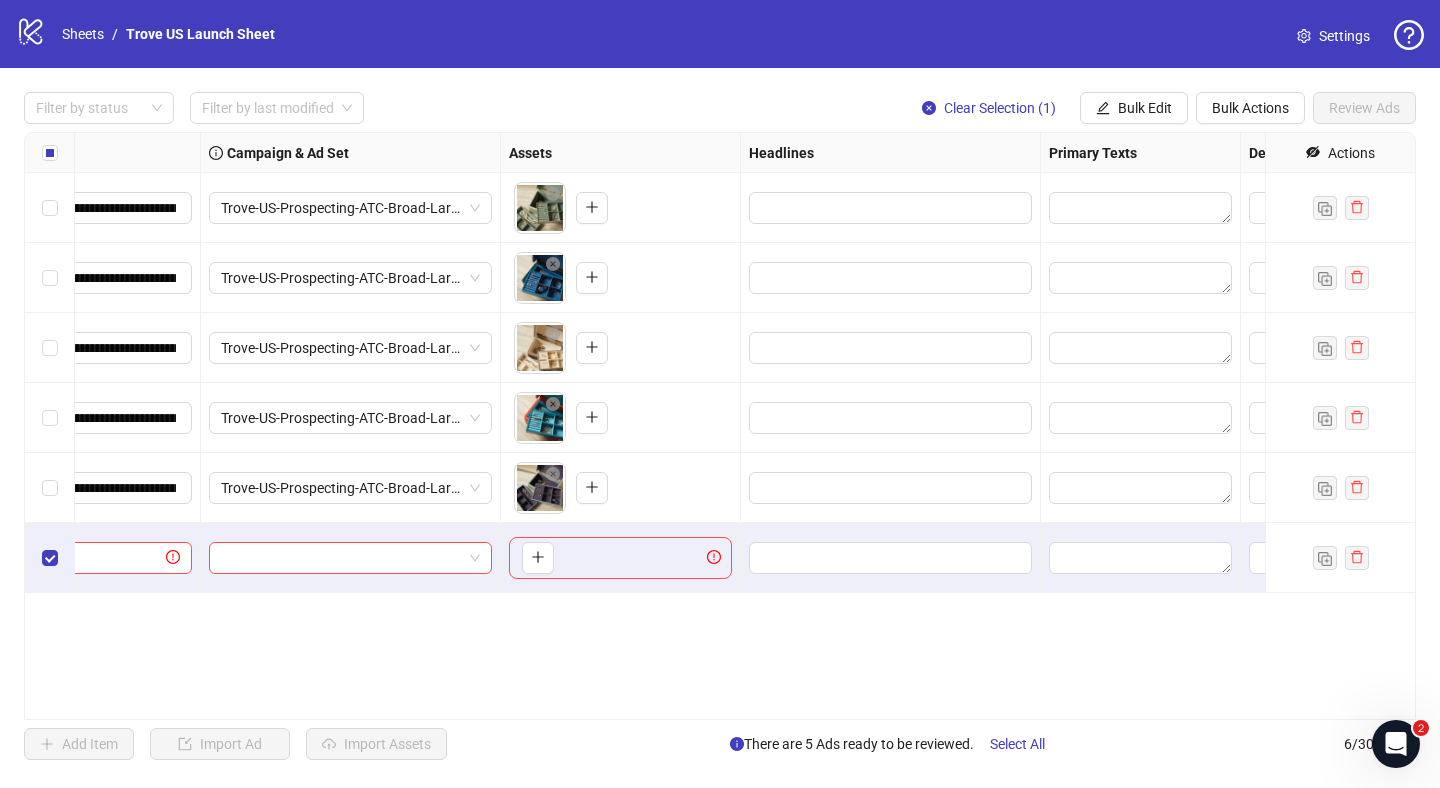 scroll, scrollTop: 0, scrollLeft: 496, axis: horizontal 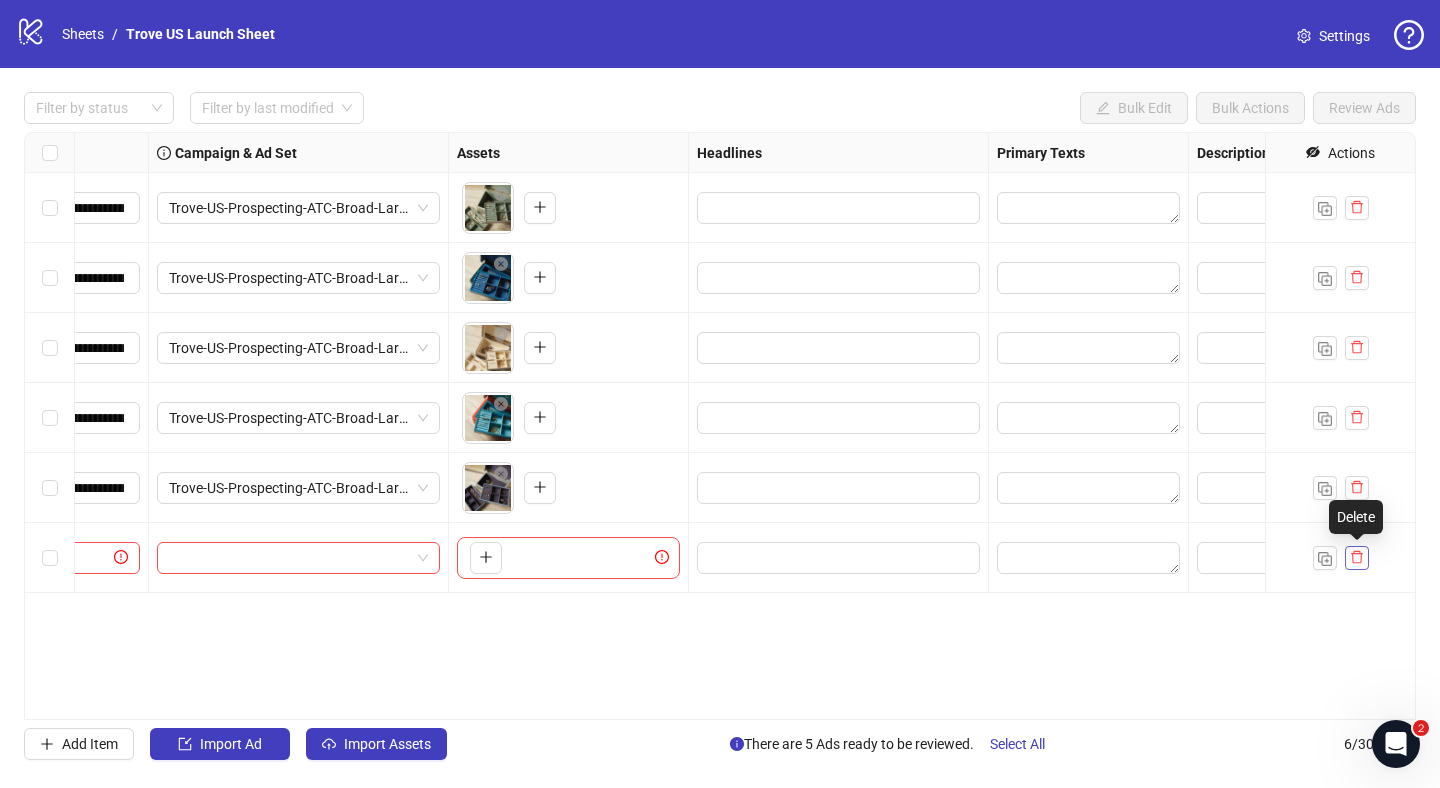 click at bounding box center (1357, 557) 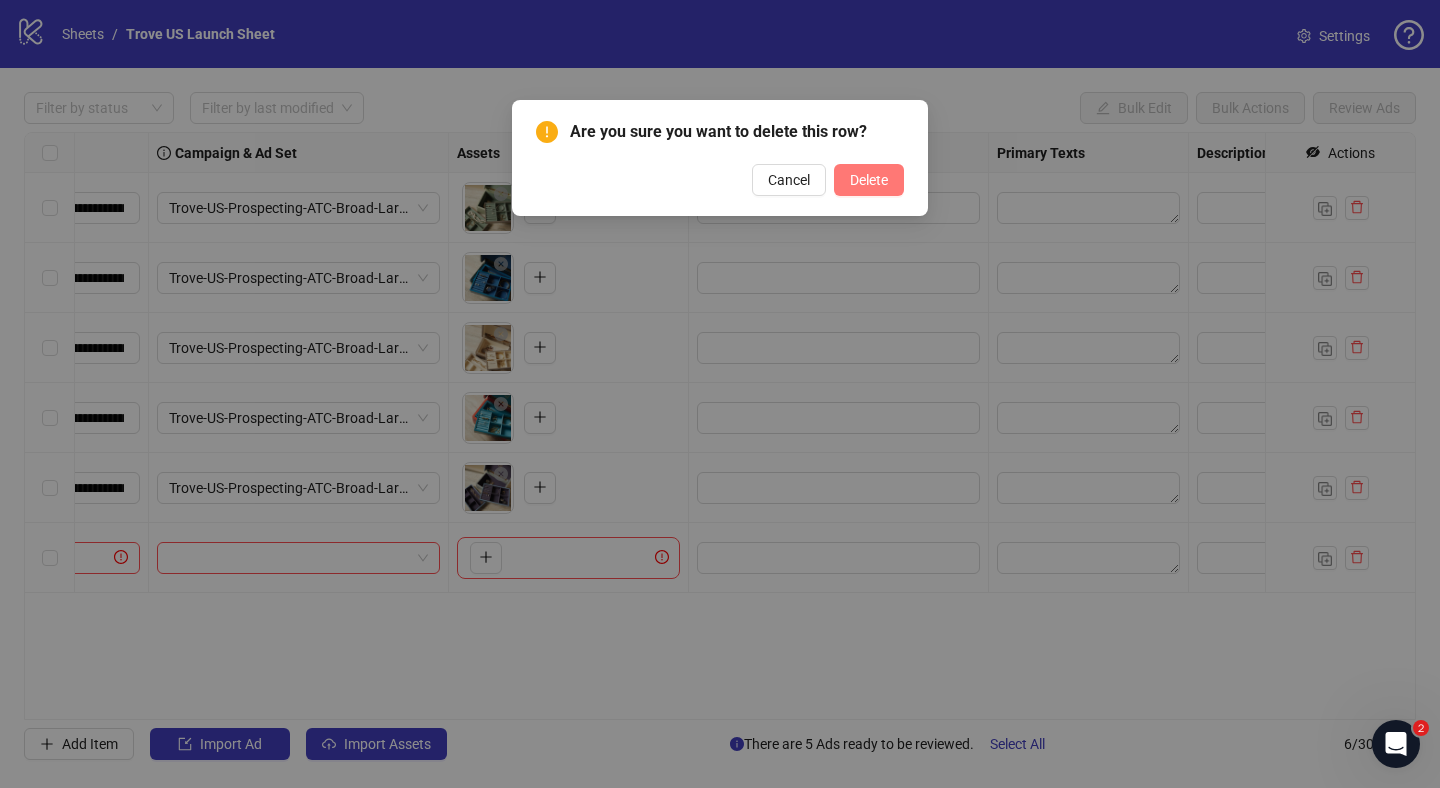 click on "Delete" at bounding box center [869, 180] 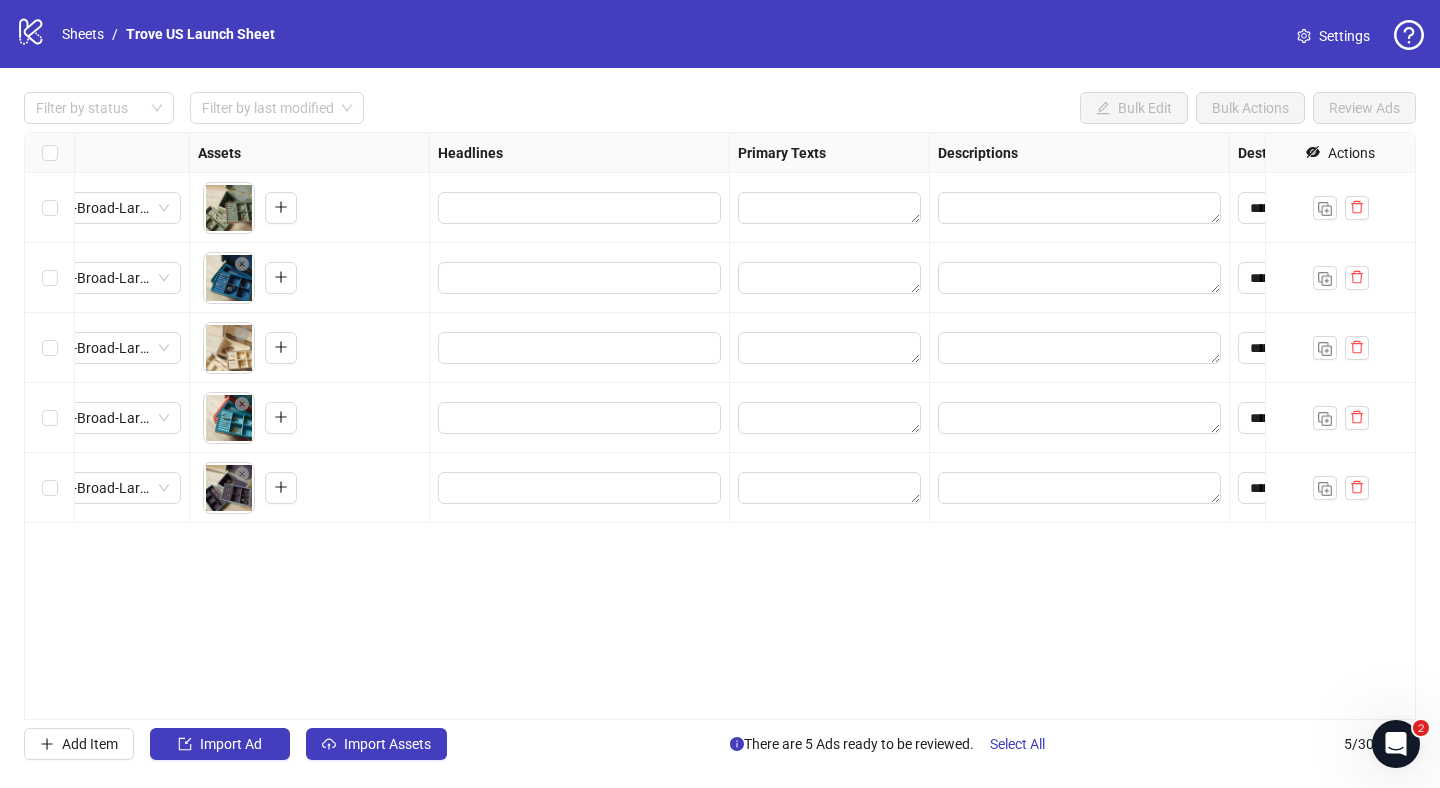 scroll, scrollTop: 0, scrollLeft: 723, axis: horizontal 